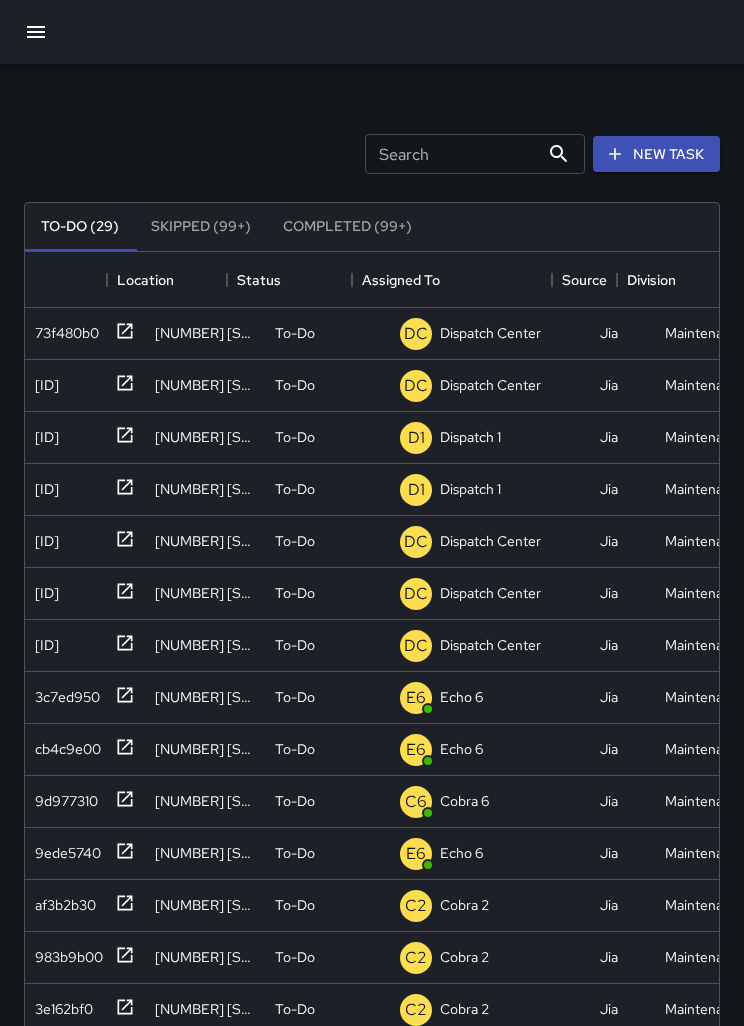 scroll, scrollTop: 64, scrollLeft: 0, axis: vertical 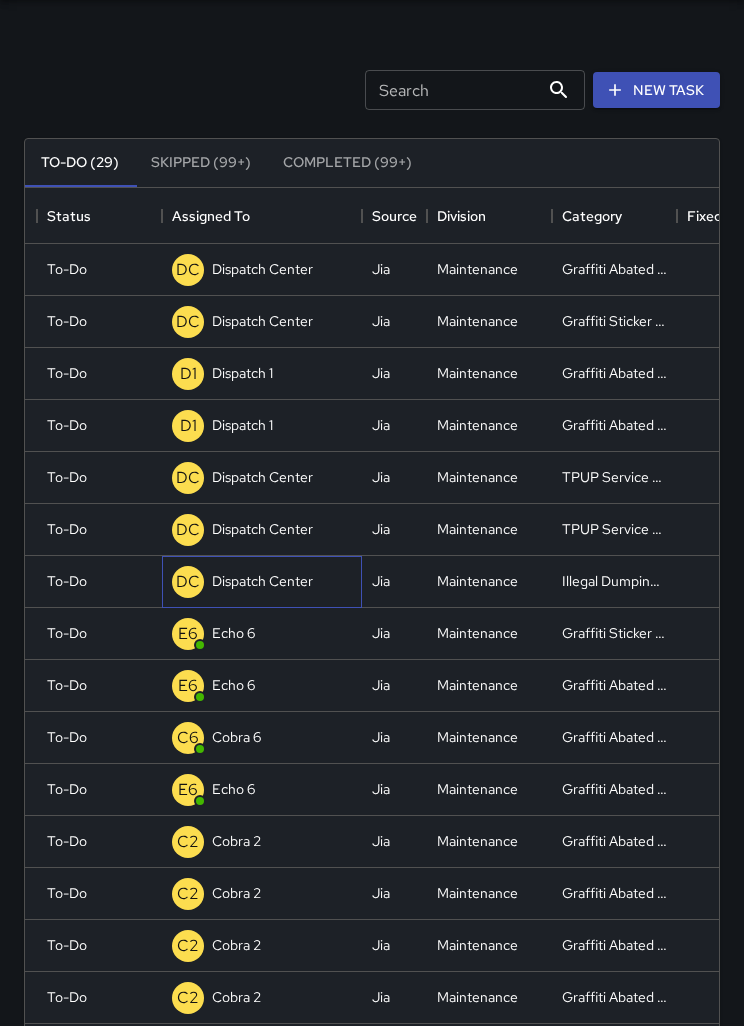 click on "Dispatch Center" at bounding box center [262, 269] 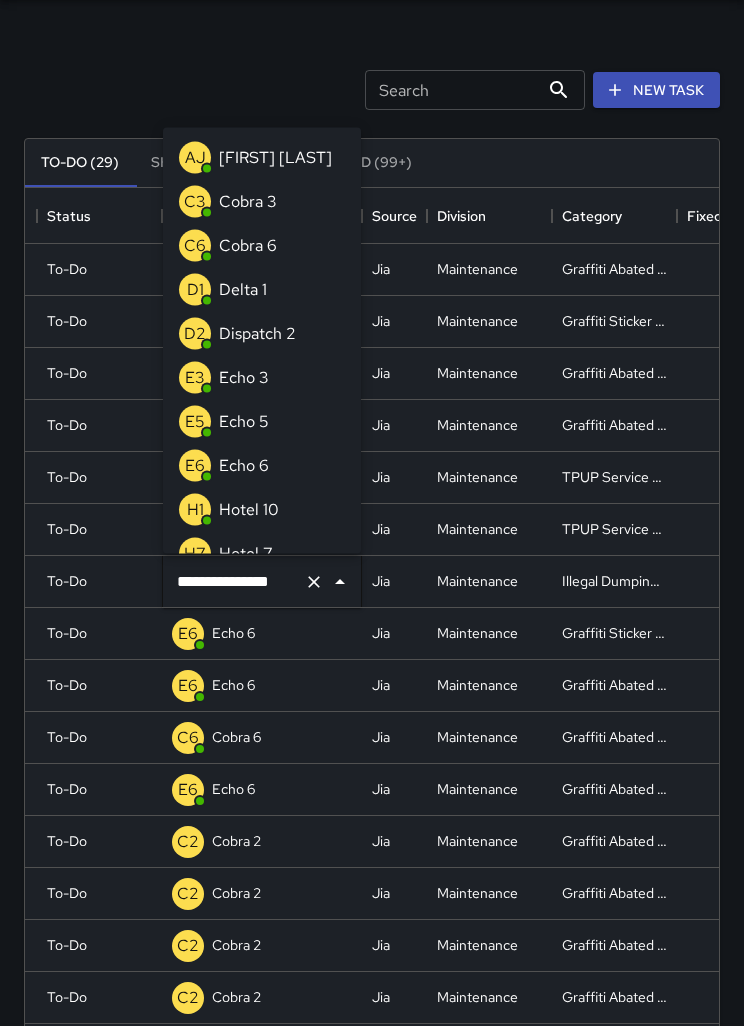 scroll, scrollTop: 1140, scrollLeft: 0, axis: vertical 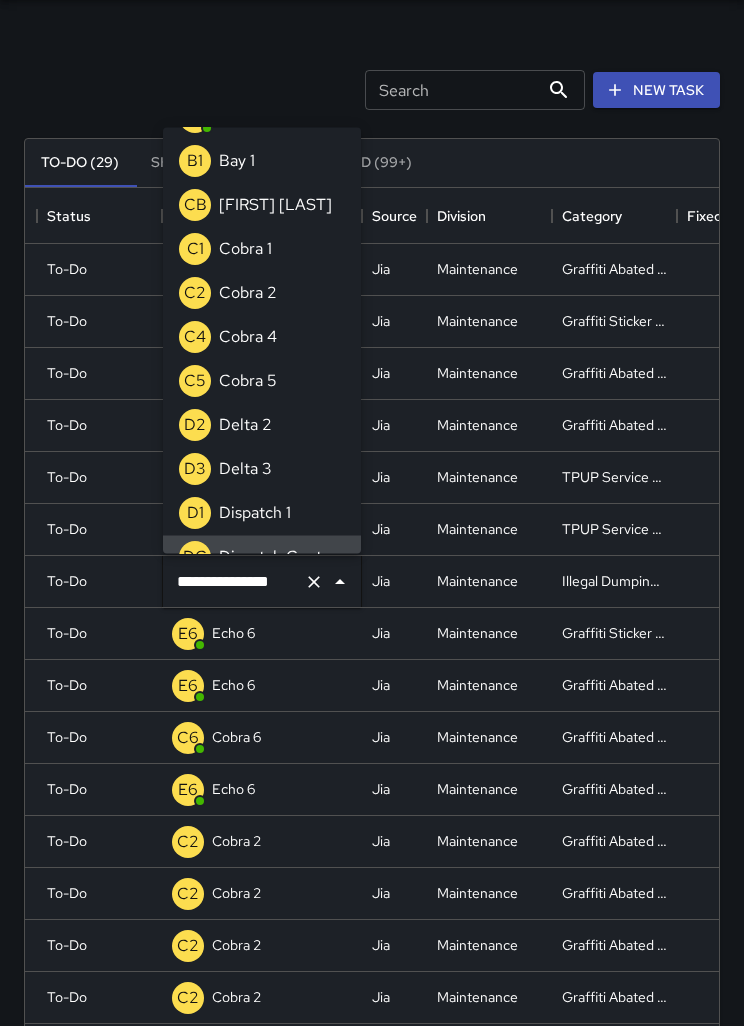 click at bounding box center (314, 582) 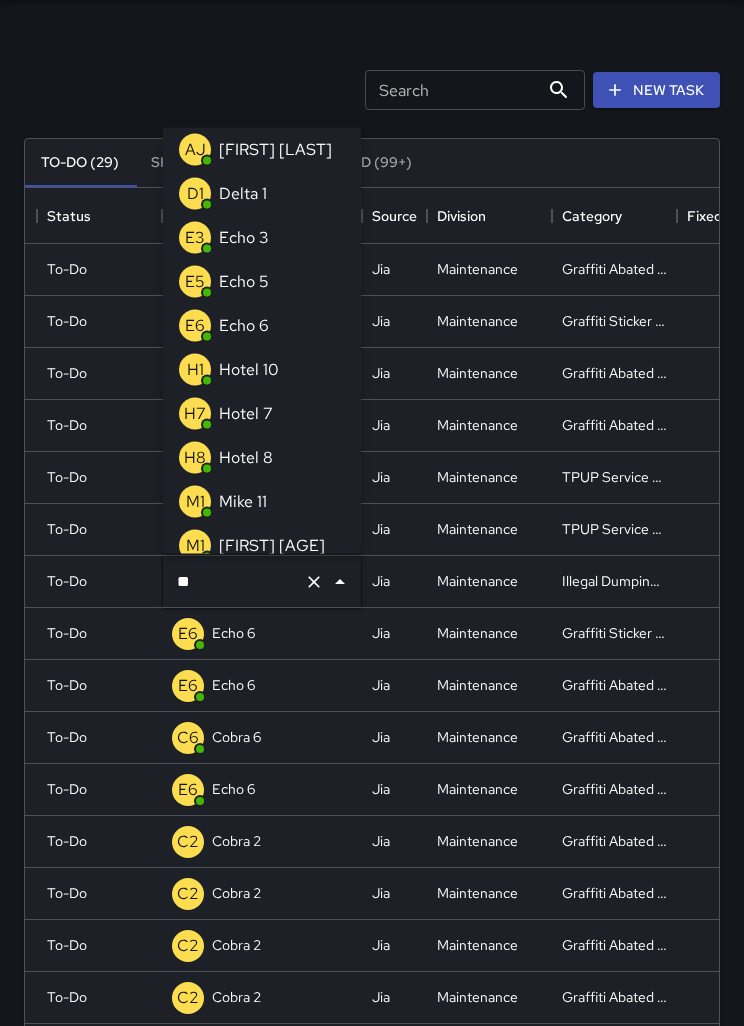 scroll, scrollTop: 0, scrollLeft: 0, axis: both 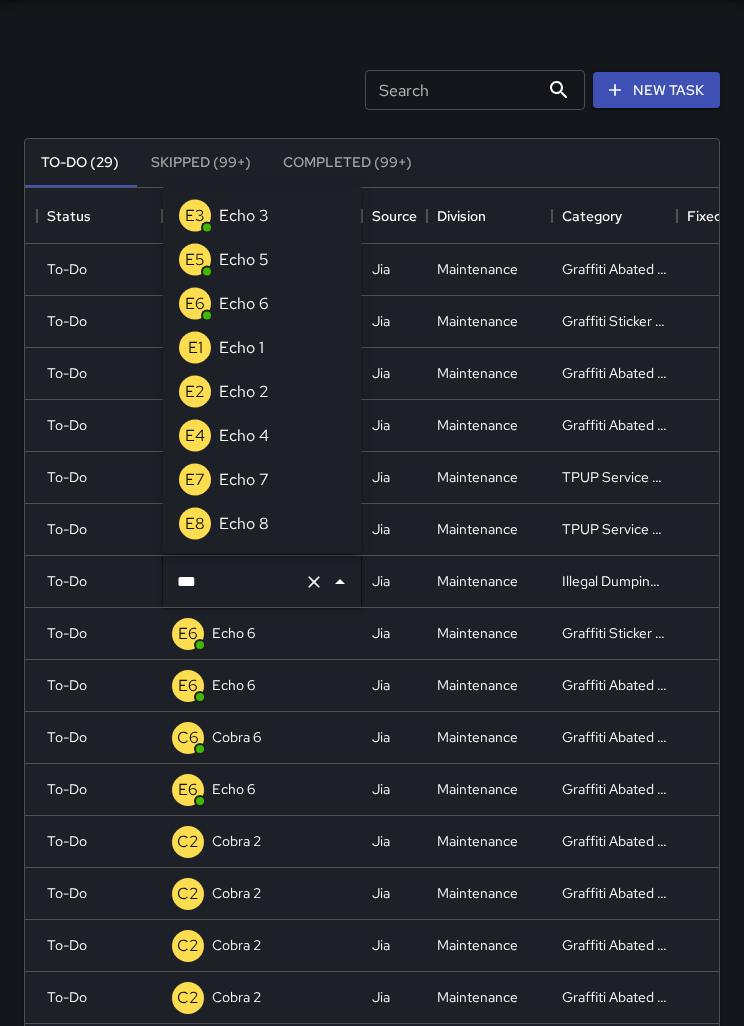 type on "****" 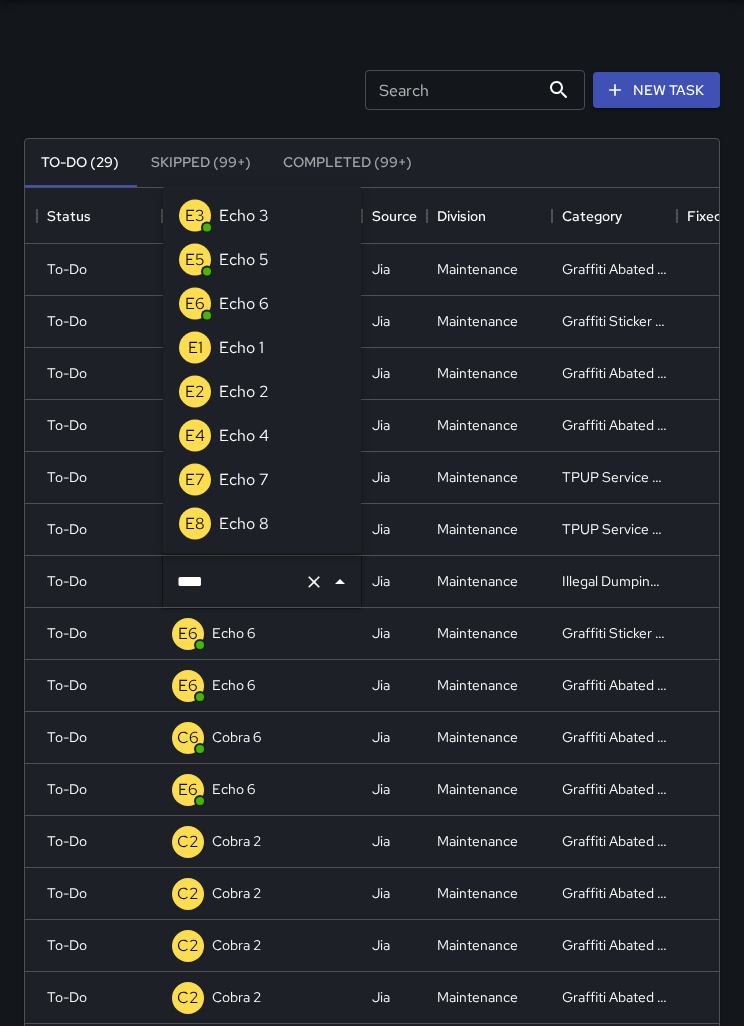 click on "Echo 1" at bounding box center (241, 348) 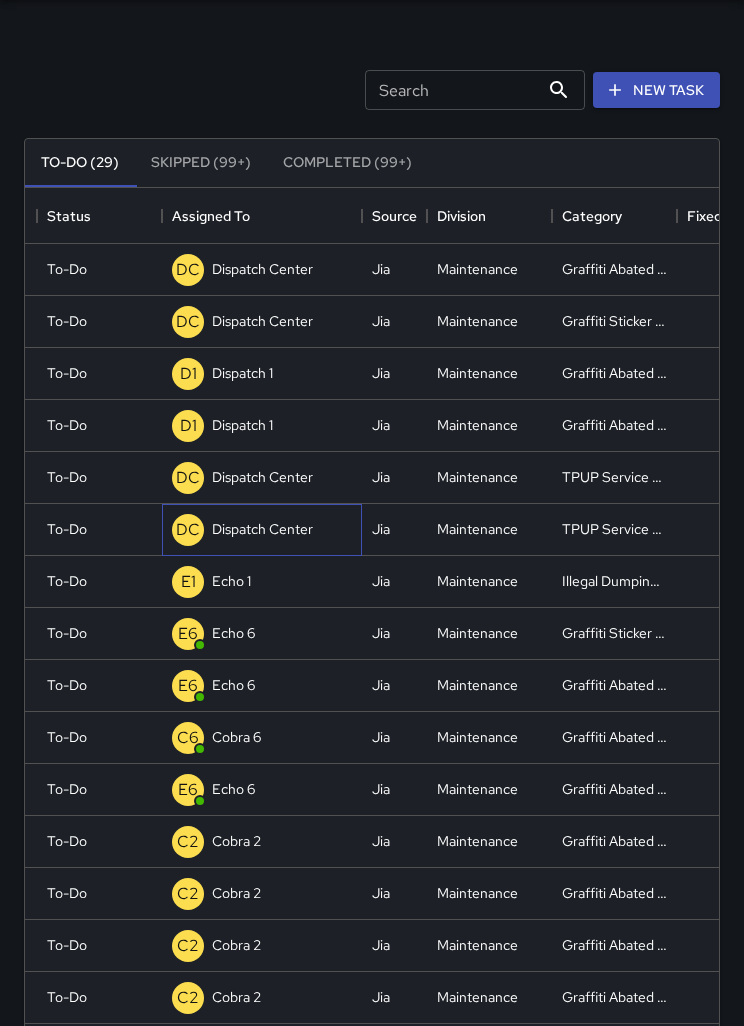 click on "Dispatch Center" at bounding box center (262, 269) 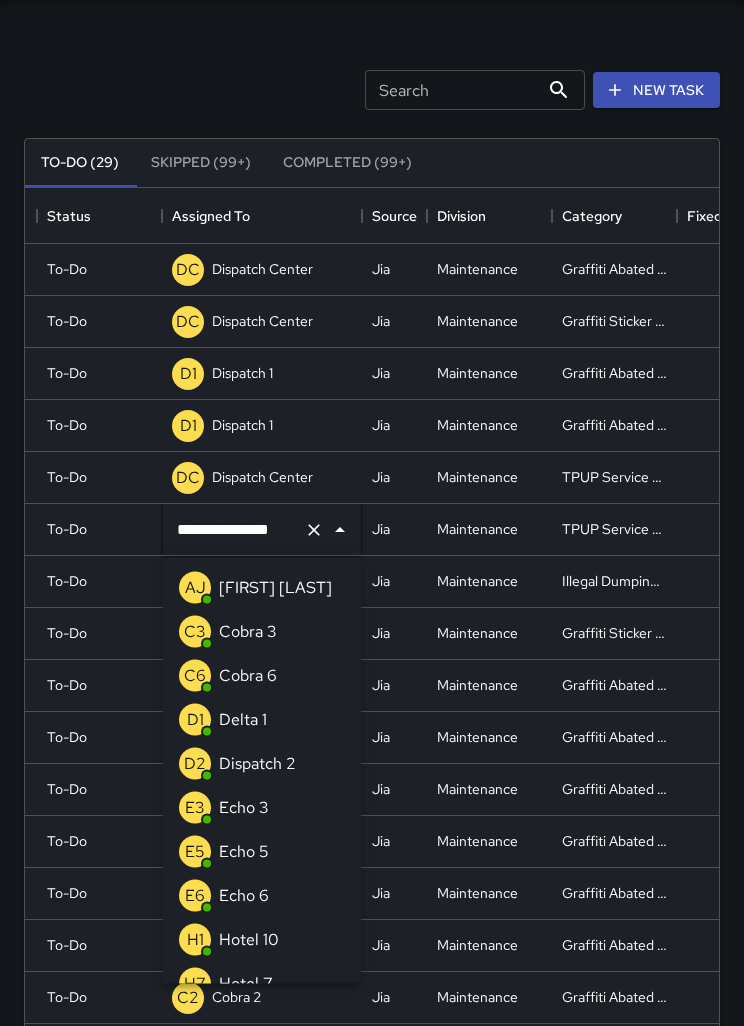 scroll, scrollTop: 1140, scrollLeft: 0, axis: vertical 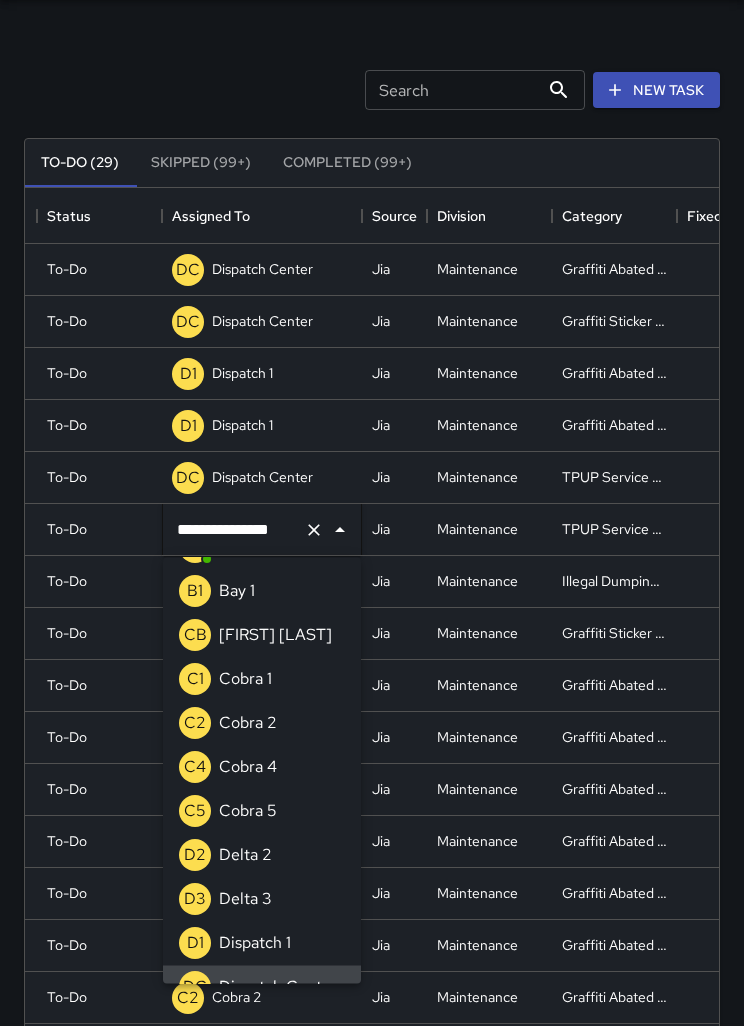 click at bounding box center [314, 530] 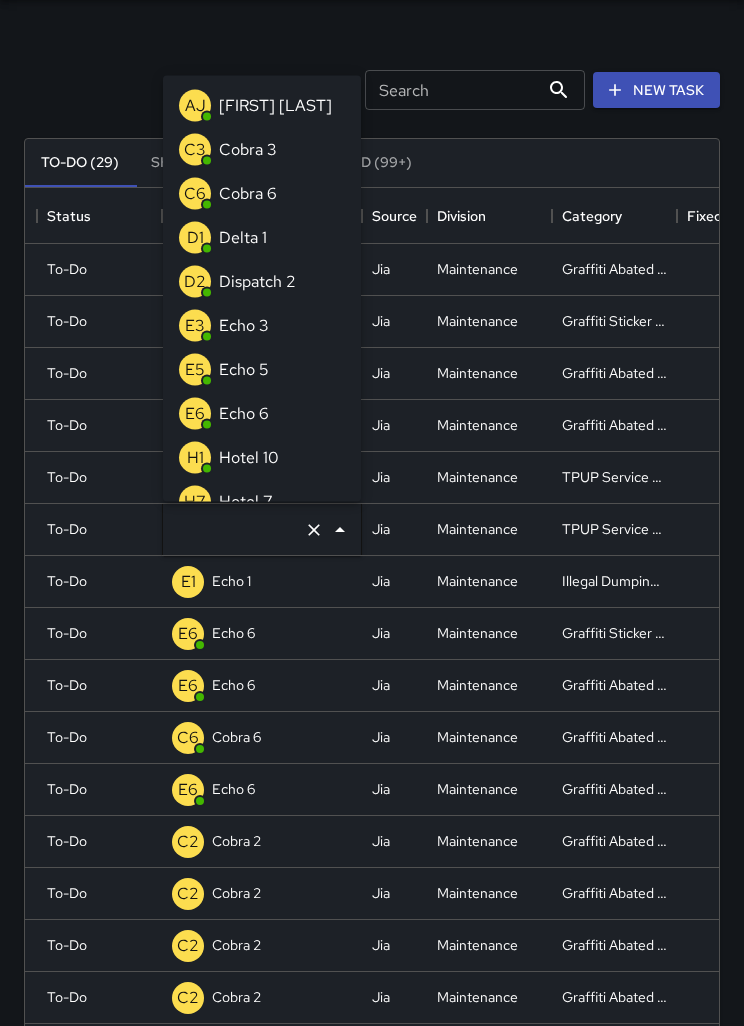 scroll, scrollTop: 0, scrollLeft: 0, axis: both 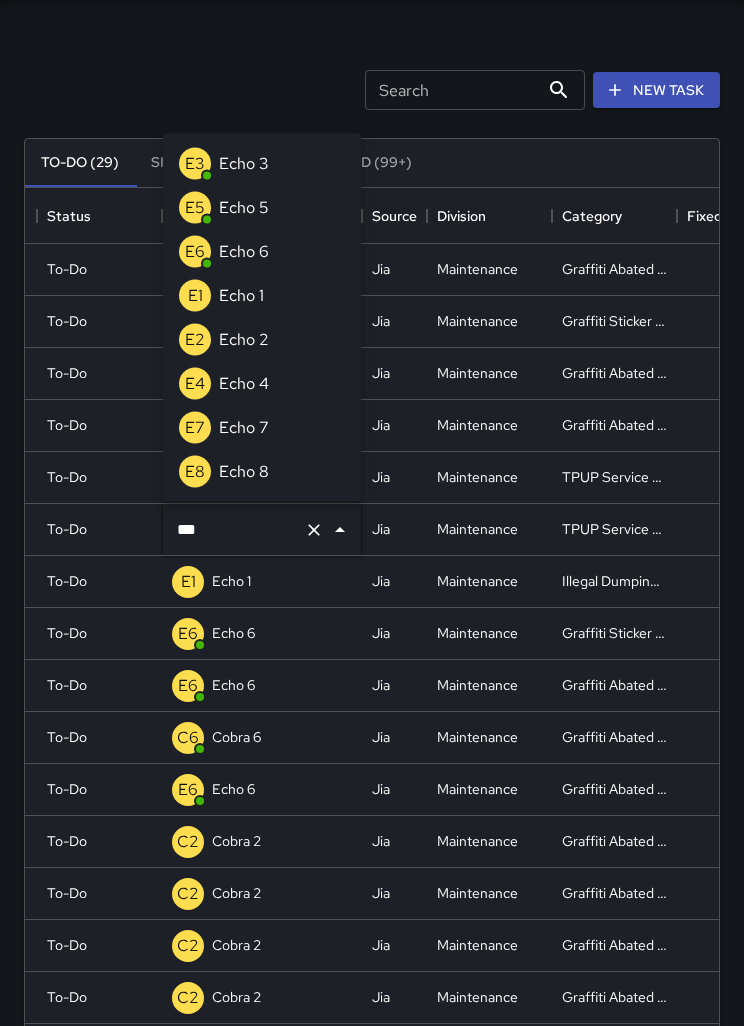 type on "****" 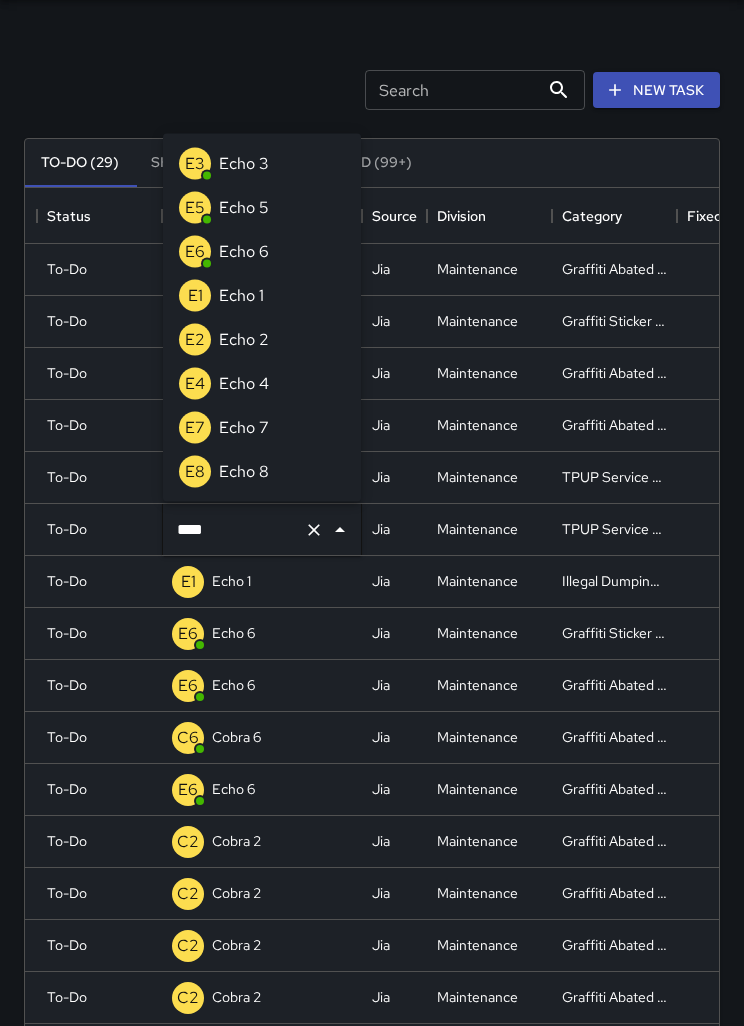 click on "Echo 1" at bounding box center [241, 296] 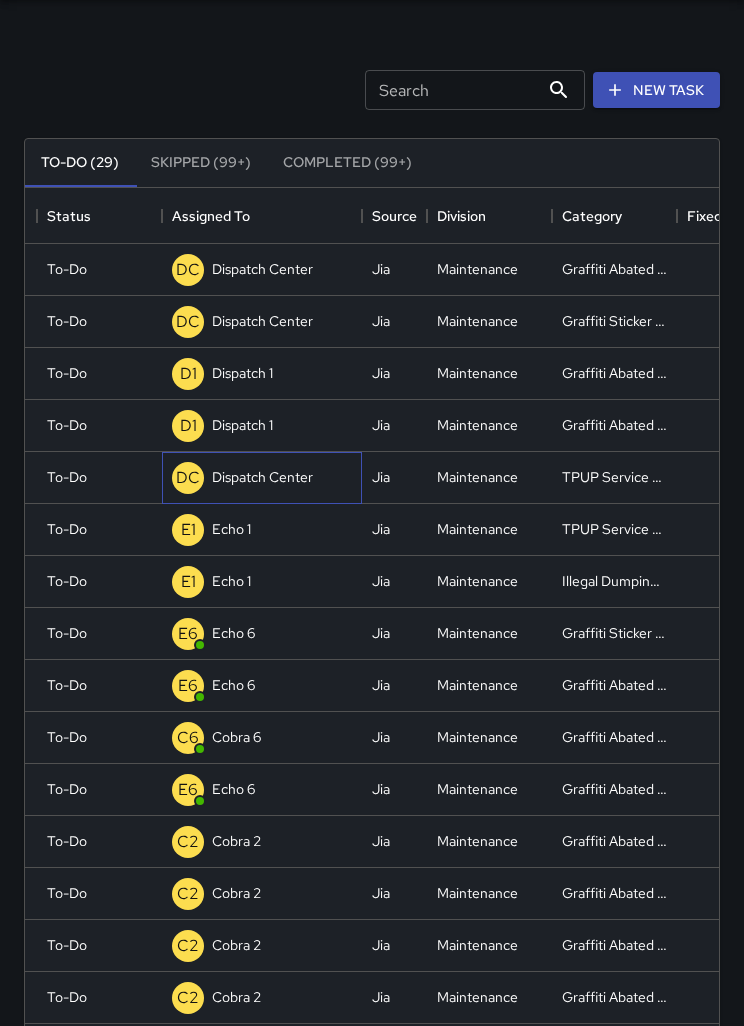 click on "Dispatch Center" at bounding box center (262, 269) 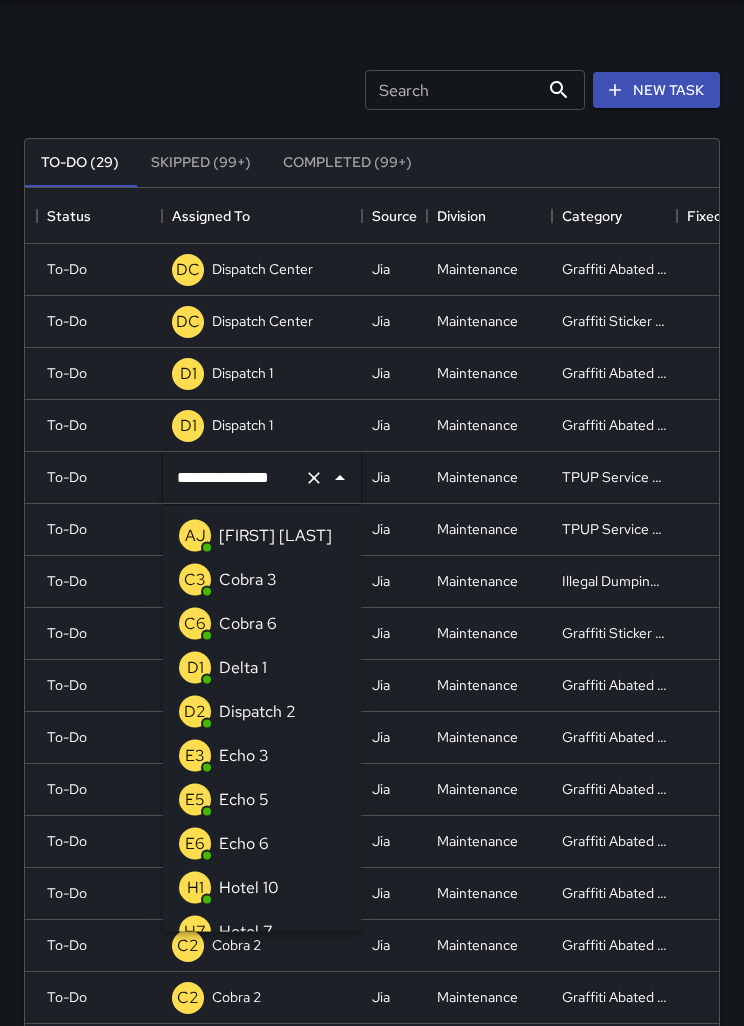 scroll, scrollTop: 1140, scrollLeft: 0, axis: vertical 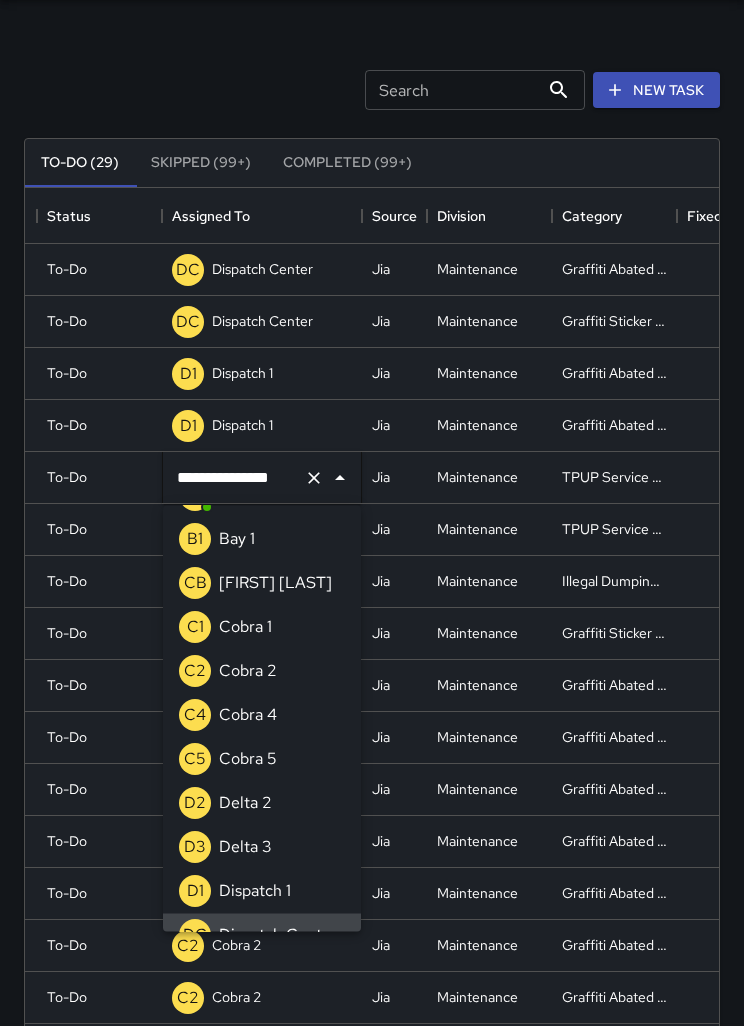 click at bounding box center [314, 478] 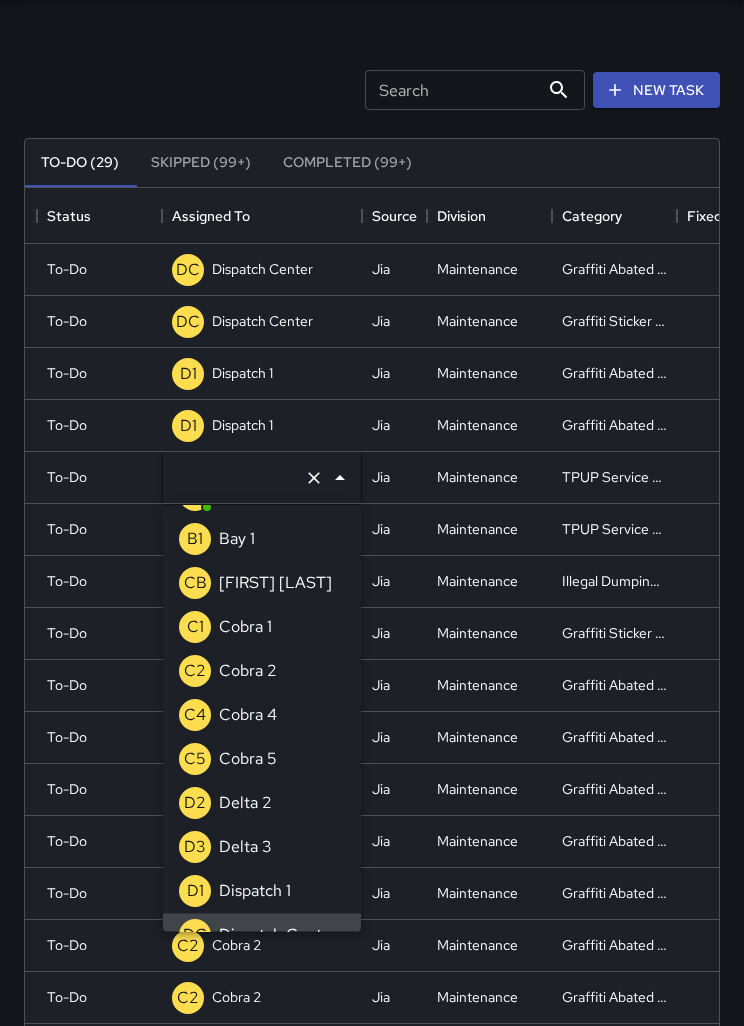 scroll, scrollTop: 8, scrollLeft: 0, axis: vertical 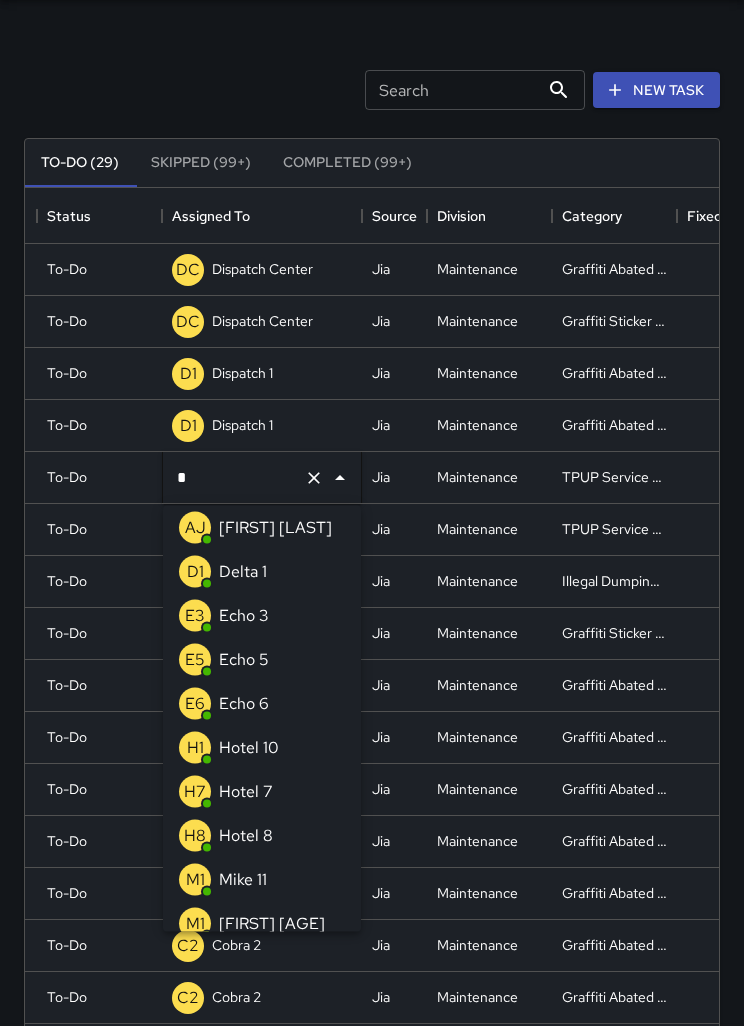 type on "**" 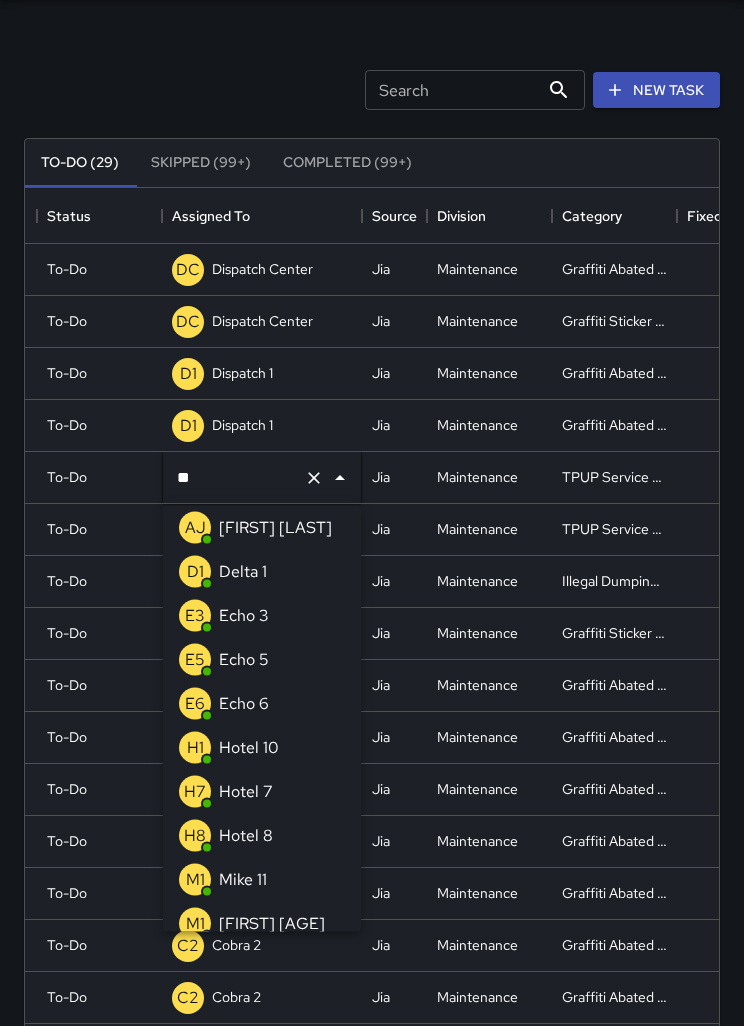scroll, scrollTop: 0, scrollLeft: 0, axis: both 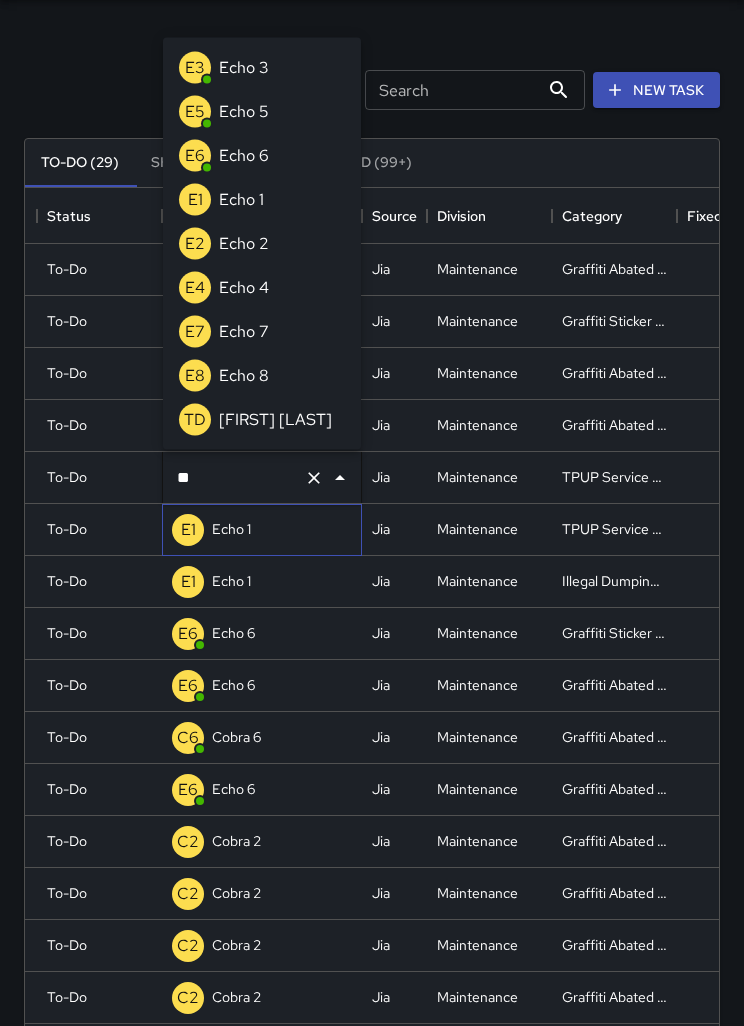 click on "Echo 1" at bounding box center (262, 269) 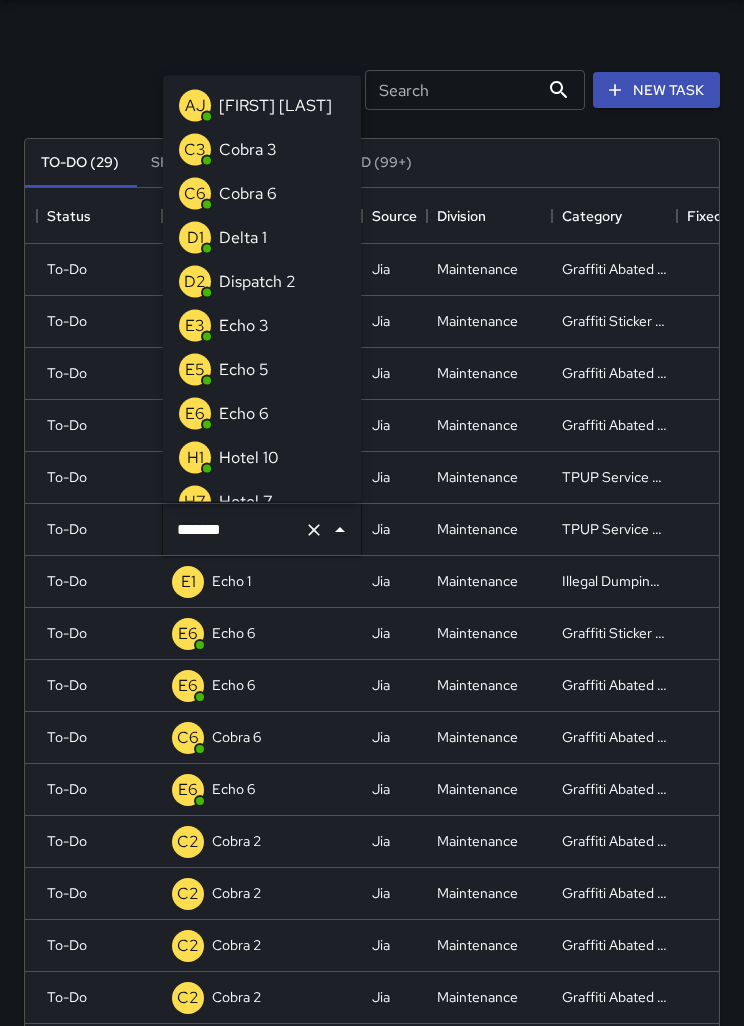 scroll, scrollTop: 1184, scrollLeft: 0, axis: vertical 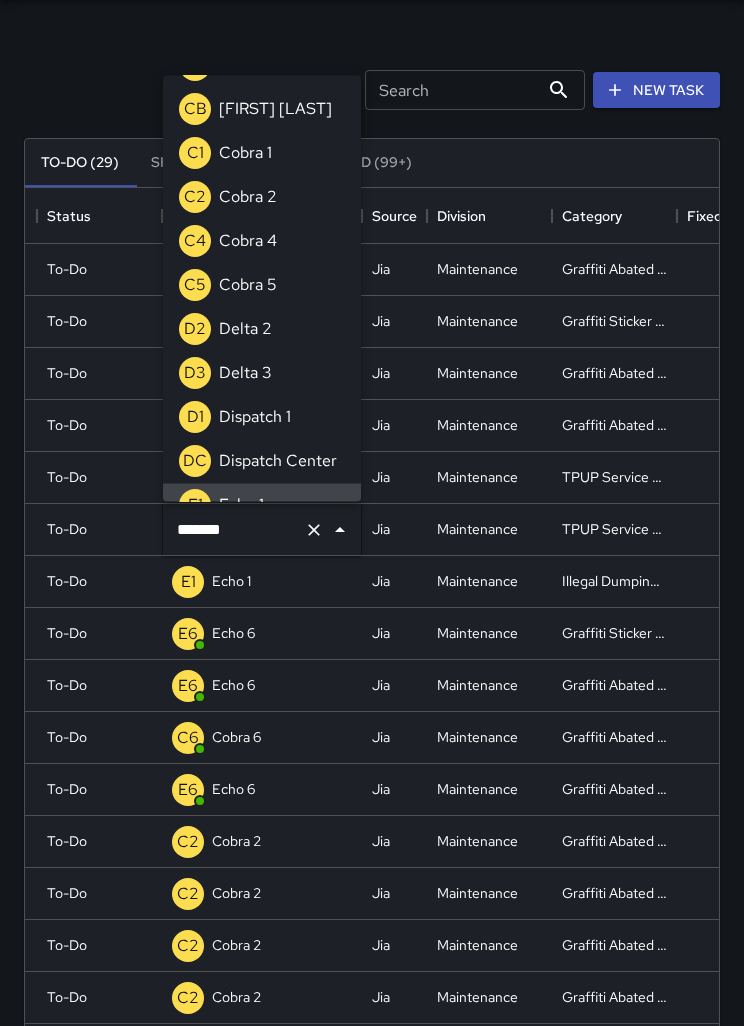 click on "Echo 1" at bounding box center [241, 505] 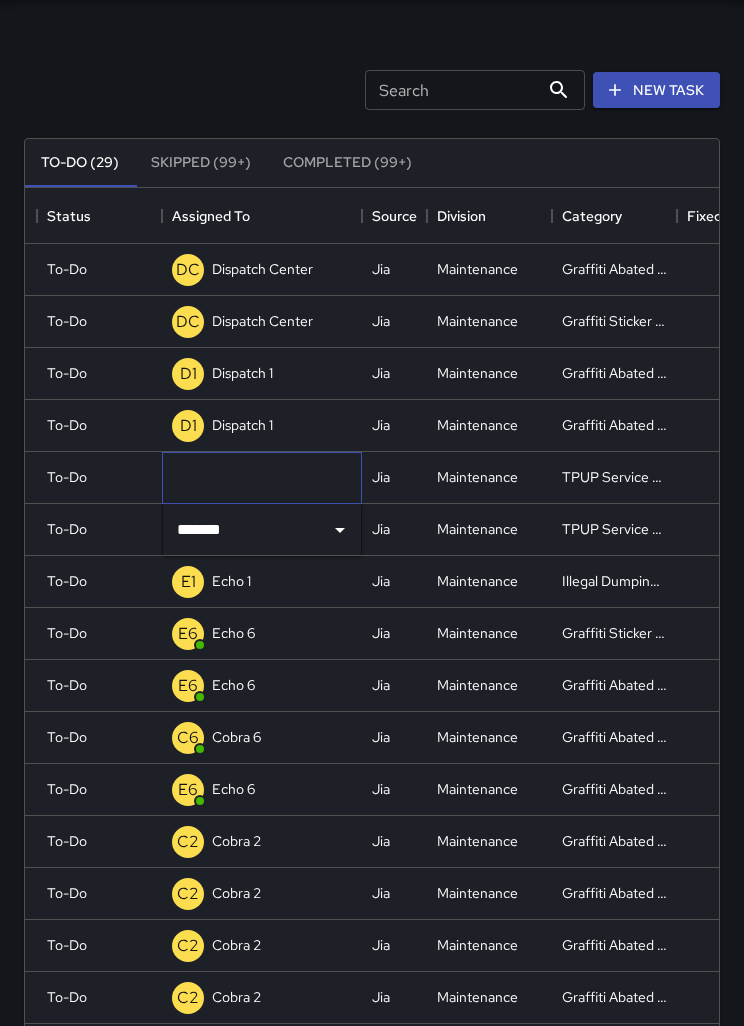click on "Unassigned" at bounding box center (0, 0) 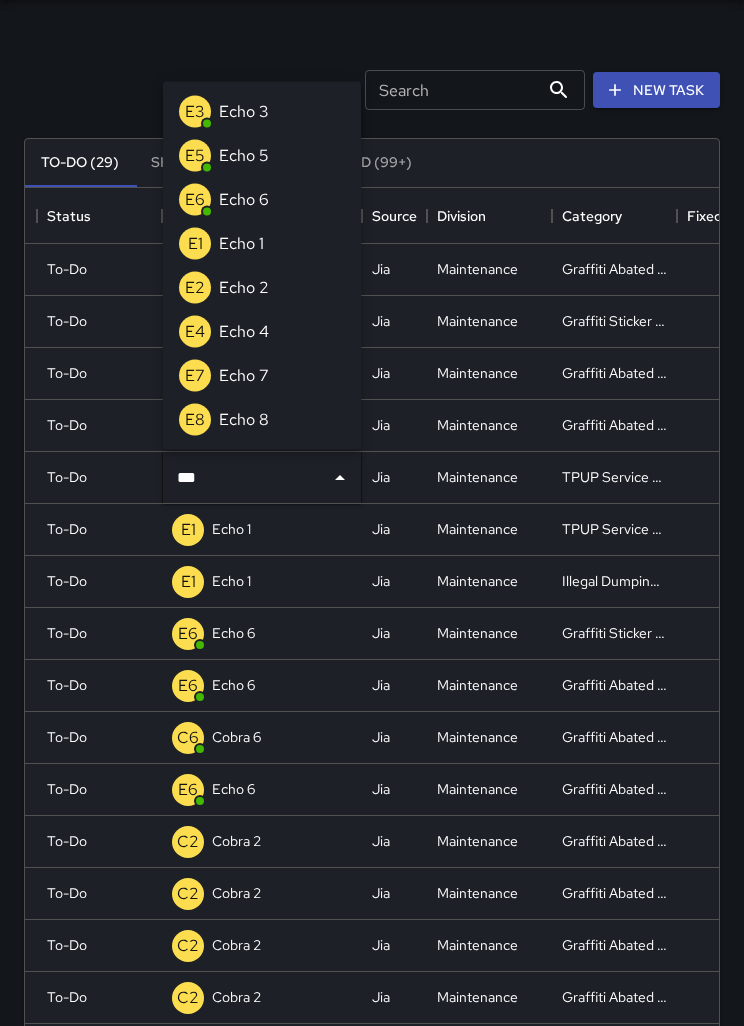 type on "****" 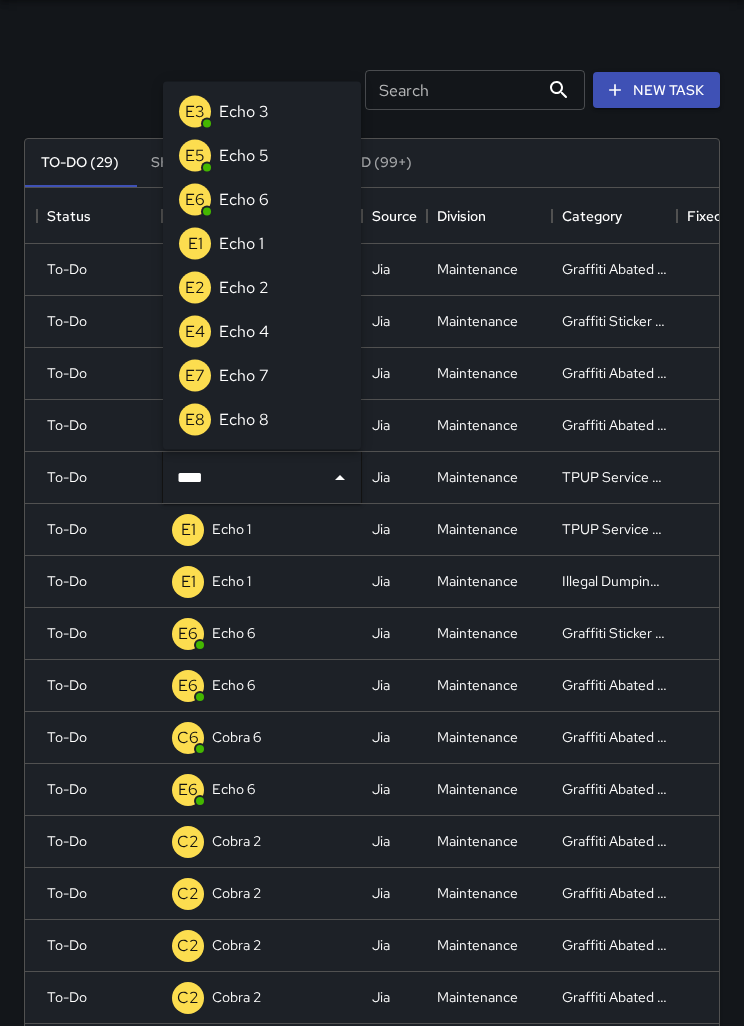 click on "Echo 1" at bounding box center (241, 244) 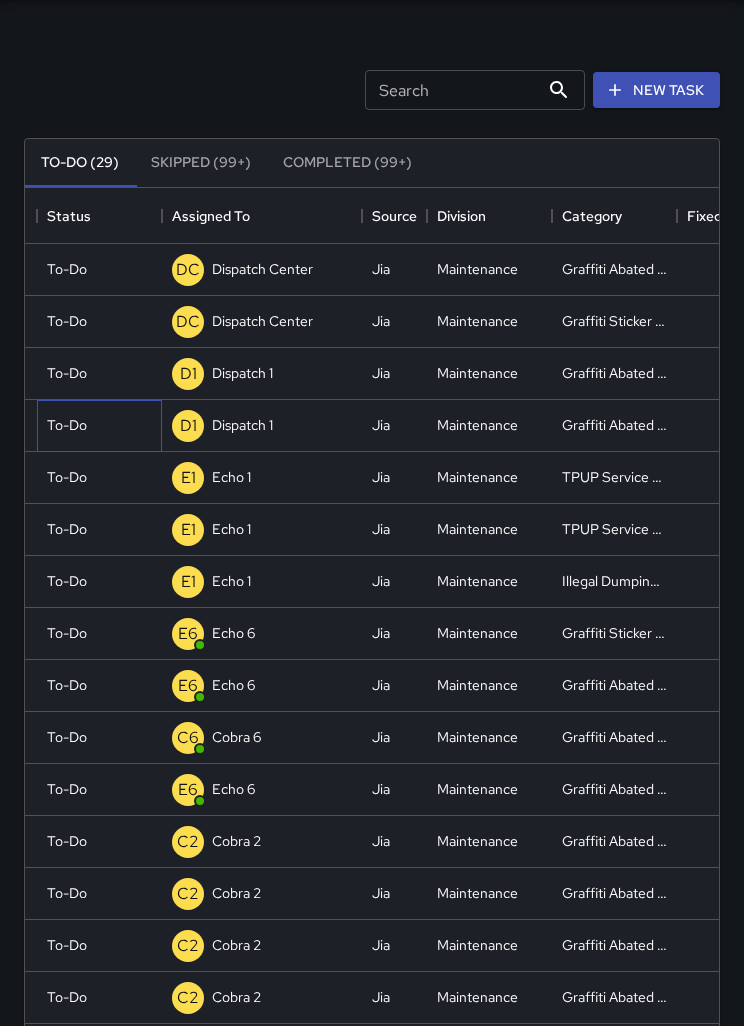 click on "To-Do" at bounding box center [99, 269] 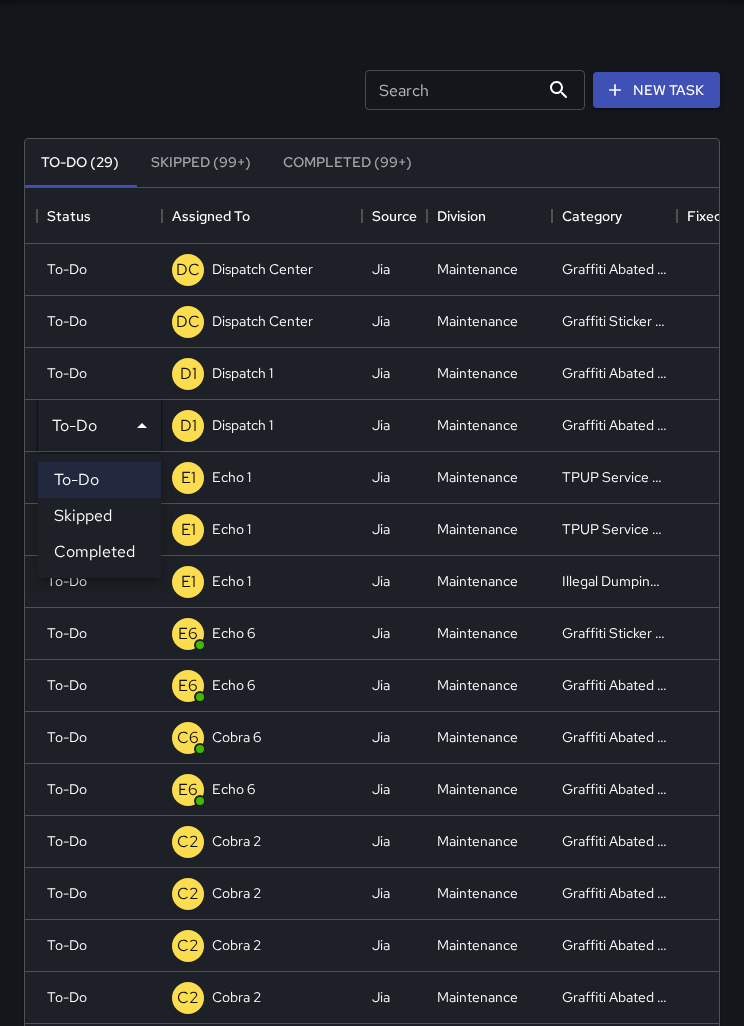 click at bounding box center (372, 513) 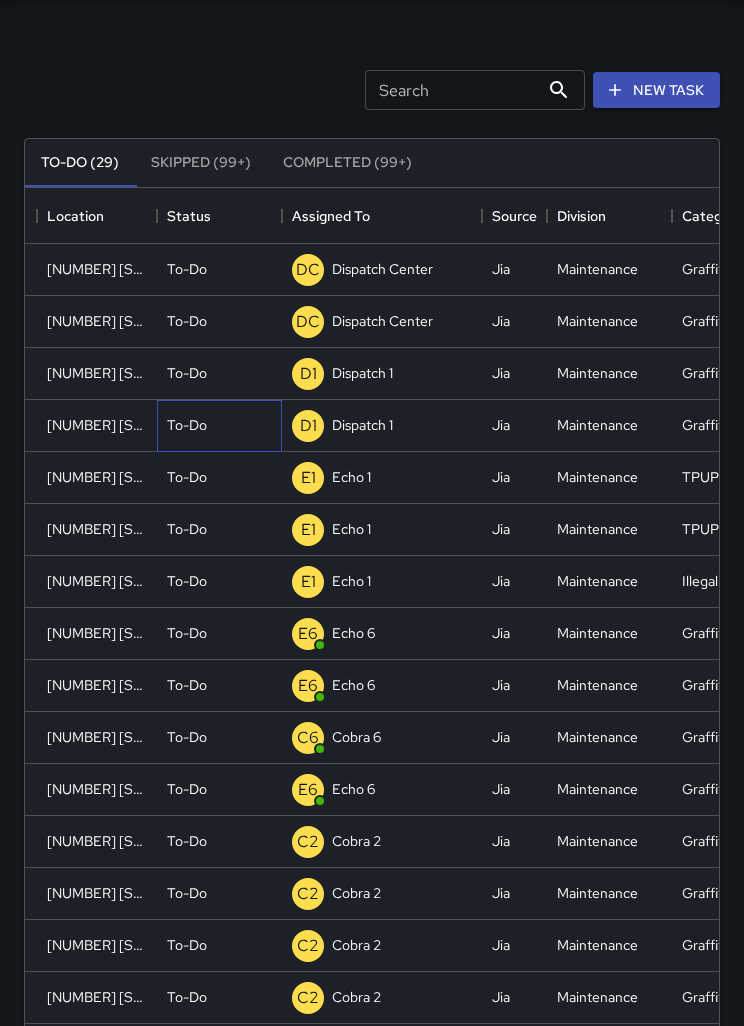 scroll, scrollTop: 0, scrollLeft: 108, axis: horizontal 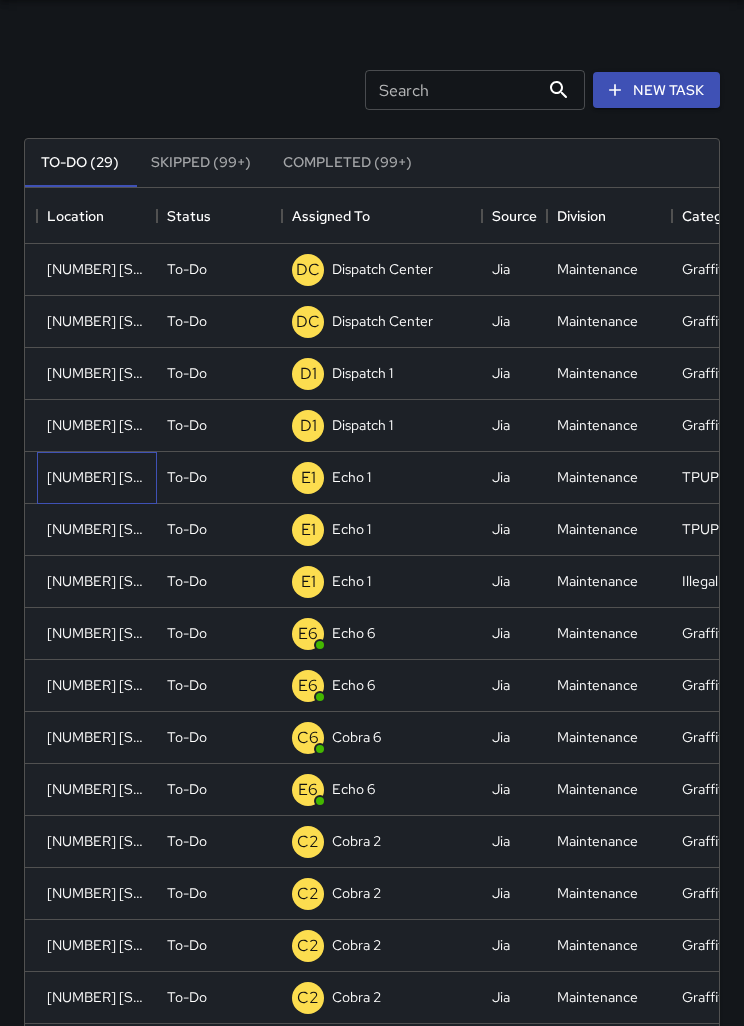 click on "1701 Broadway" at bounding box center (97, 269) 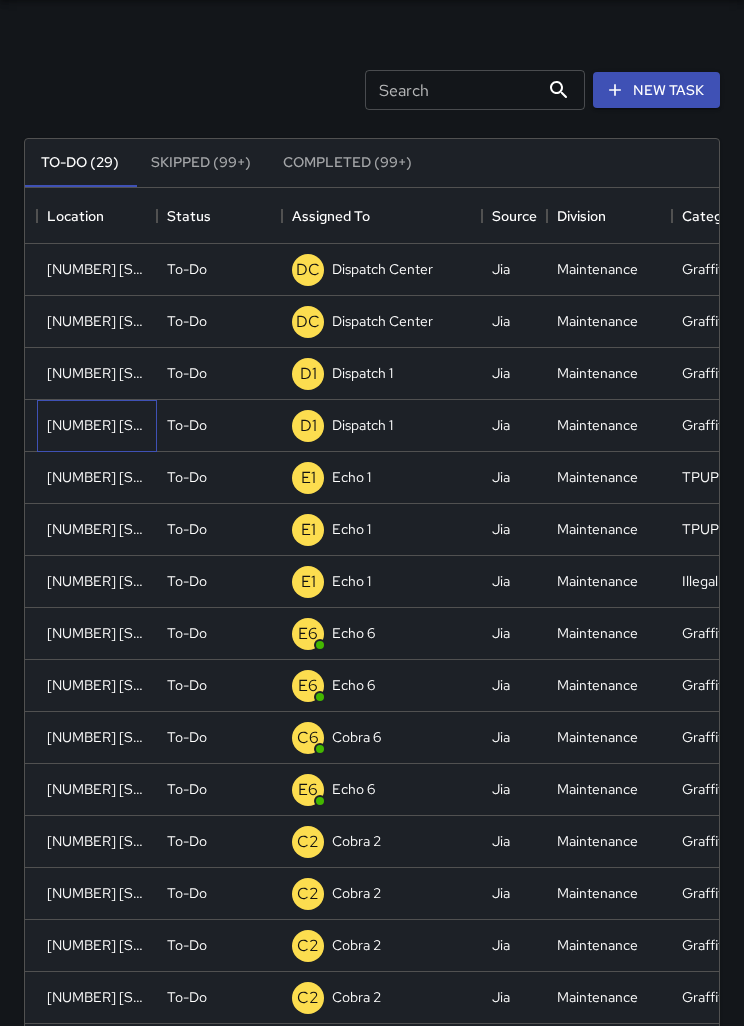 click on "[NUMBER] [STREET]" at bounding box center [97, 269] 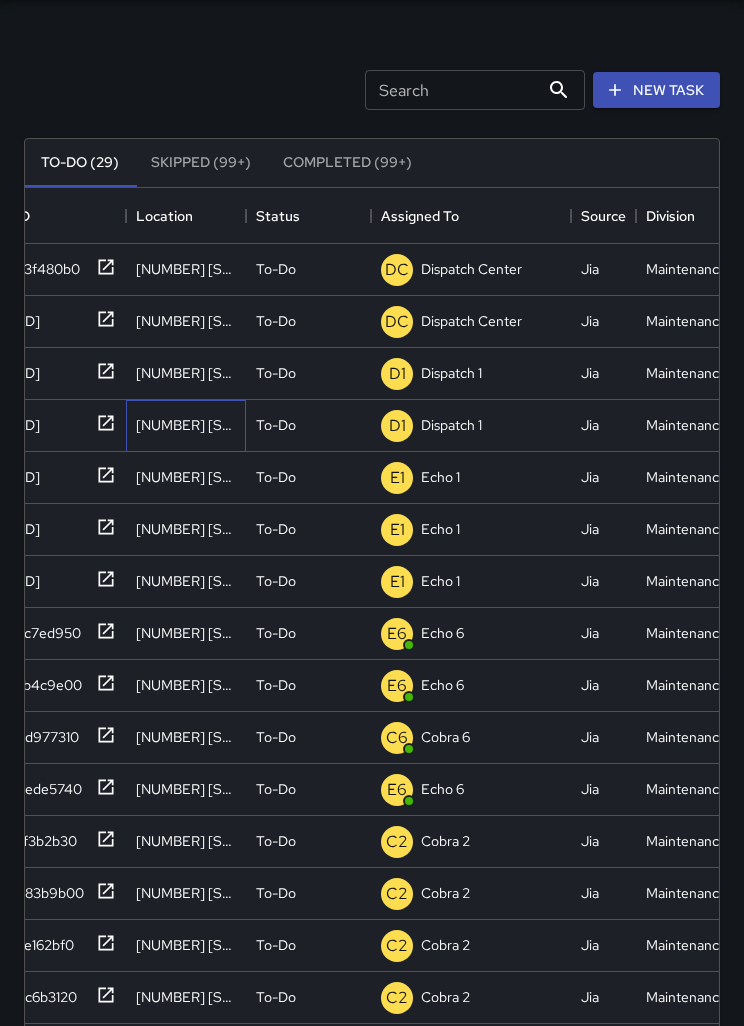 scroll, scrollTop: 0, scrollLeft: 19, axis: horizontal 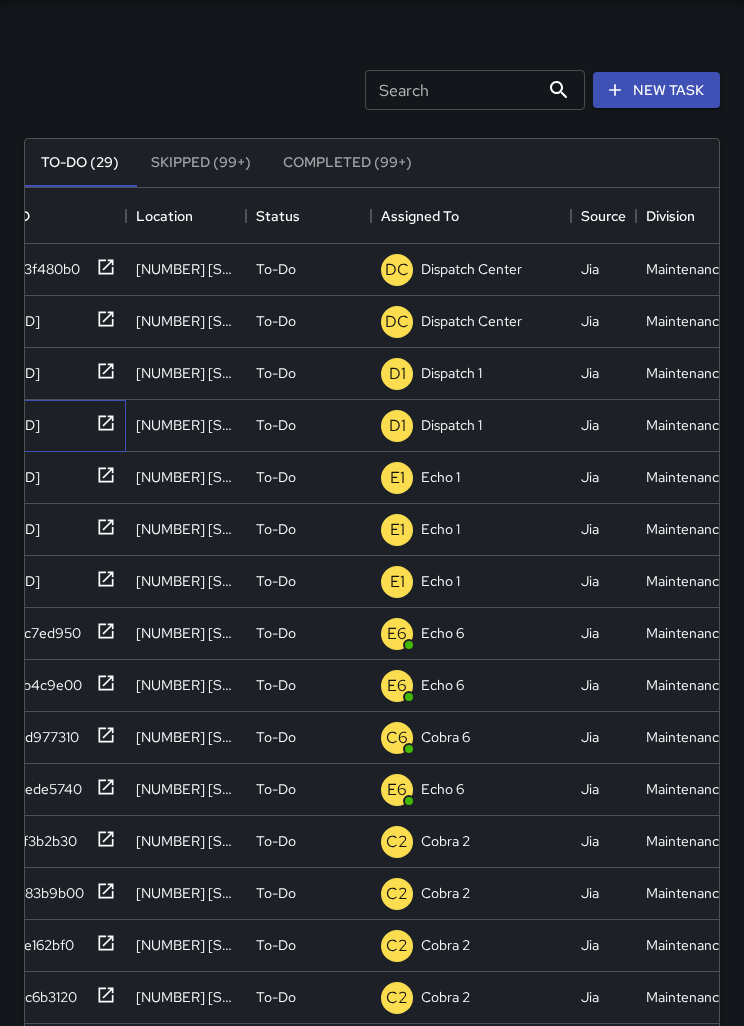 click on "602ec650" at bounding box center (44, 265) 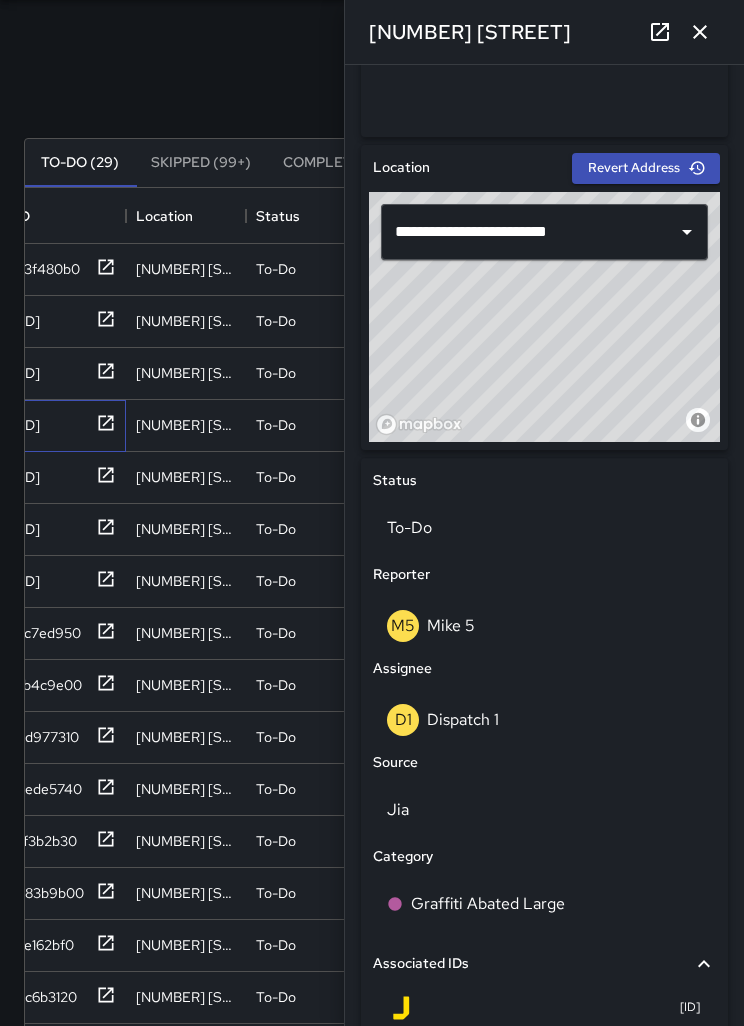 scroll, scrollTop: 551, scrollLeft: 0, axis: vertical 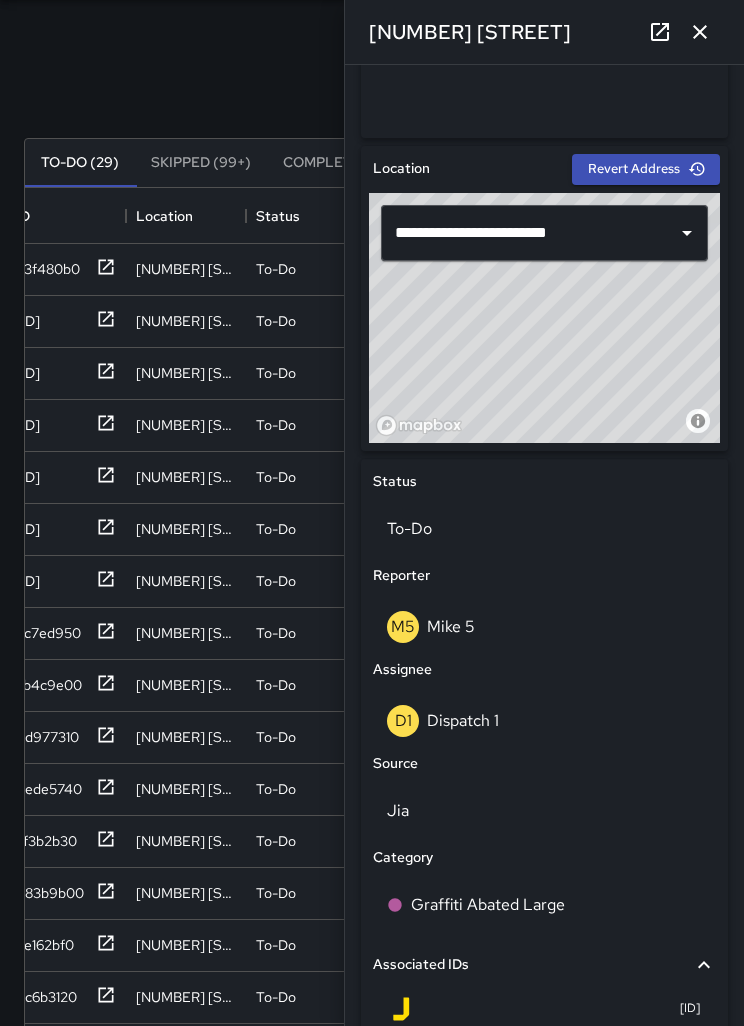 click on "D1 Dispatch 1" at bounding box center (544, 721) 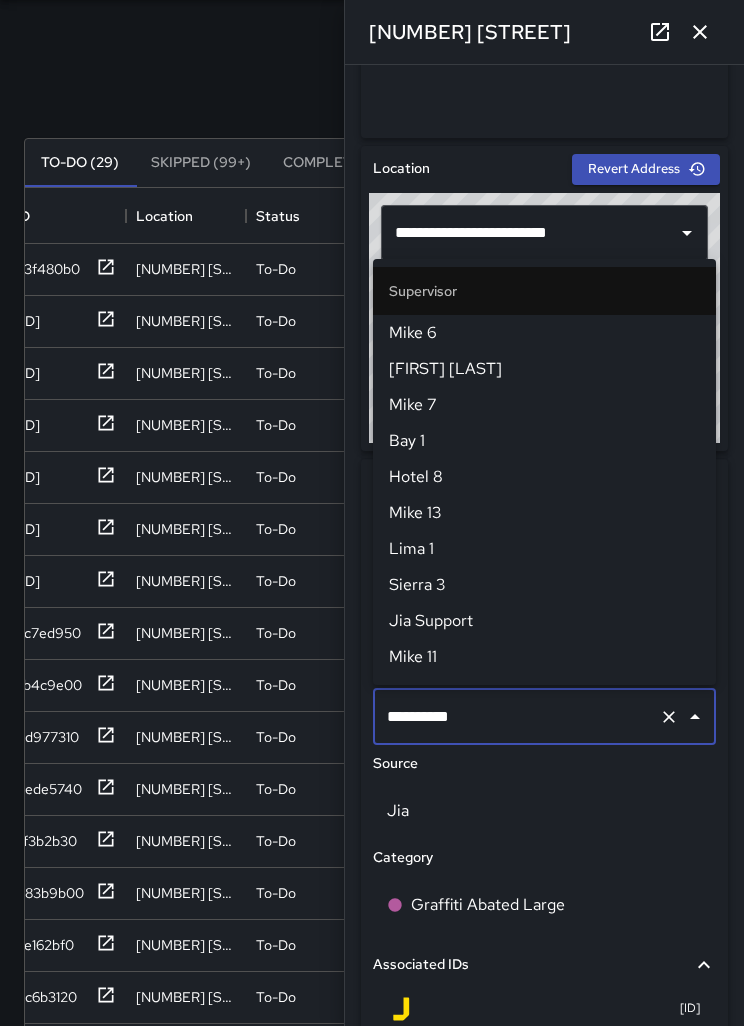 scroll, scrollTop: 1224, scrollLeft: 0, axis: vertical 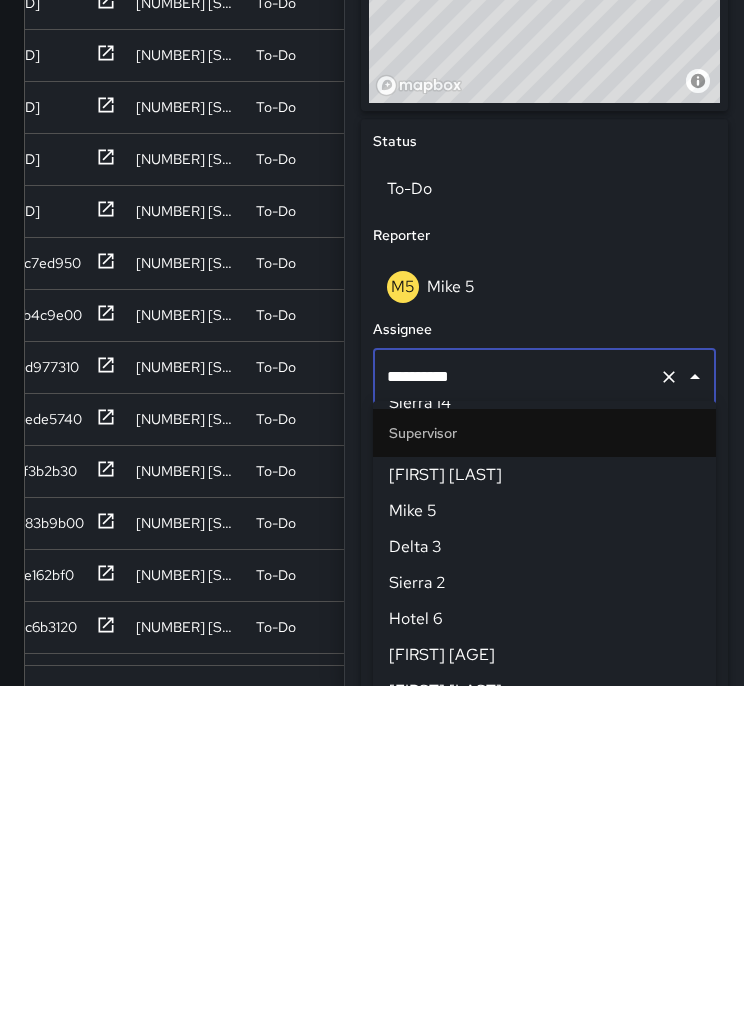 click on "**********" at bounding box center [516, 717] 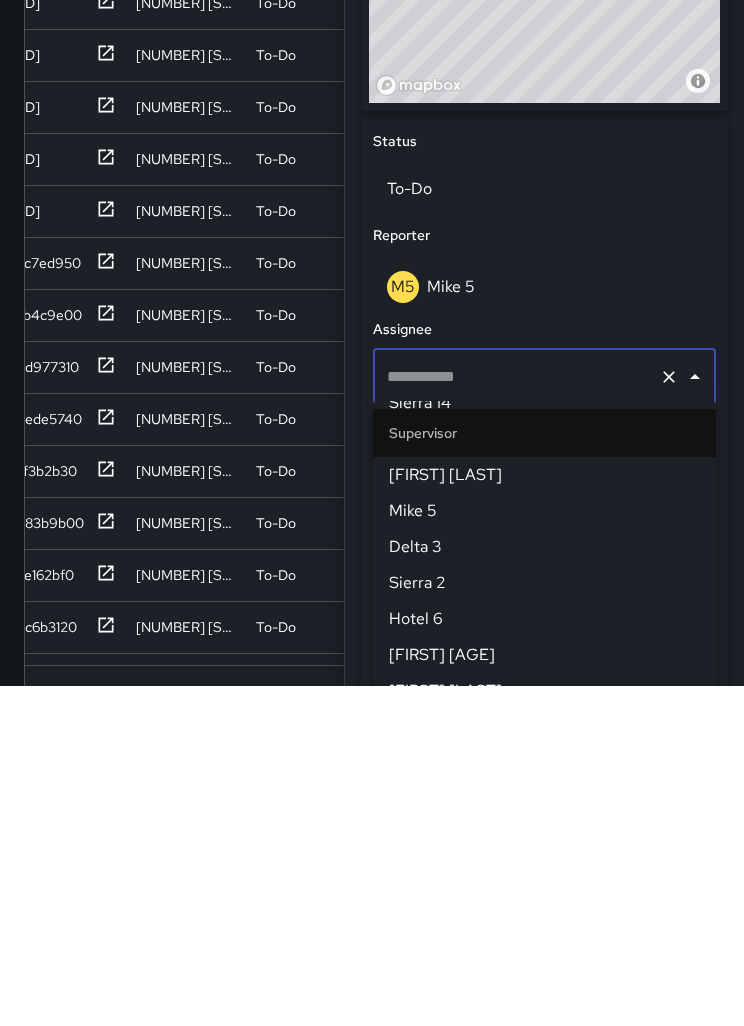 scroll, scrollTop: 0, scrollLeft: 0, axis: both 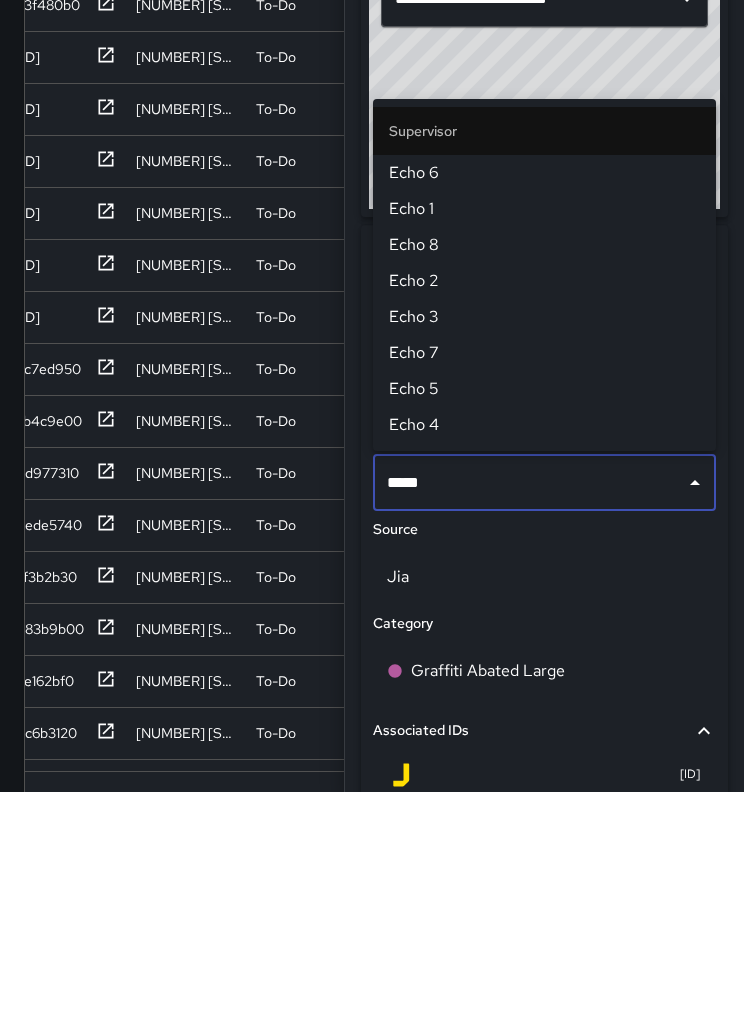 type on "******" 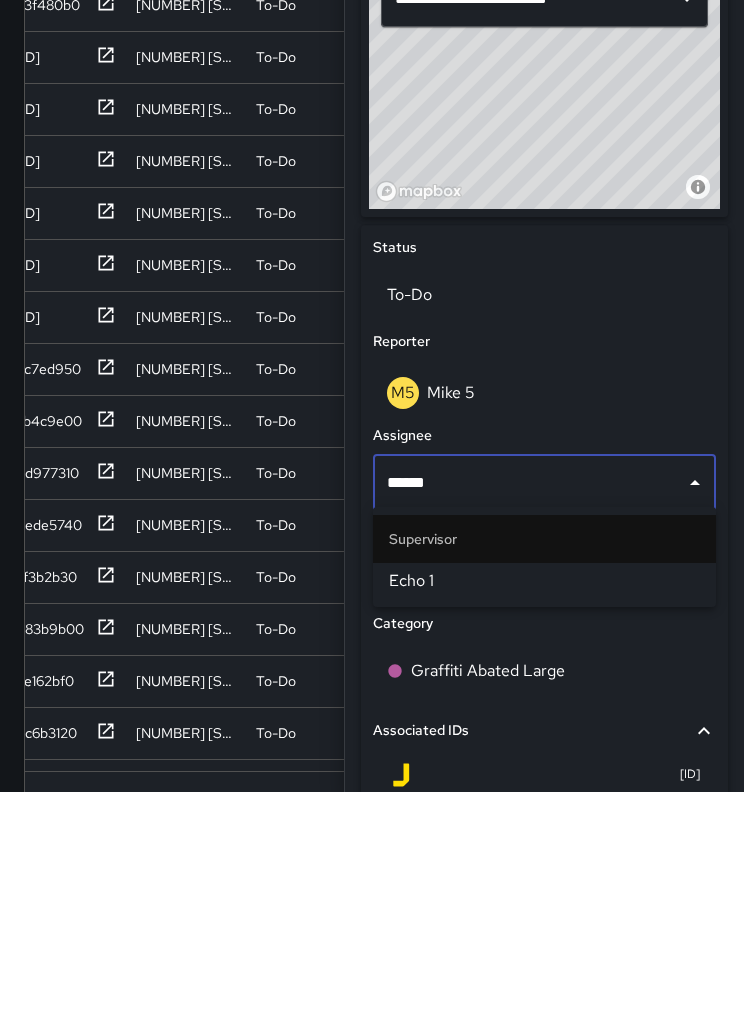 click on "Echo 1" at bounding box center [544, 815] 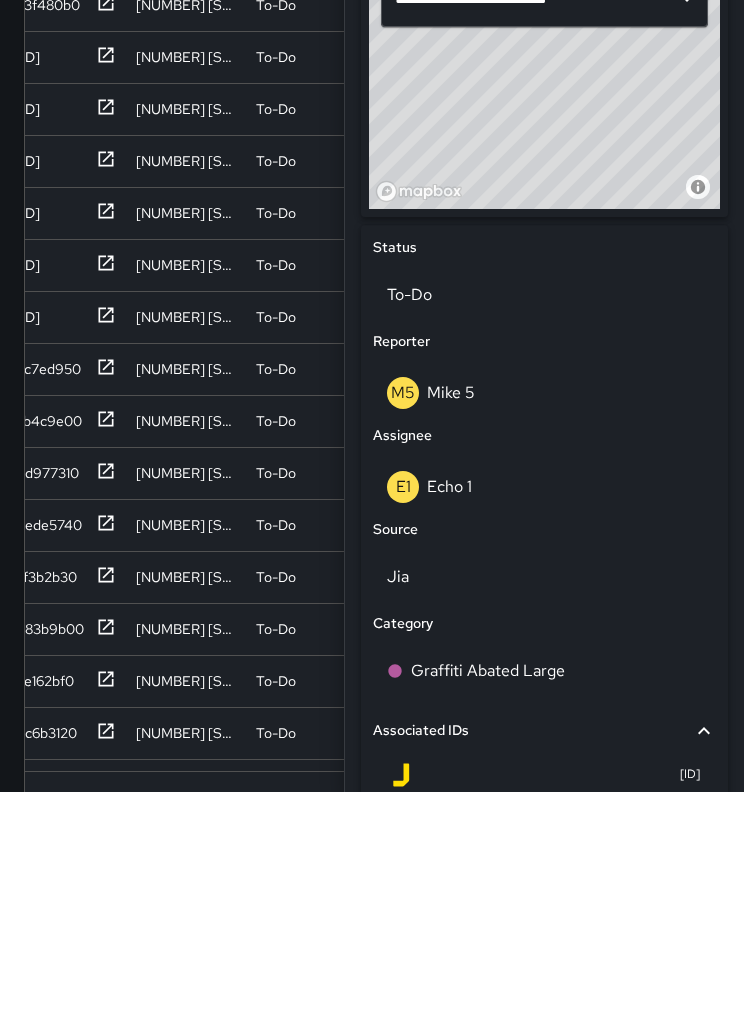 scroll, scrollTop: 155, scrollLeft: 0, axis: vertical 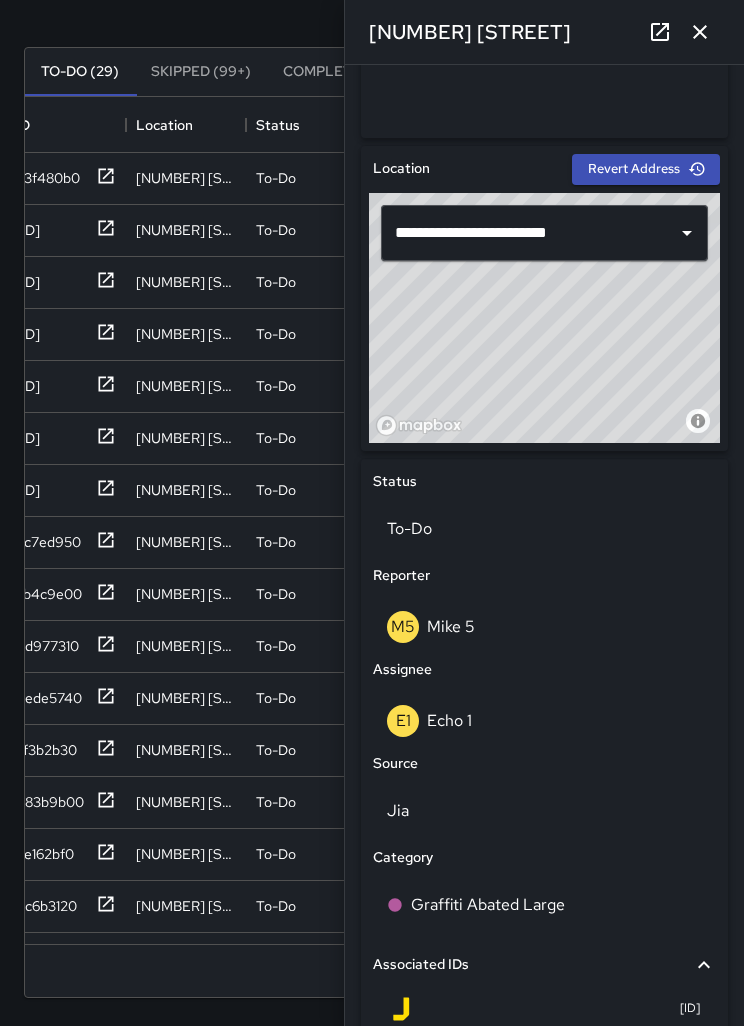 click on "E1 Echo 1" at bounding box center (544, 721) 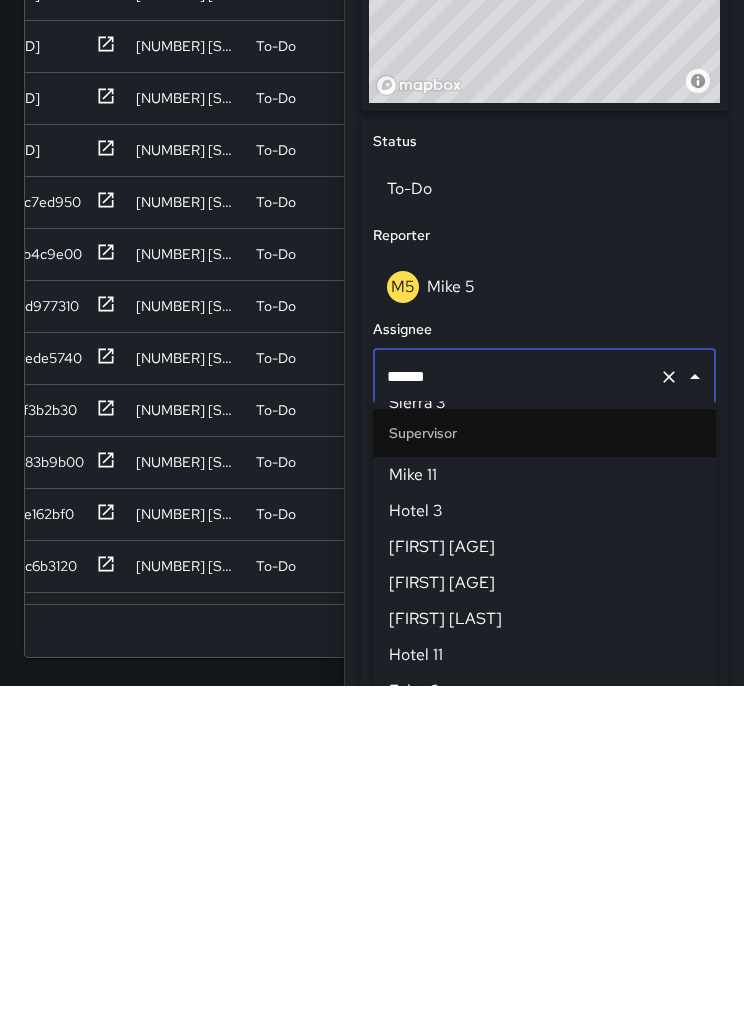 scroll, scrollTop: 0, scrollLeft: 0, axis: both 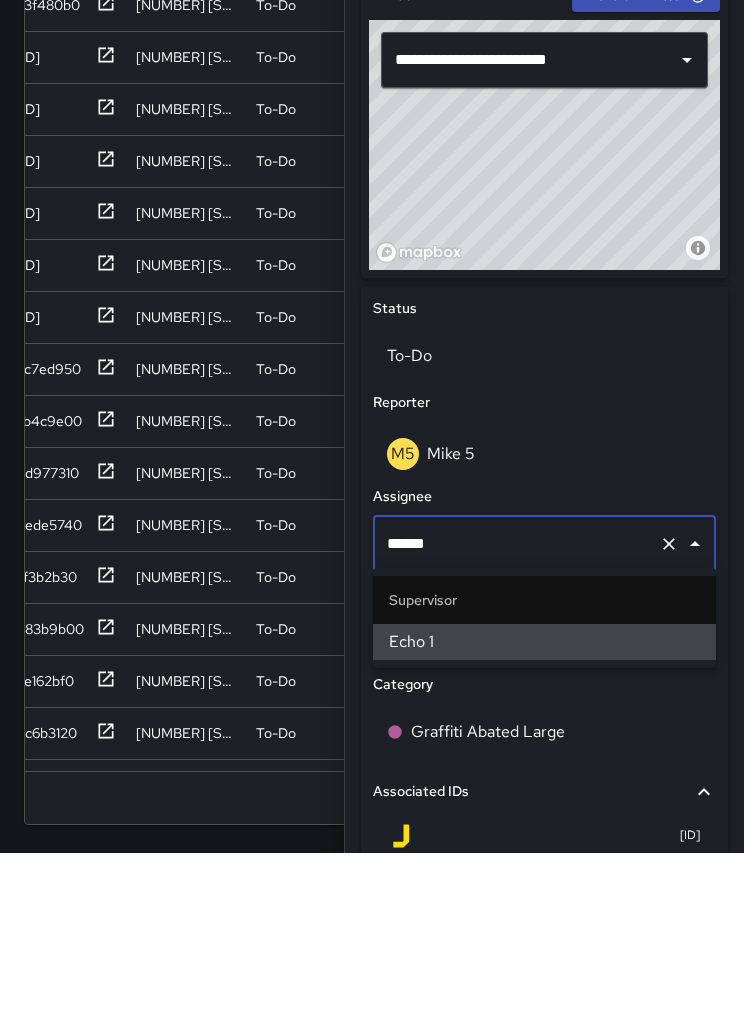 type on "****" 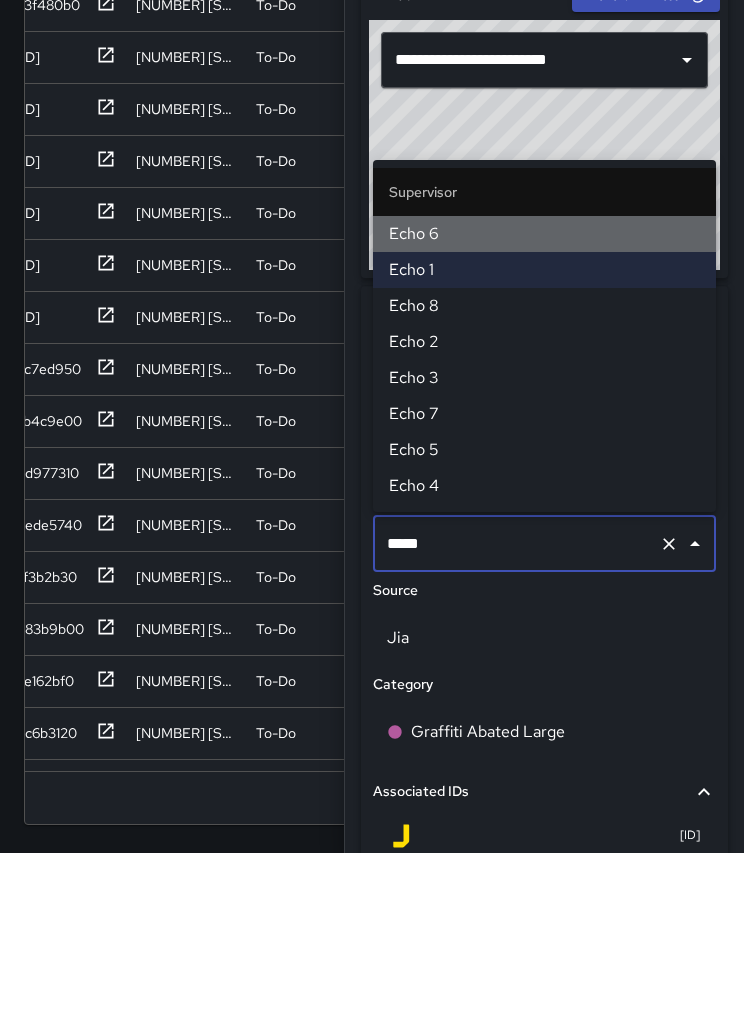 click on "Echo 6" at bounding box center (544, 407) 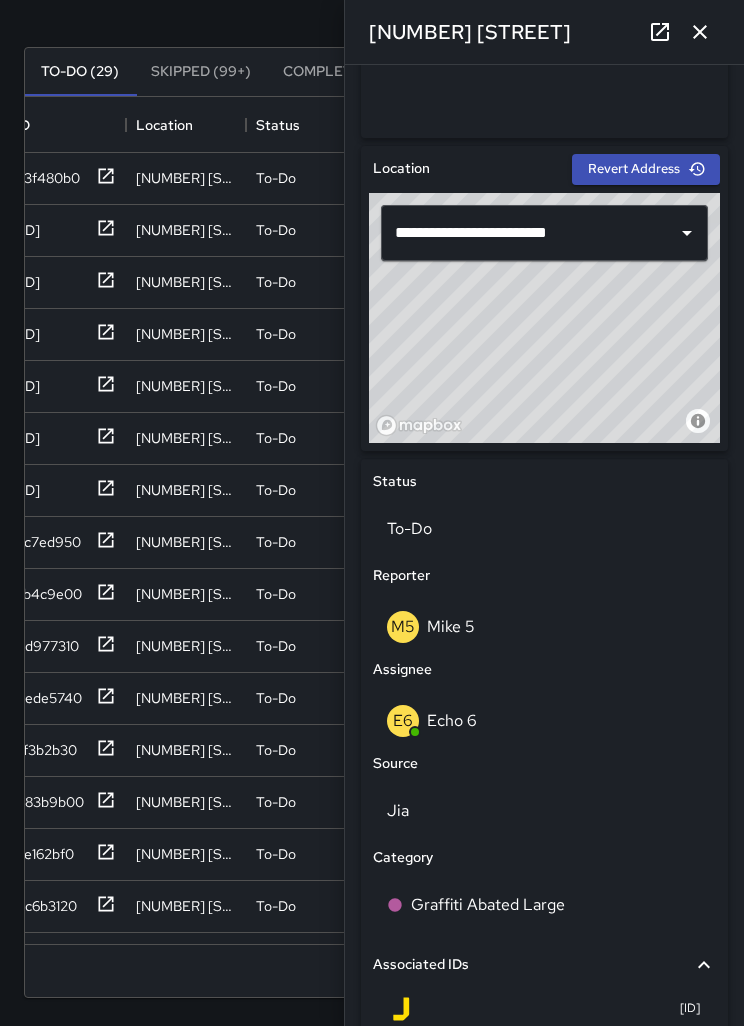 click at bounding box center (700, 32) 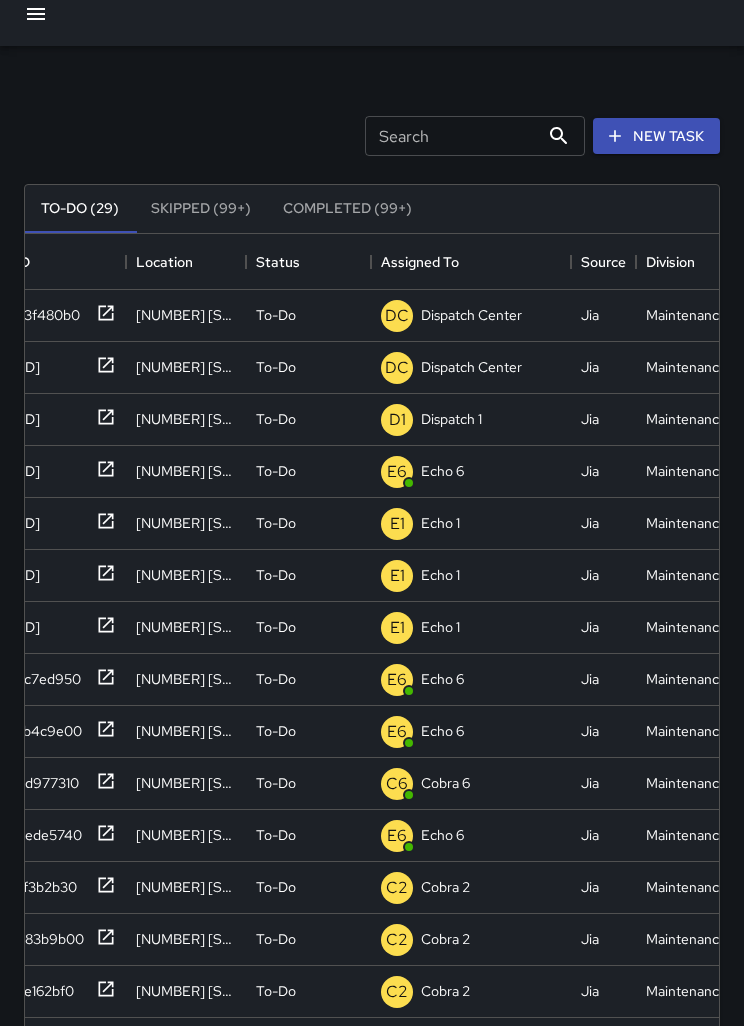 scroll, scrollTop: 12, scrollLeft: 0, axis: vertical 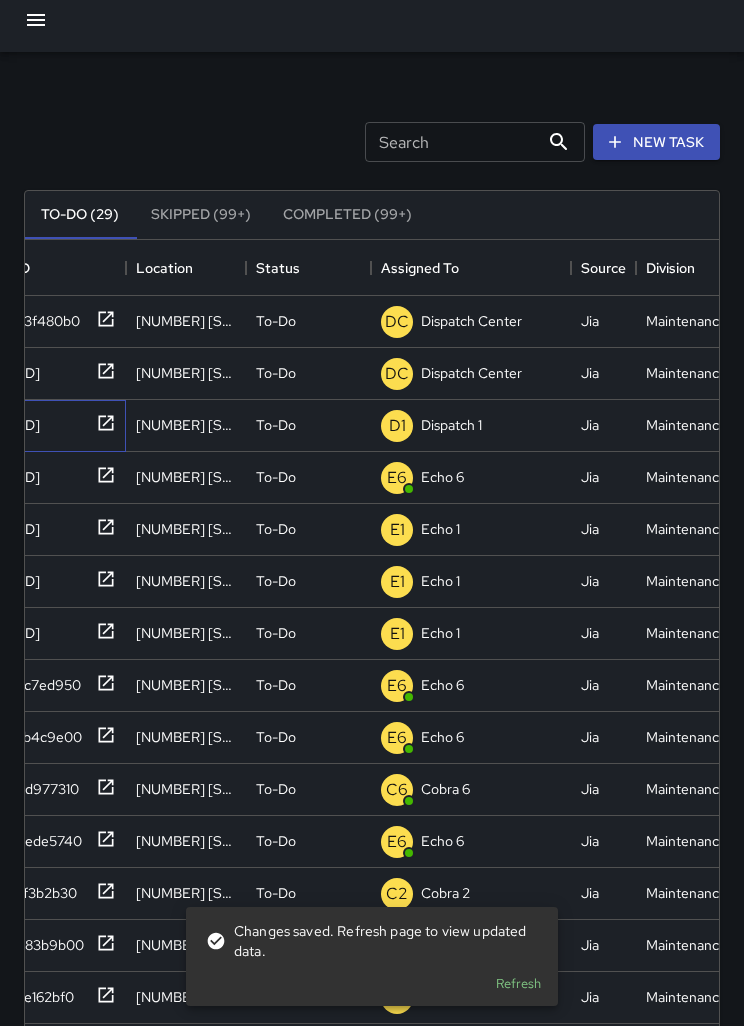 click on "c0c47680" at bounding box center [44, 317] 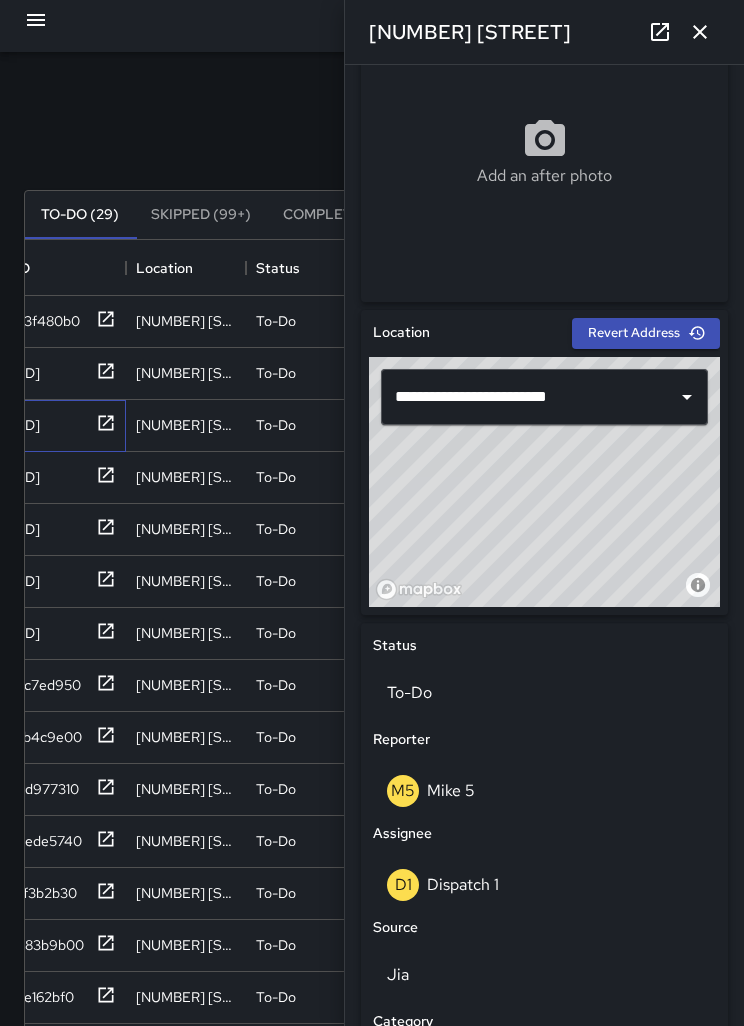 scroll, scrollTop: 386, scrollLeft: 0, axis: vertical 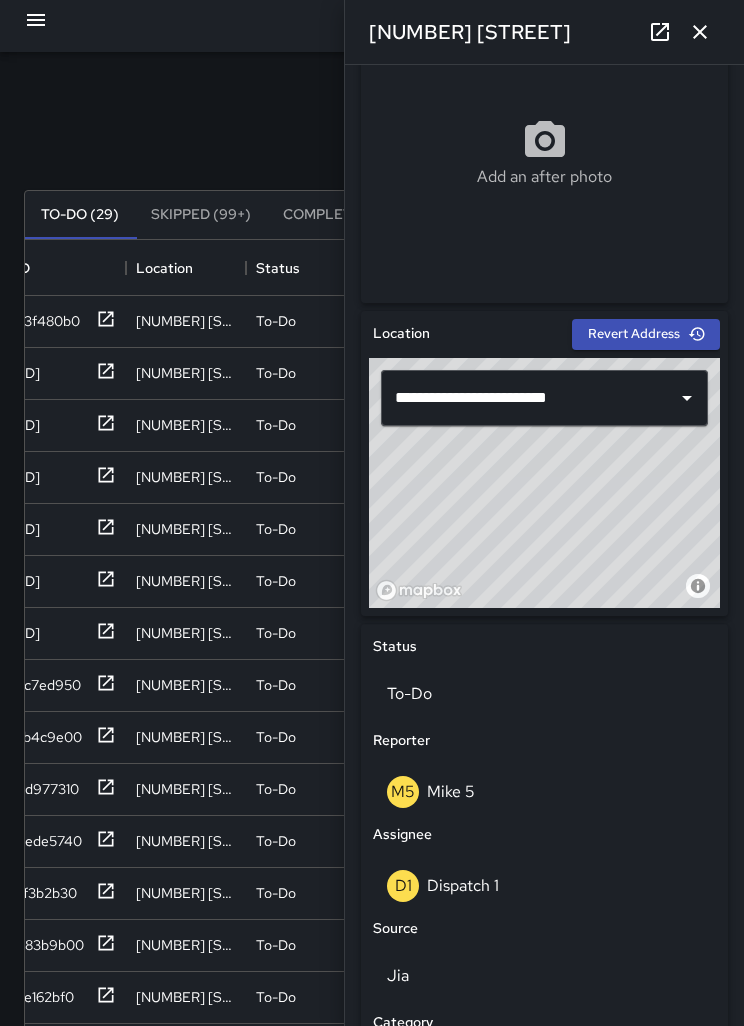 click on "D1 Dispatch 1" at bounding box center [544, 694] 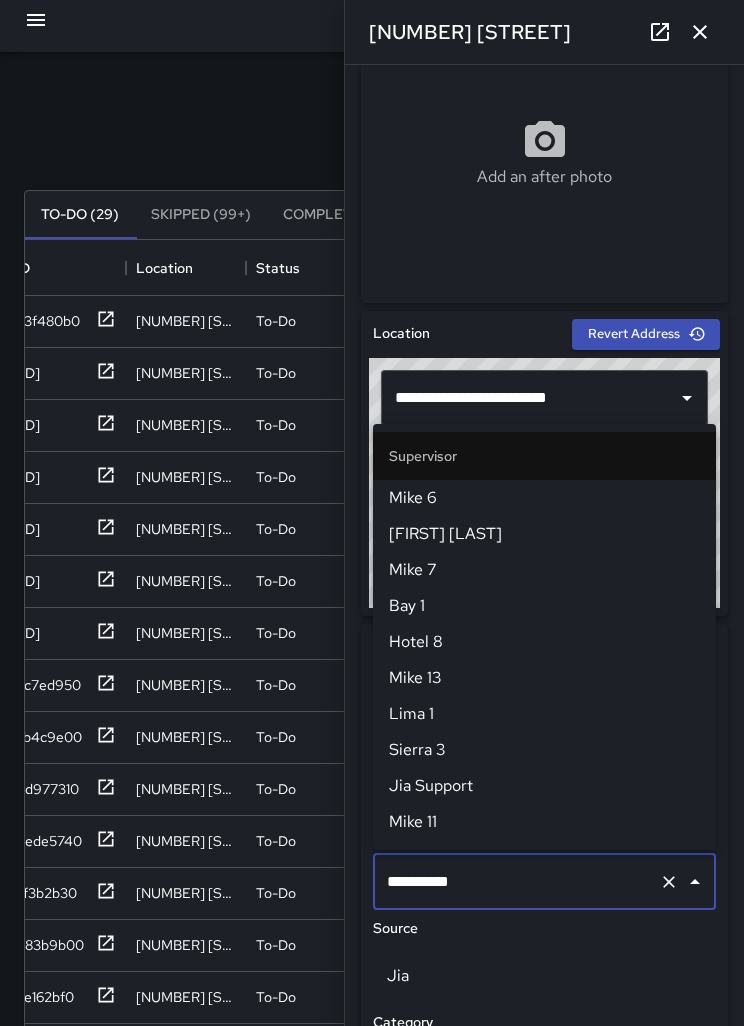 scroll, scrollTop: 1224, scrollLeft: 0, axis: vertical 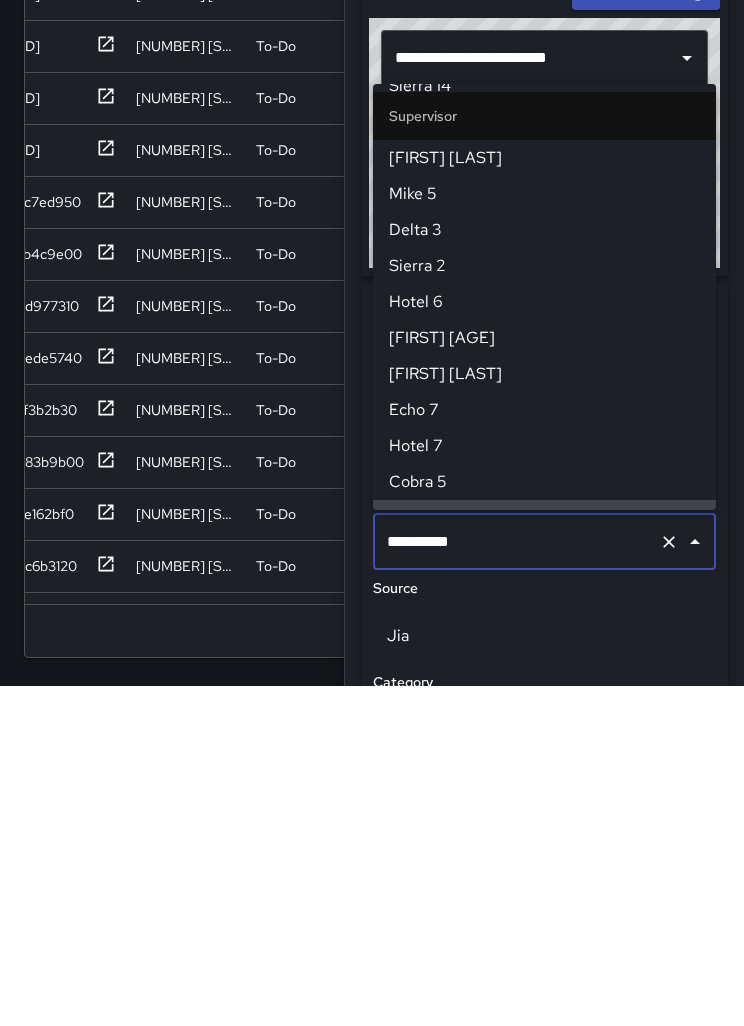 click at bounding box center (669, 882) 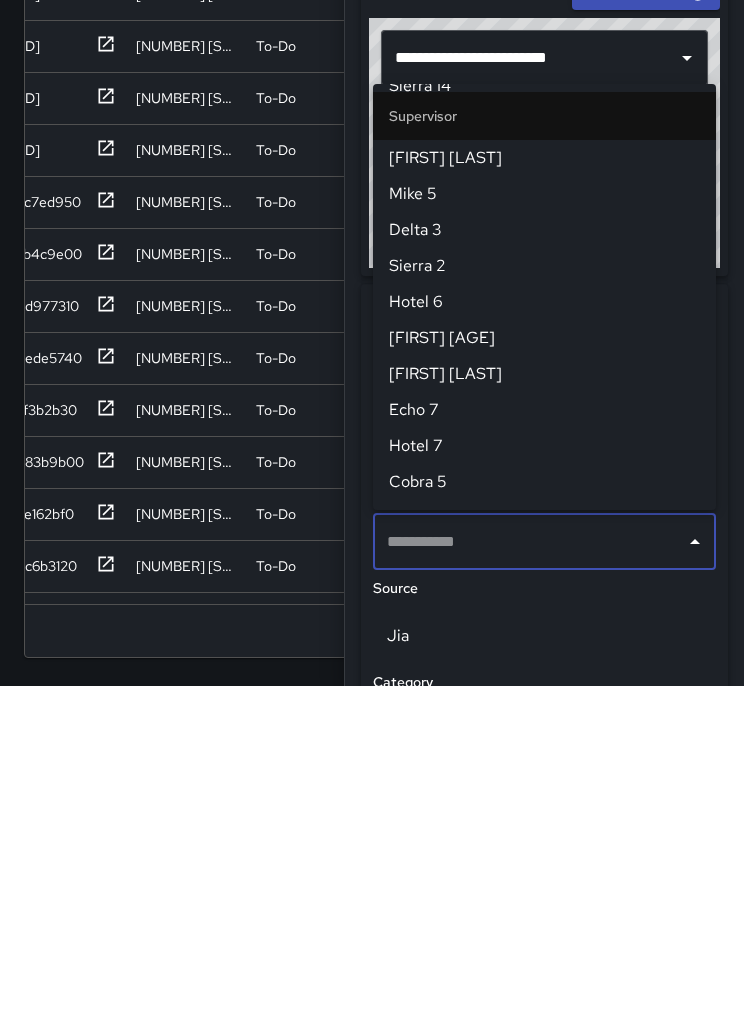 scroll, scrollTop: 0, scrollLeft: 0, axis: both 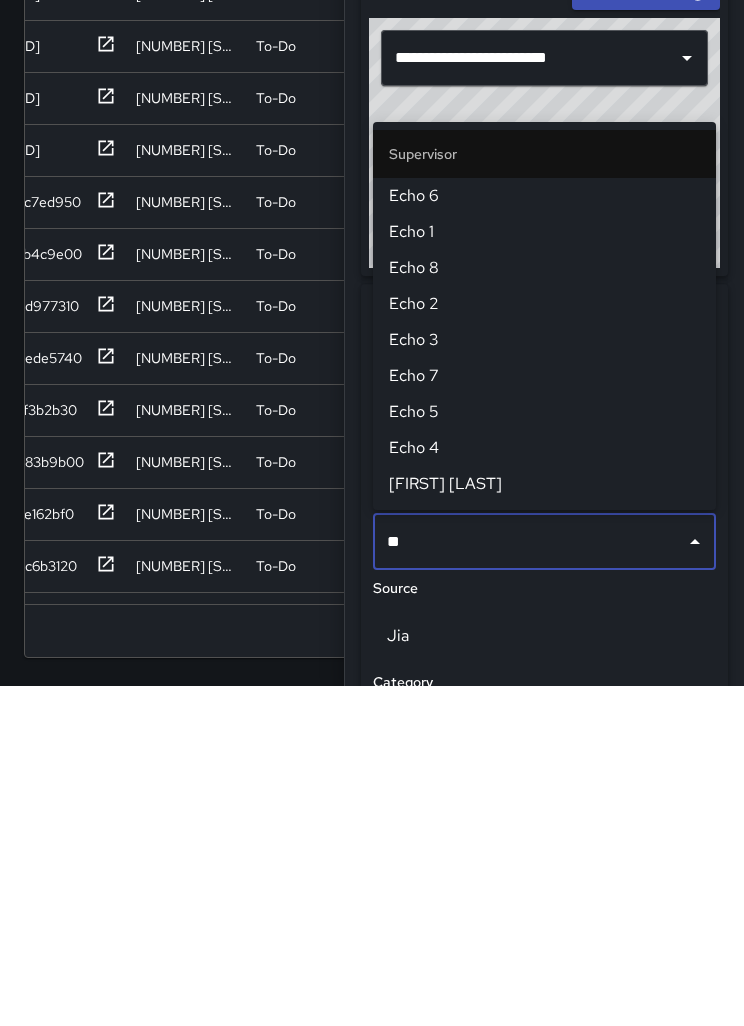 type on "***" 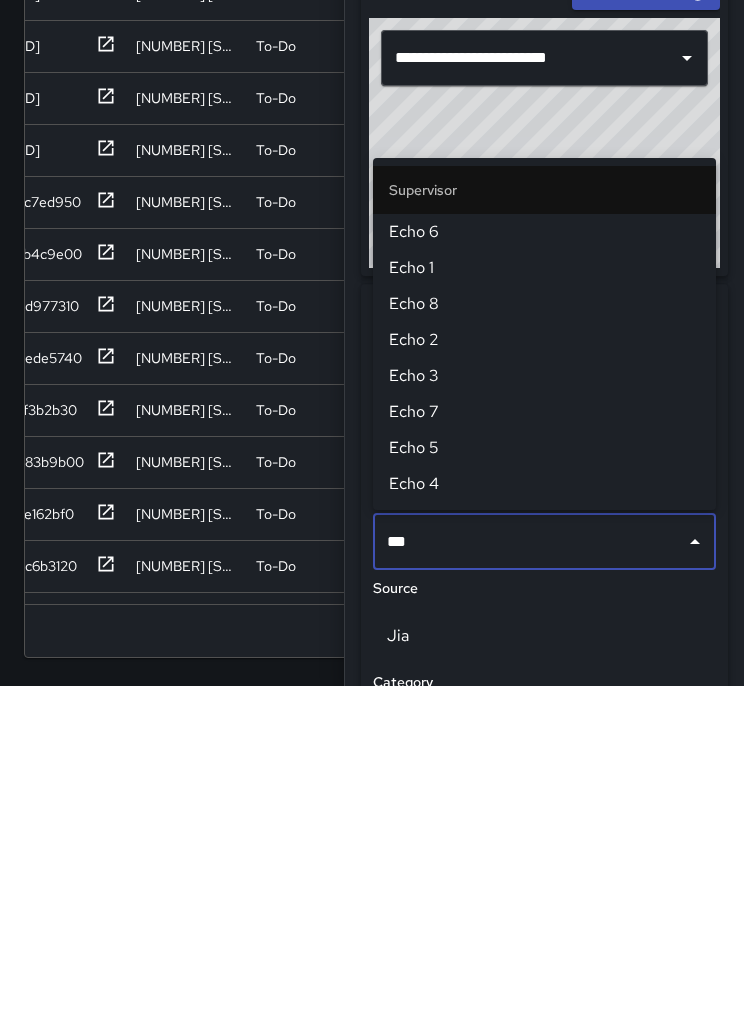 click on "Echo 6" at bounding box center (544, 572) 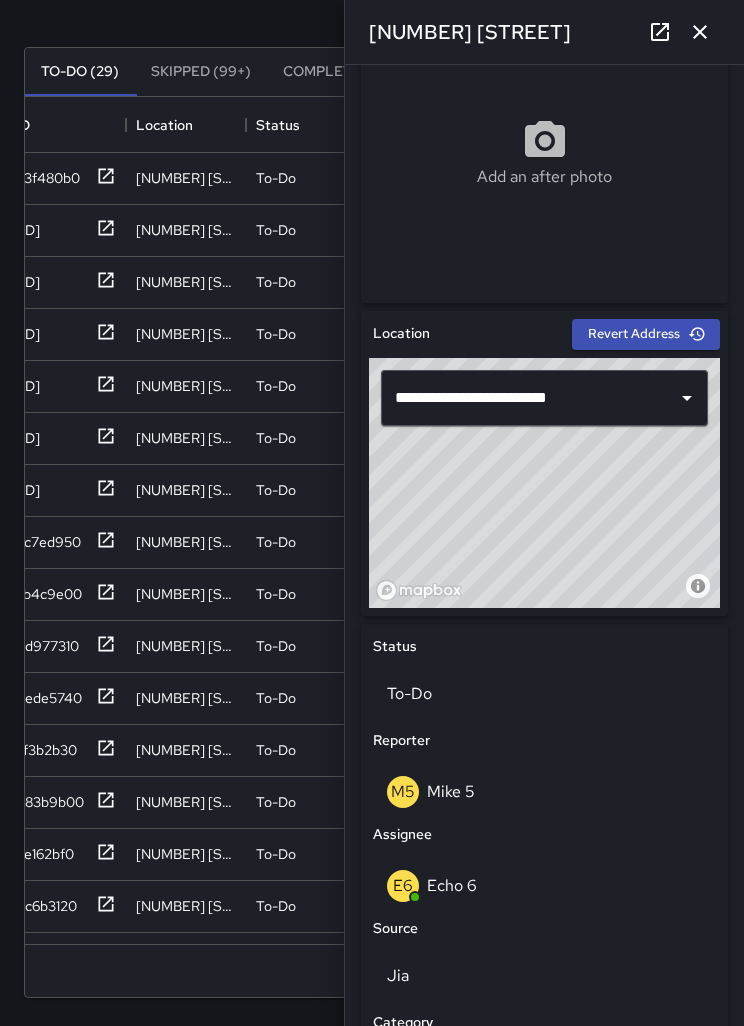 click at bounding box center [700, 32] 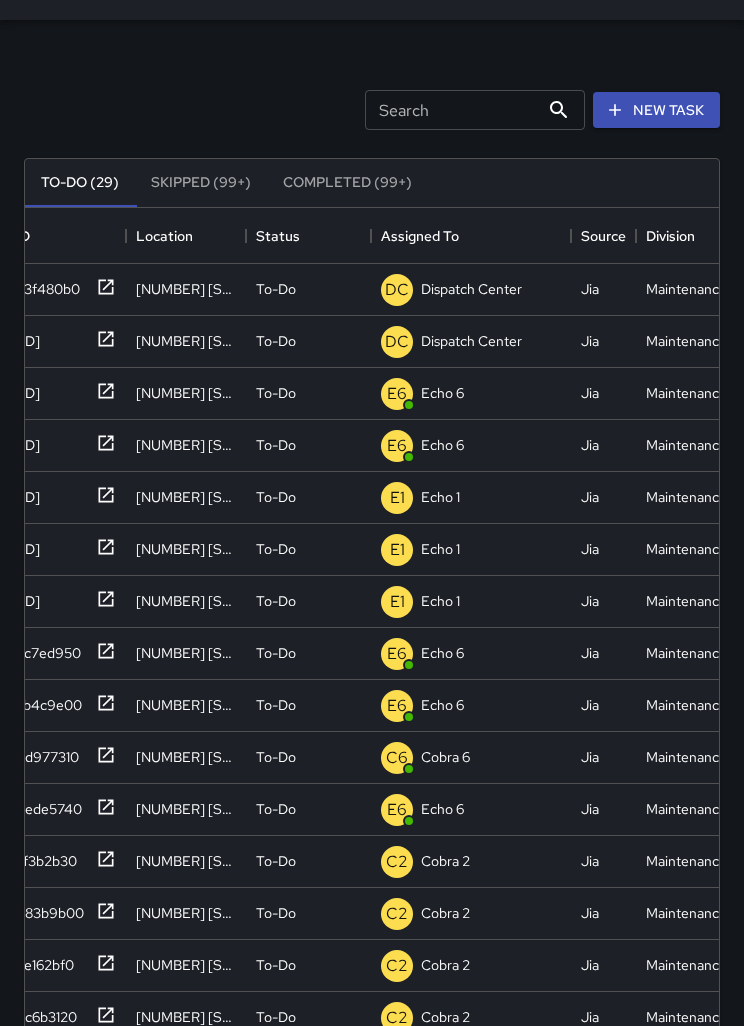 scroll, scrollTop: 41, scrollLeft: 0, axis: vertical 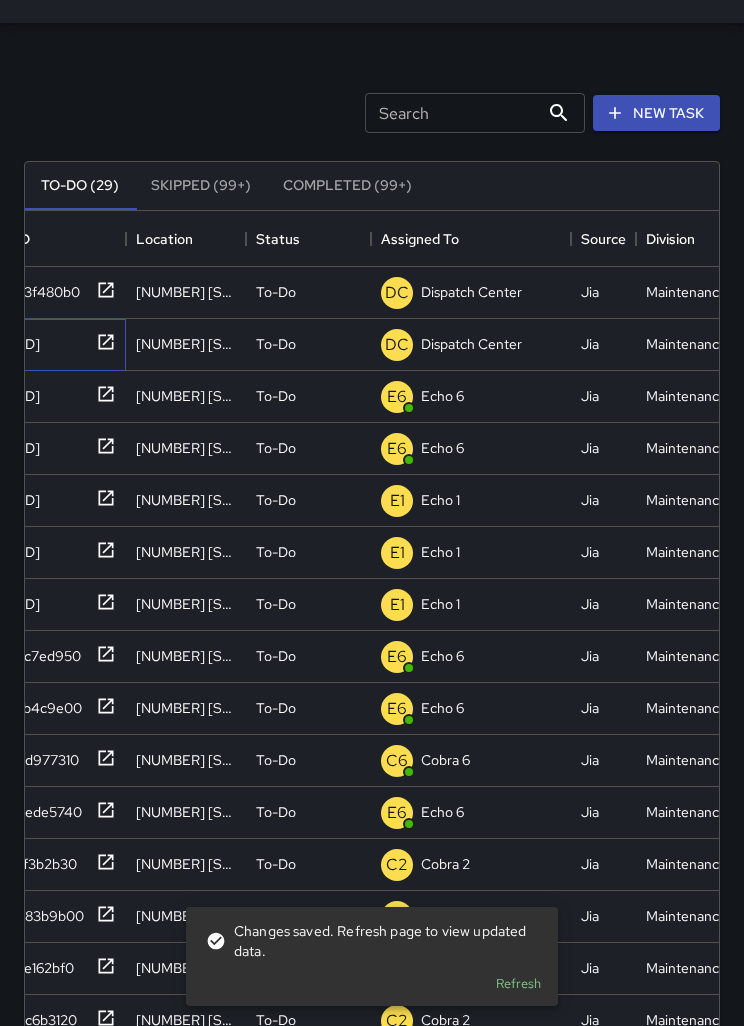 click on "64d977c0" at bounding box center [44, 288] 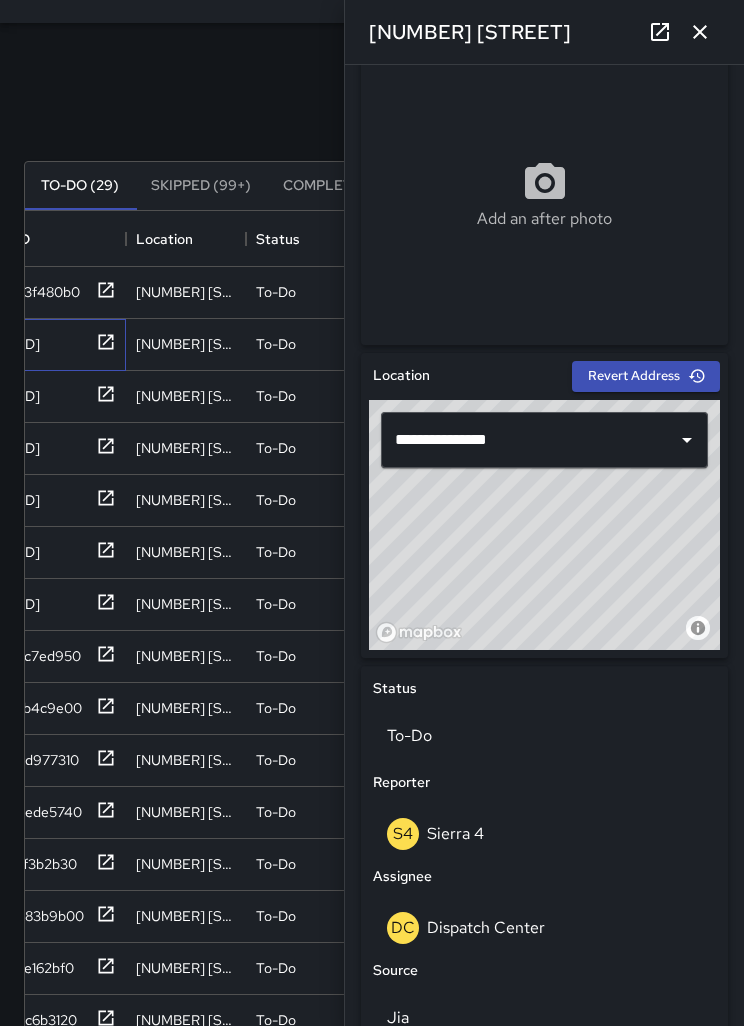 scroll, scrollTop: 346, scrollLeft: 0, axis: vertical 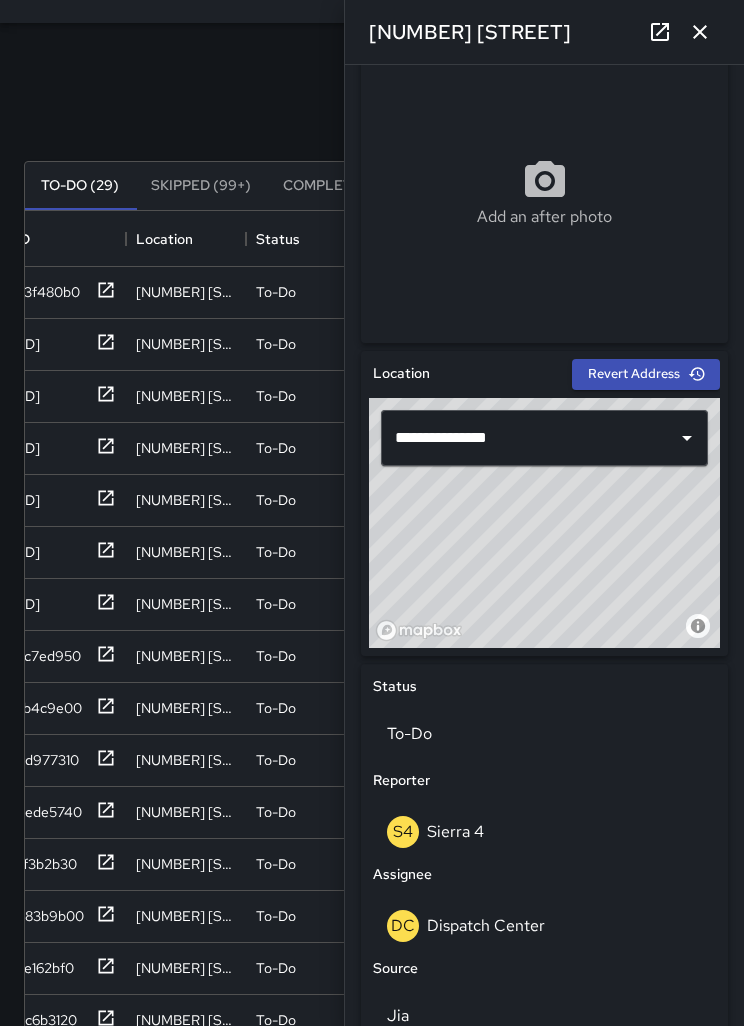 click on "DC Dispatch Center" at bounding box center (544, 926) 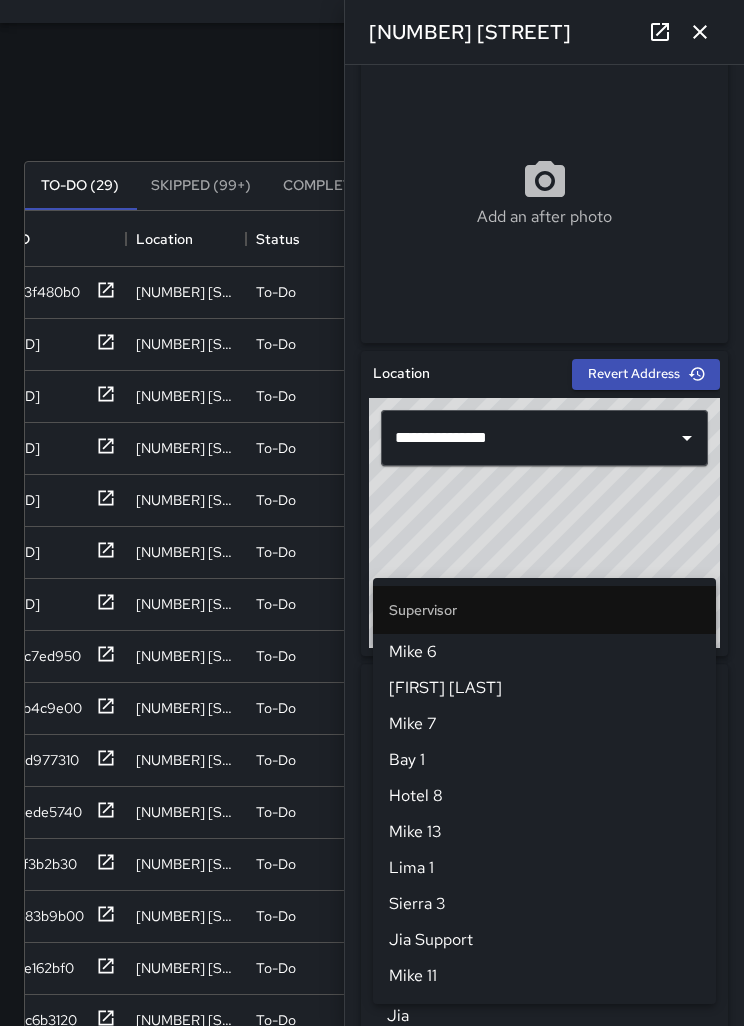 scroll, scrollTop: 155, scrollLeft: 0, axis: vertical 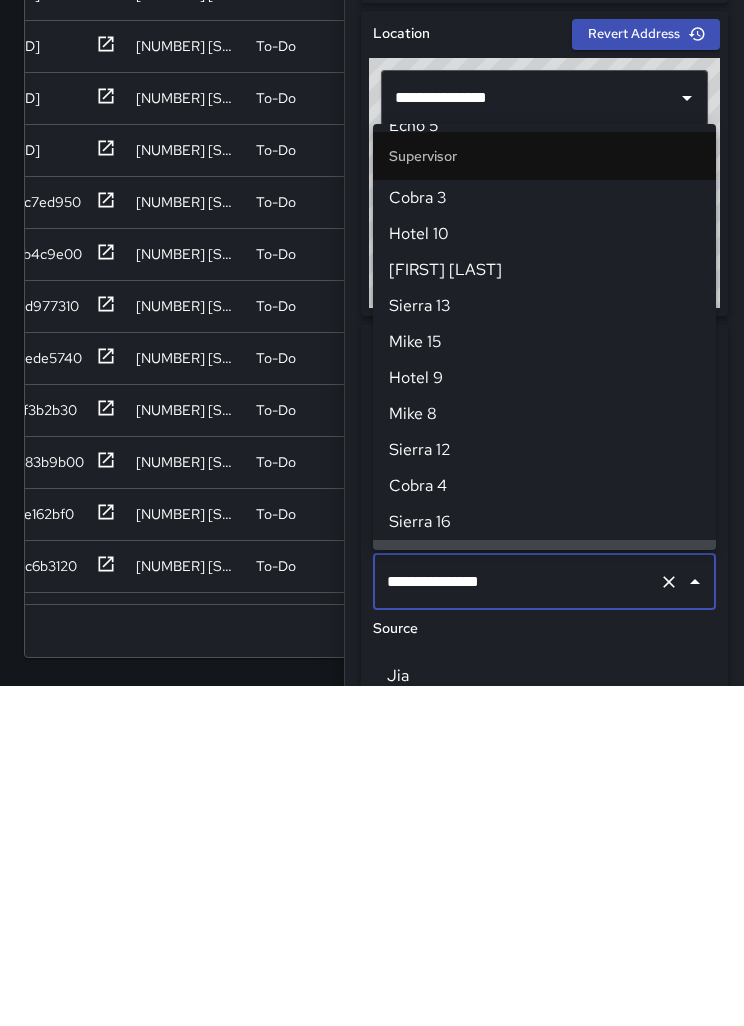 click at bounding box center (669, 922) 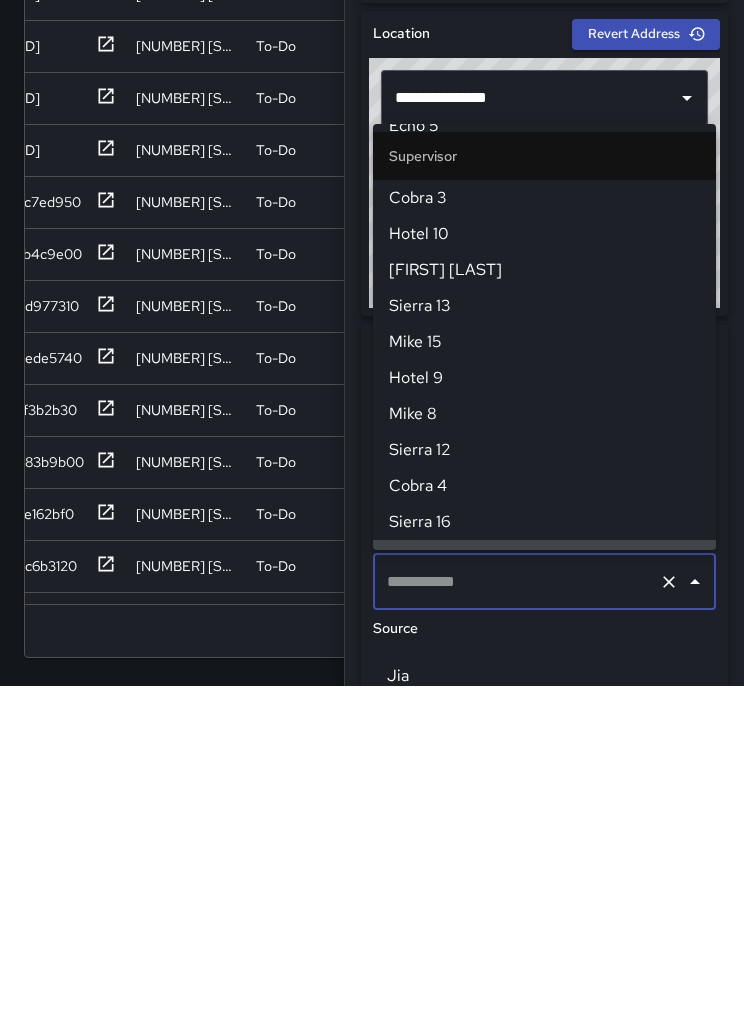 scroll, scrollTop: 0, scrollLeft: 0, axis: both 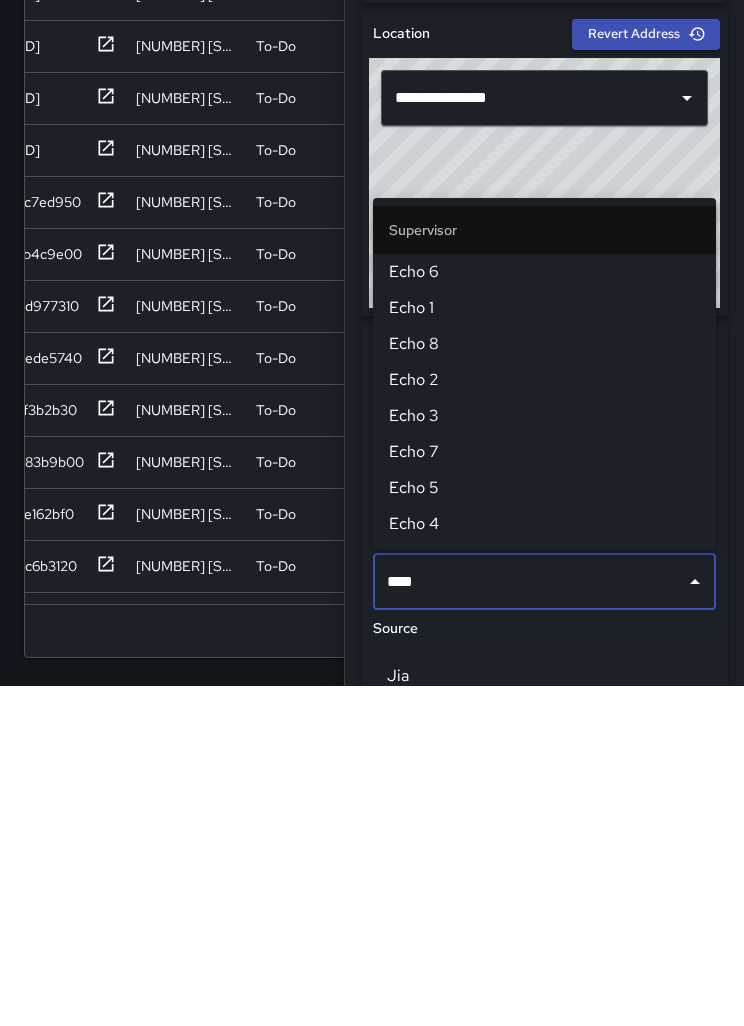 type on "****" 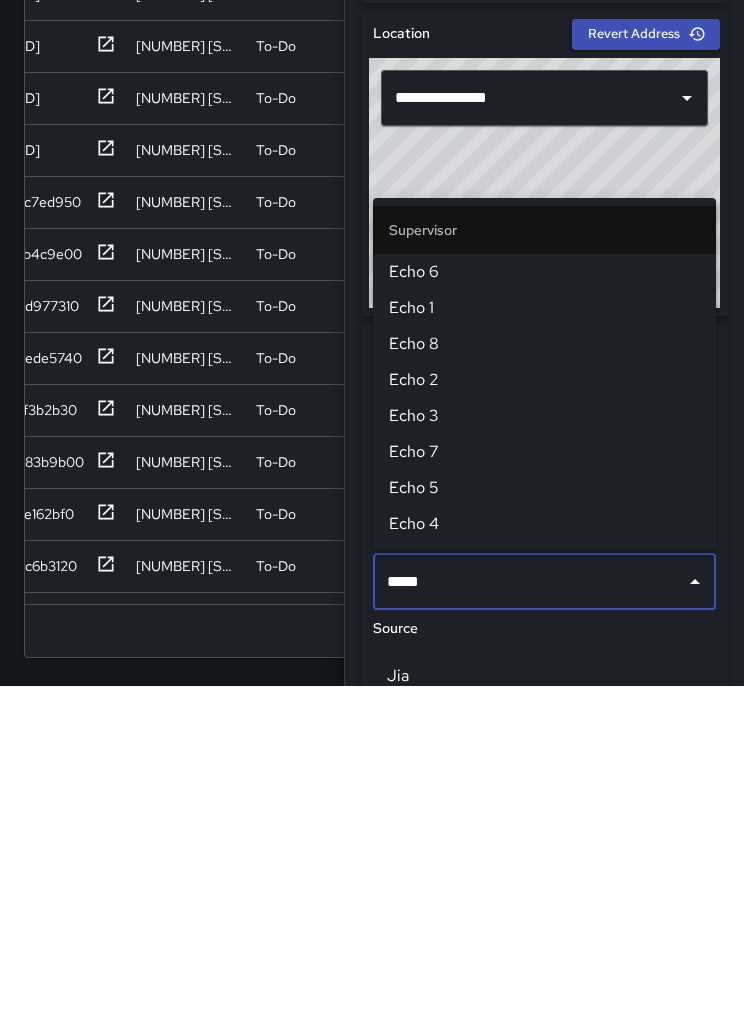 click on "Echo 6" at bounding box center (544, 612) 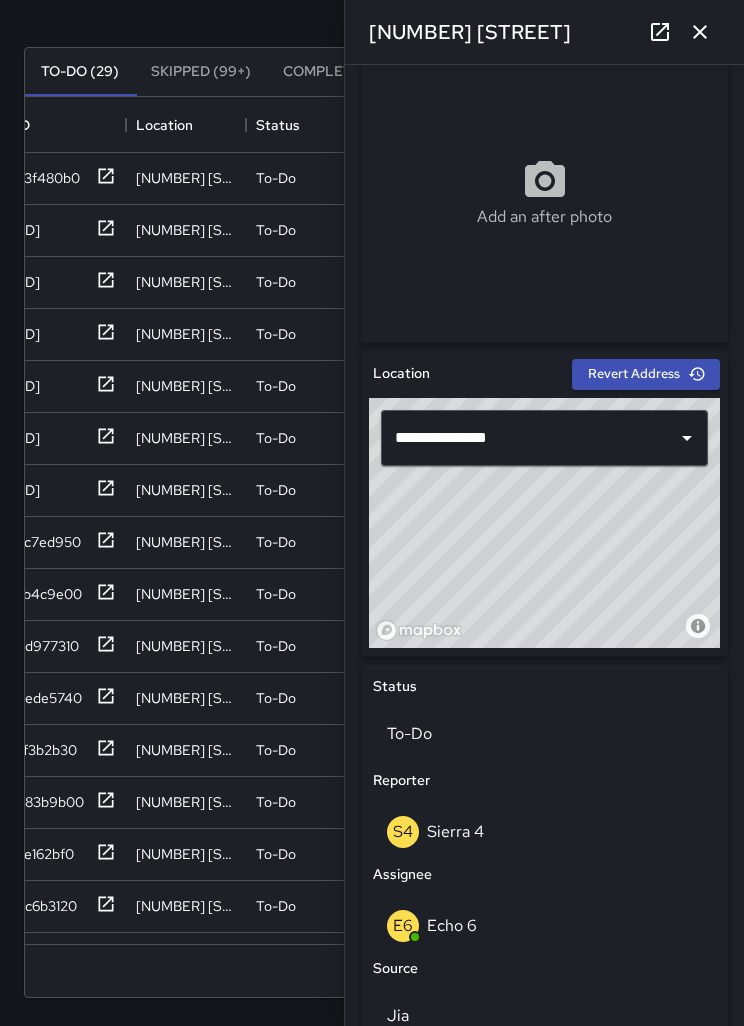 click at bounding box center (700, 32) 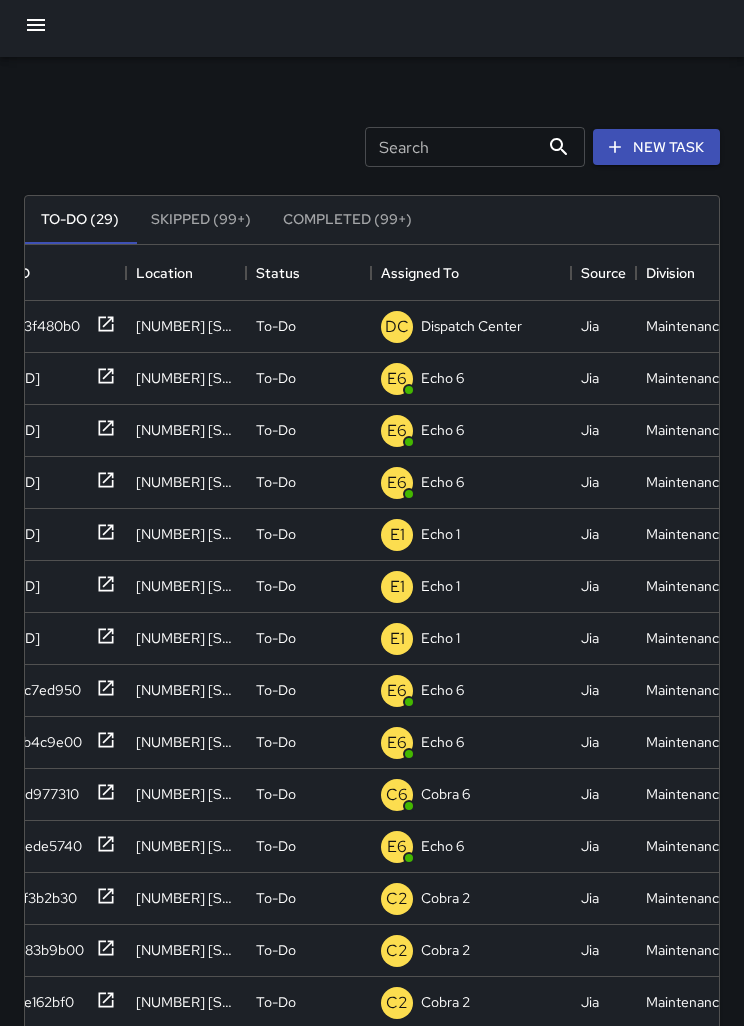 scroll, scrollTop: 0, scrollLeft: 0, axis: both 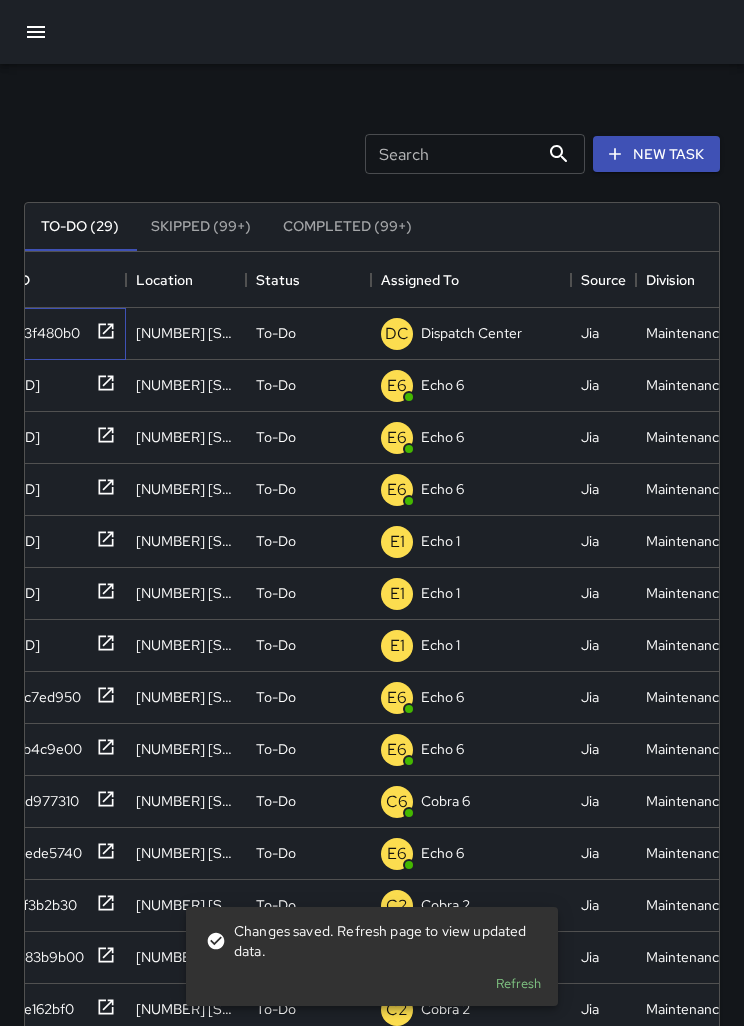 click on "73f480b0" at bounding box center [44, 329] 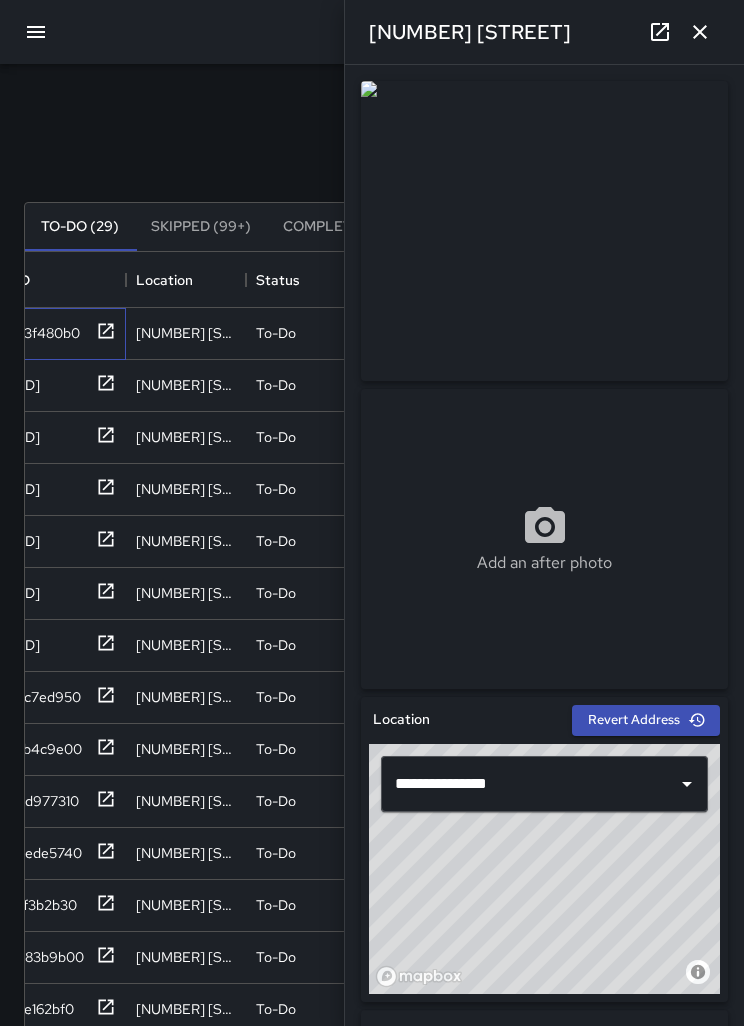scroll, scrollTop: 0, scrollLeft: 0, axis: both 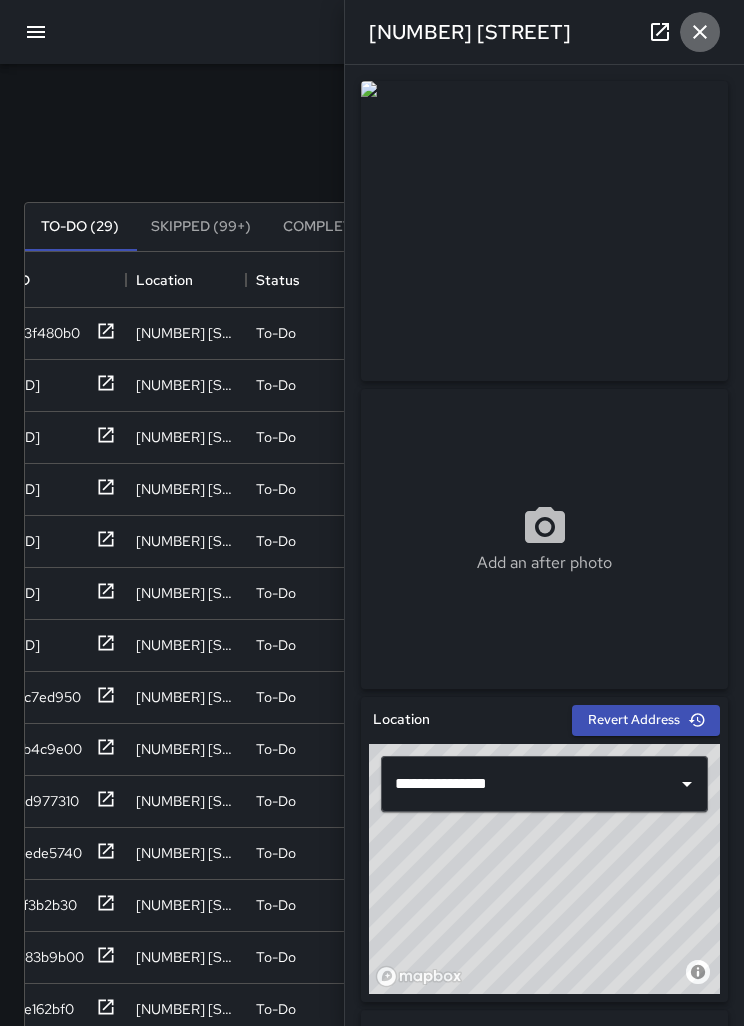 click at bounding box center [700, 32] 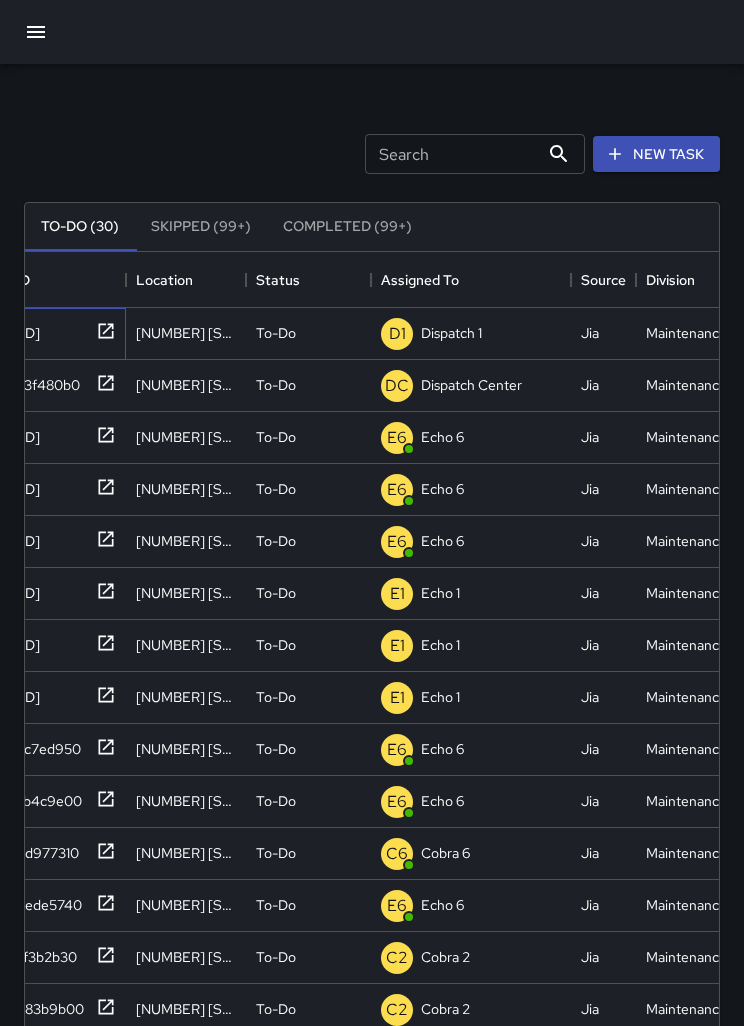 click on "2e4ee250" at bounding box center (24, 329) 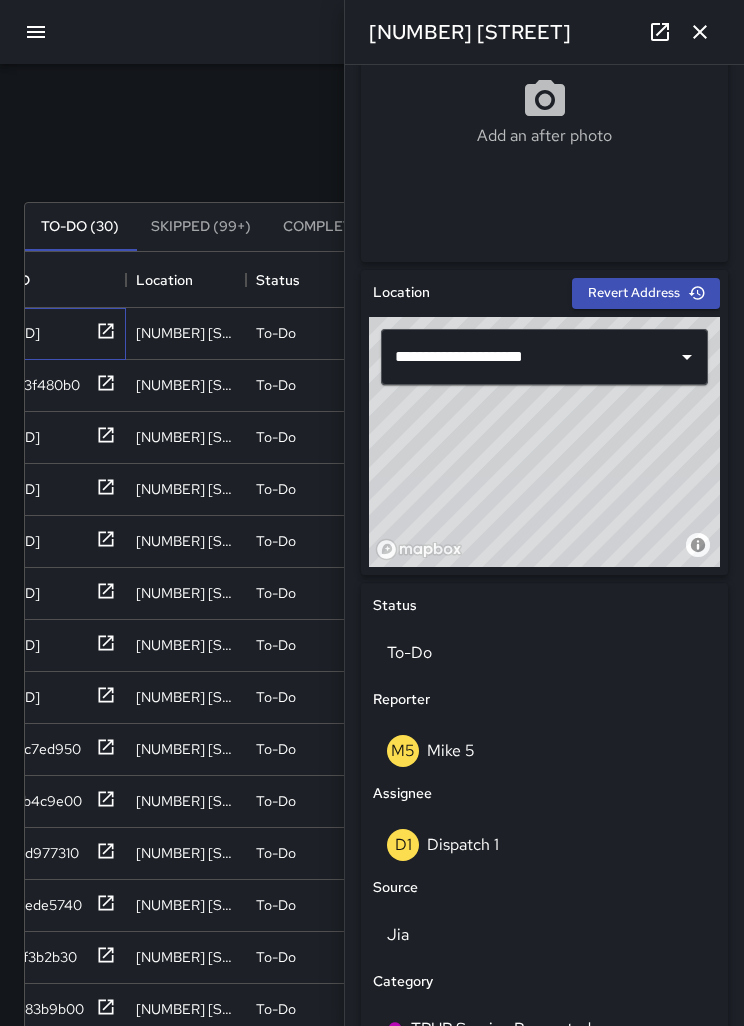 scroll, scrollTop: 425, scrollLeft: 0, axis: vertical 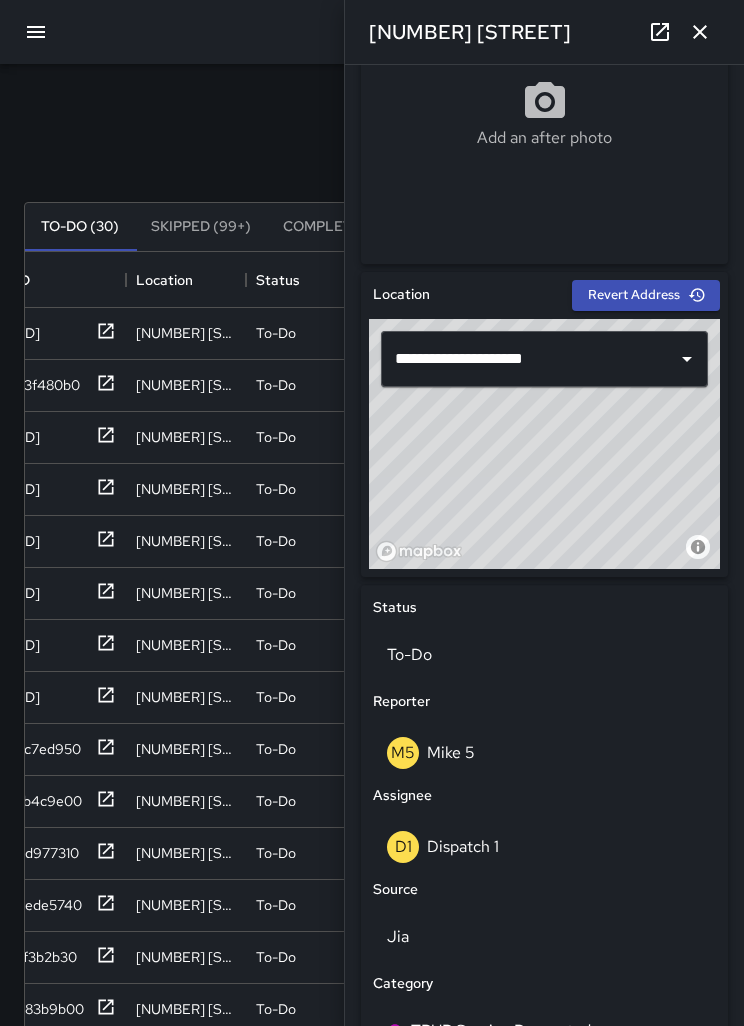 click on "D1 Dispatch 1" at bounding box center [544, 847] 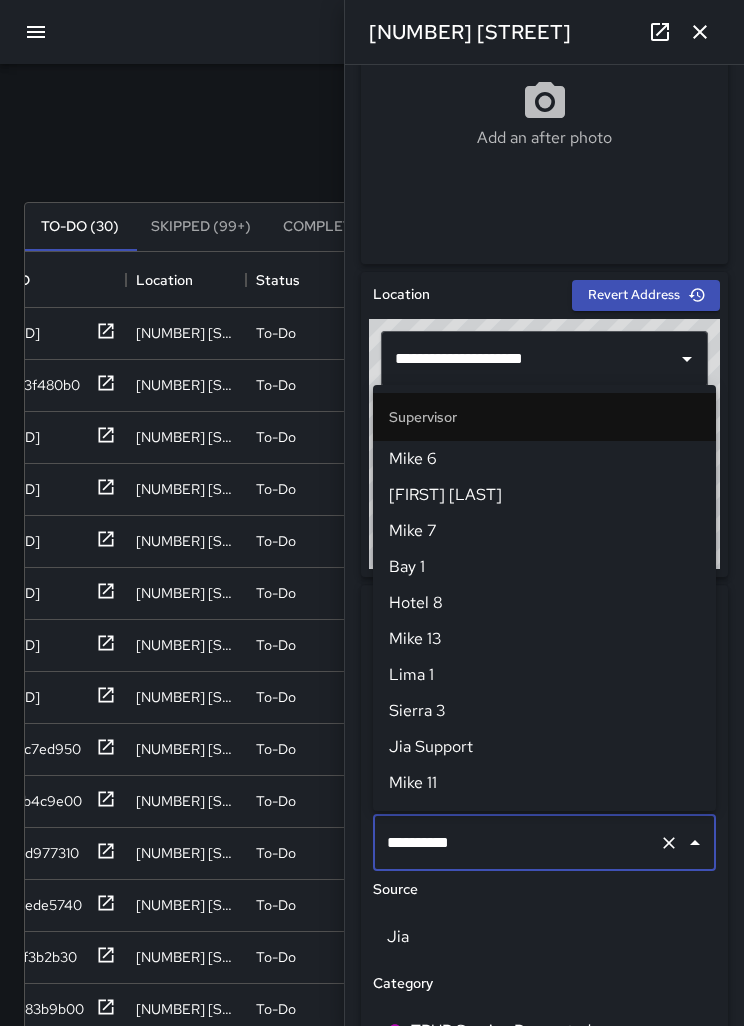 scroll, scrollTop: 155, scrollLeft: 0, axis: vertical 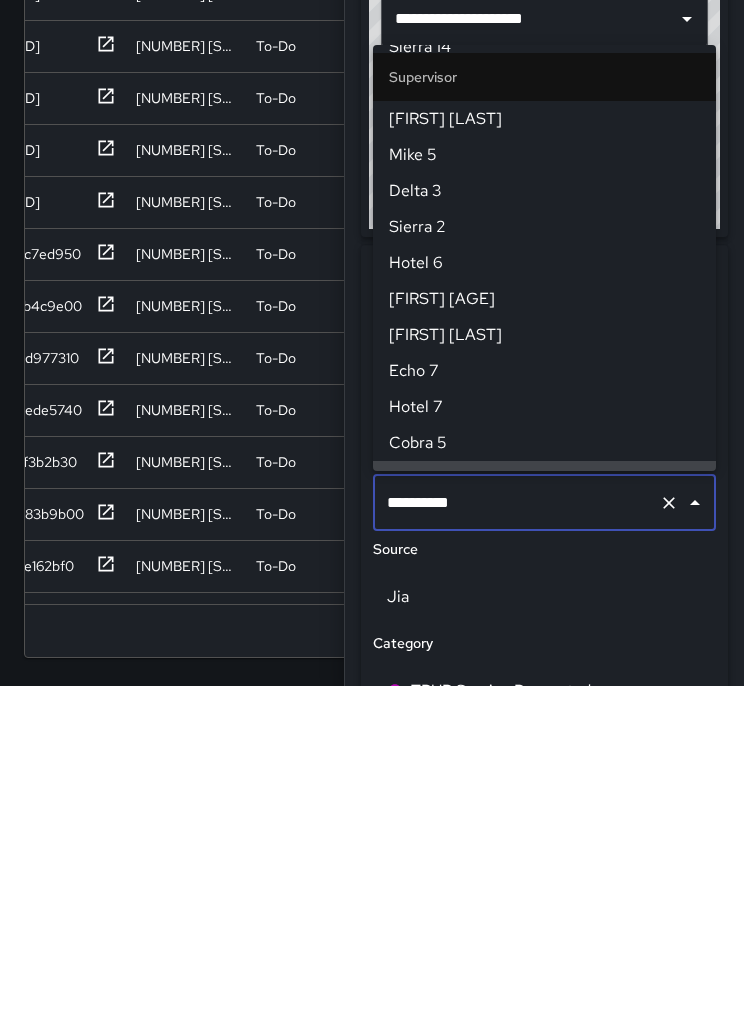 click at bounding box center (669, 843) 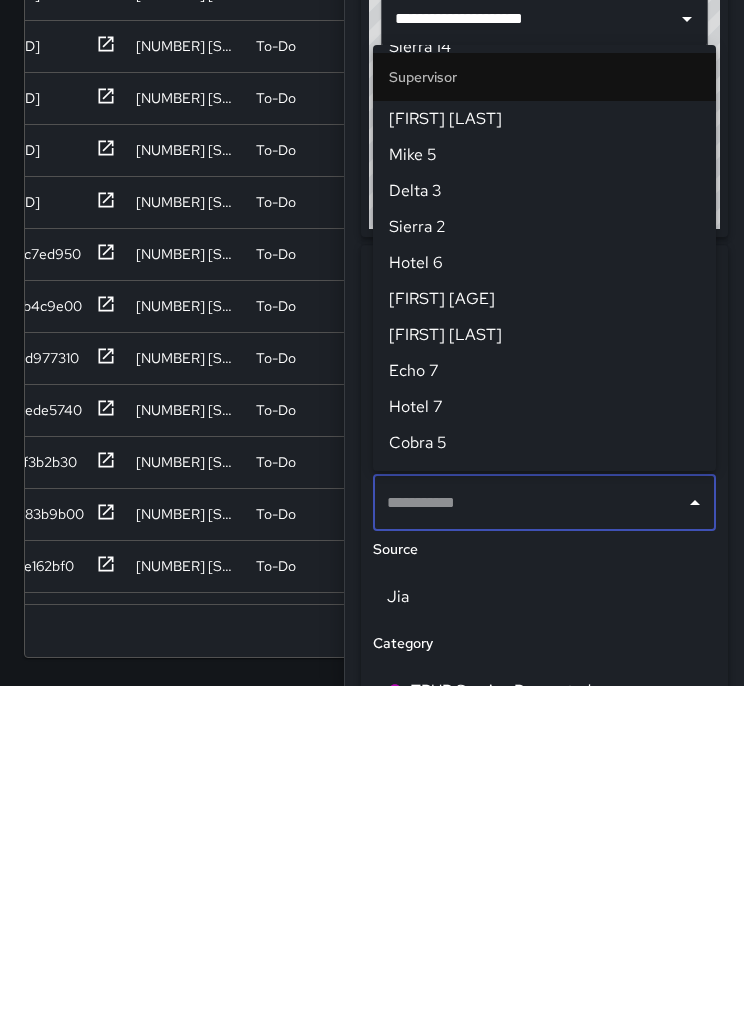 scroll, scrollTop: 0, scrollLeft: 0, axis: both 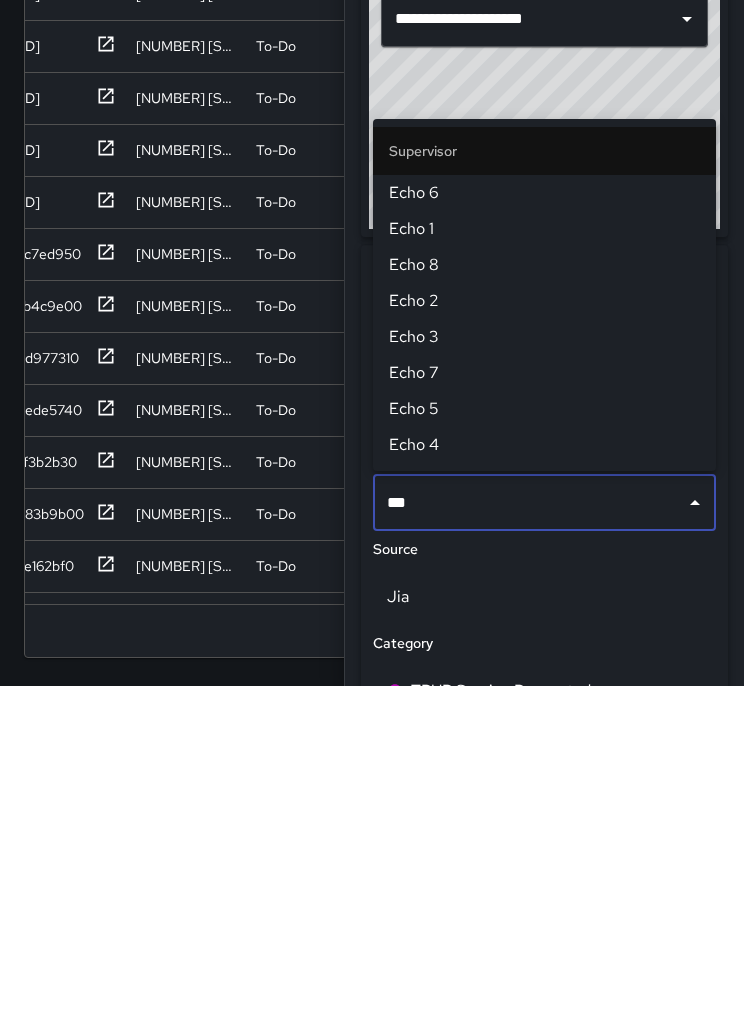 type on "****" 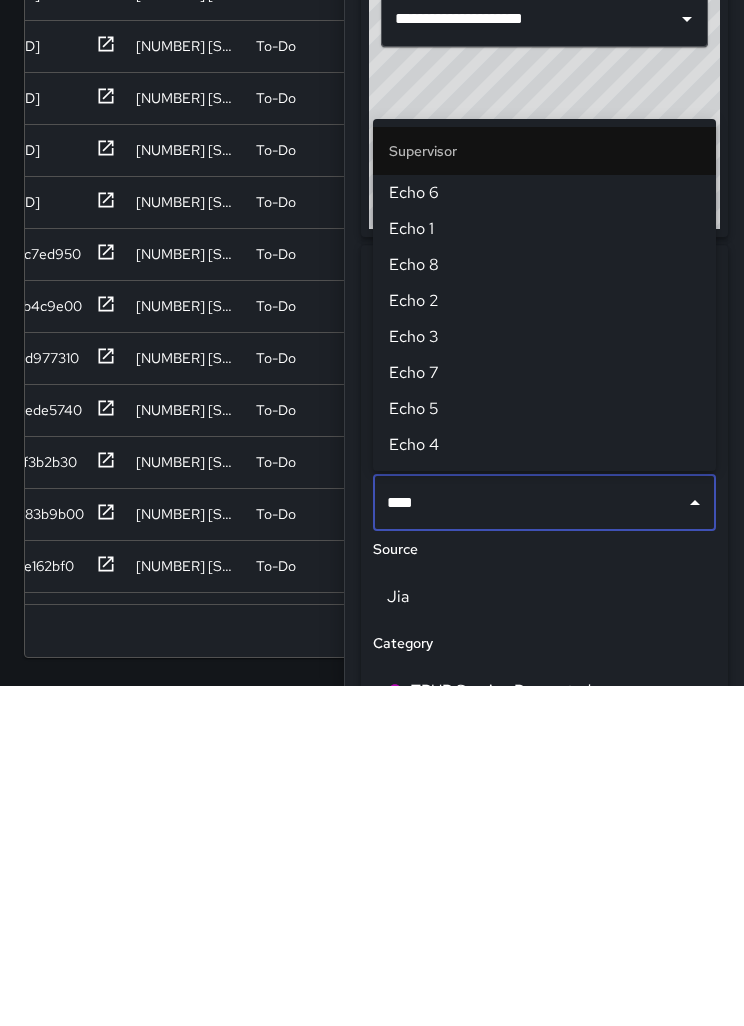 click on "Echo 1" at bounding box center (544, 569) 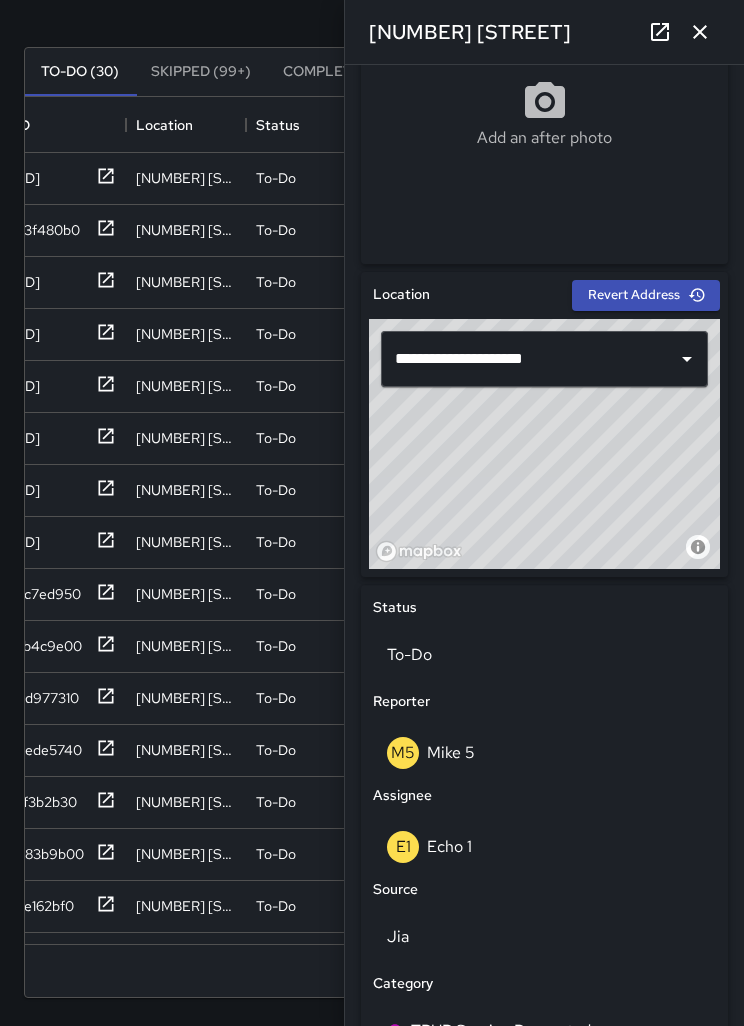 click at bounding box center (700, 32) 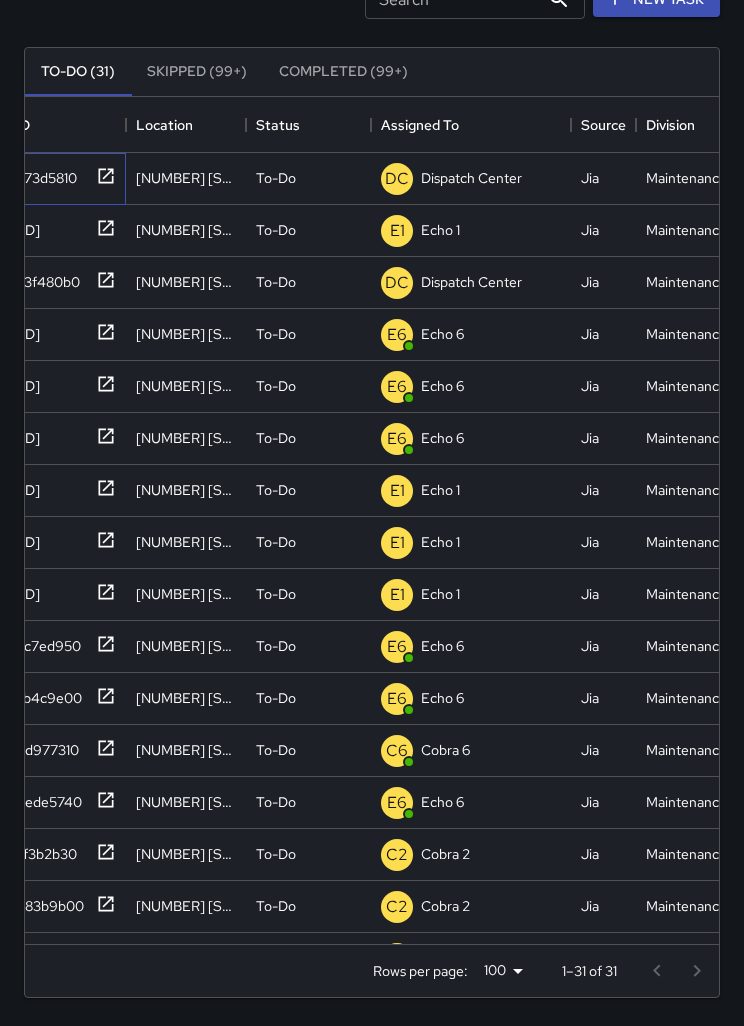 click on "d73d5810" at bounding box center [42, 174] 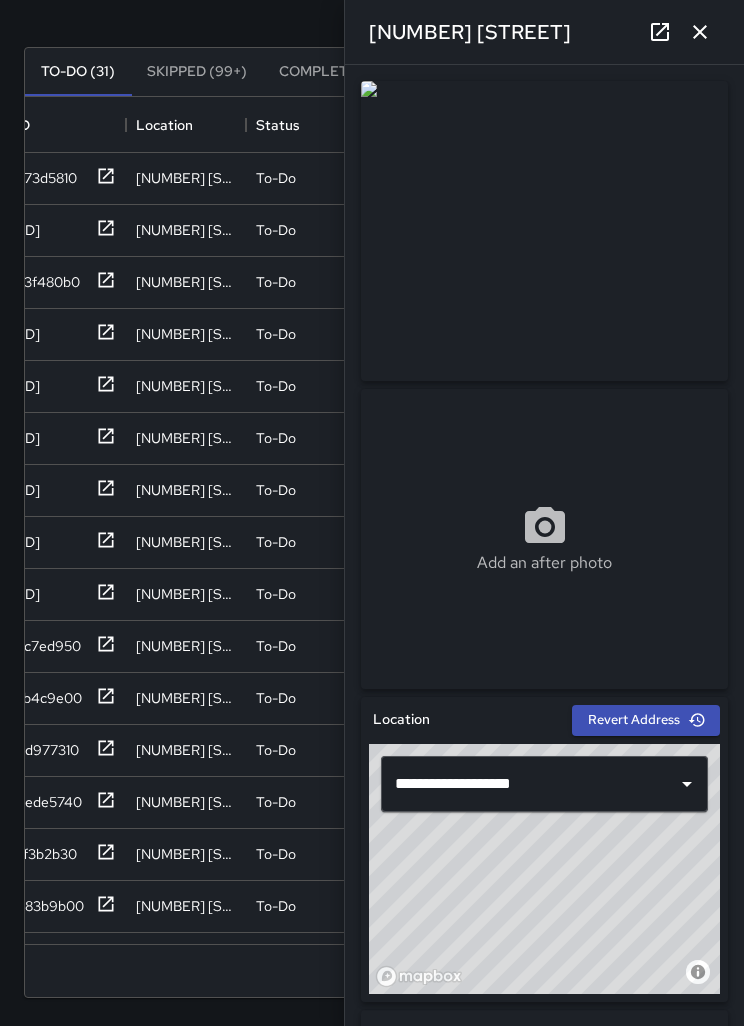 click at bounding box center [700, 32] 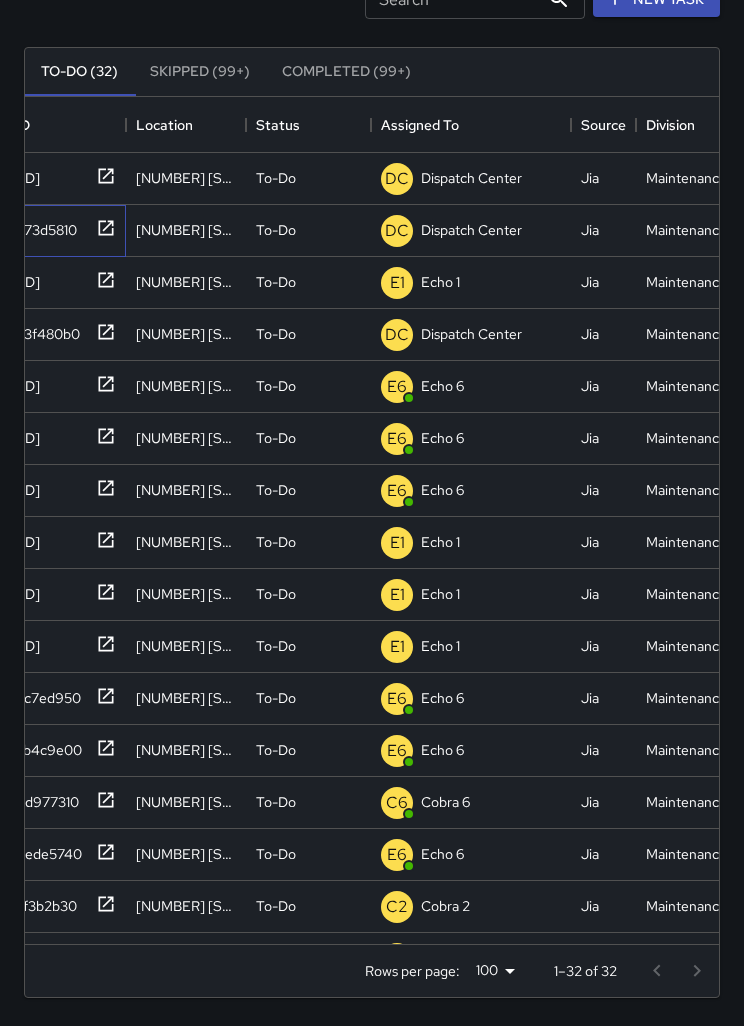 click on "d73d5810" at bounding box center (24, 174) 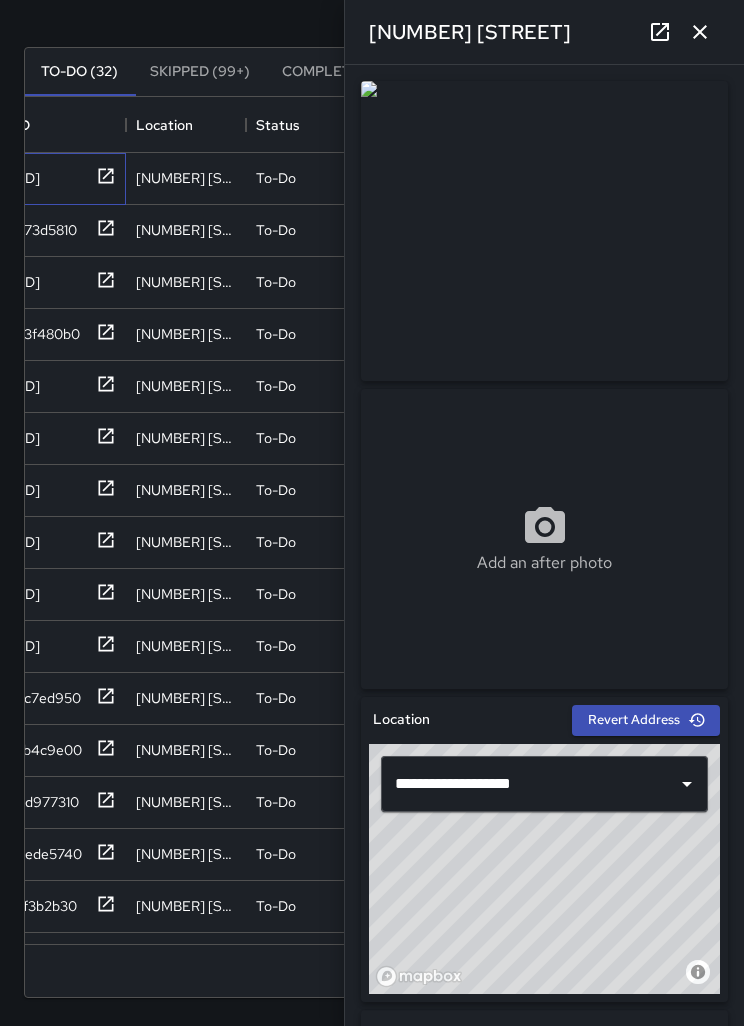 click on "faa5b760" at bounding box center [24, 174] 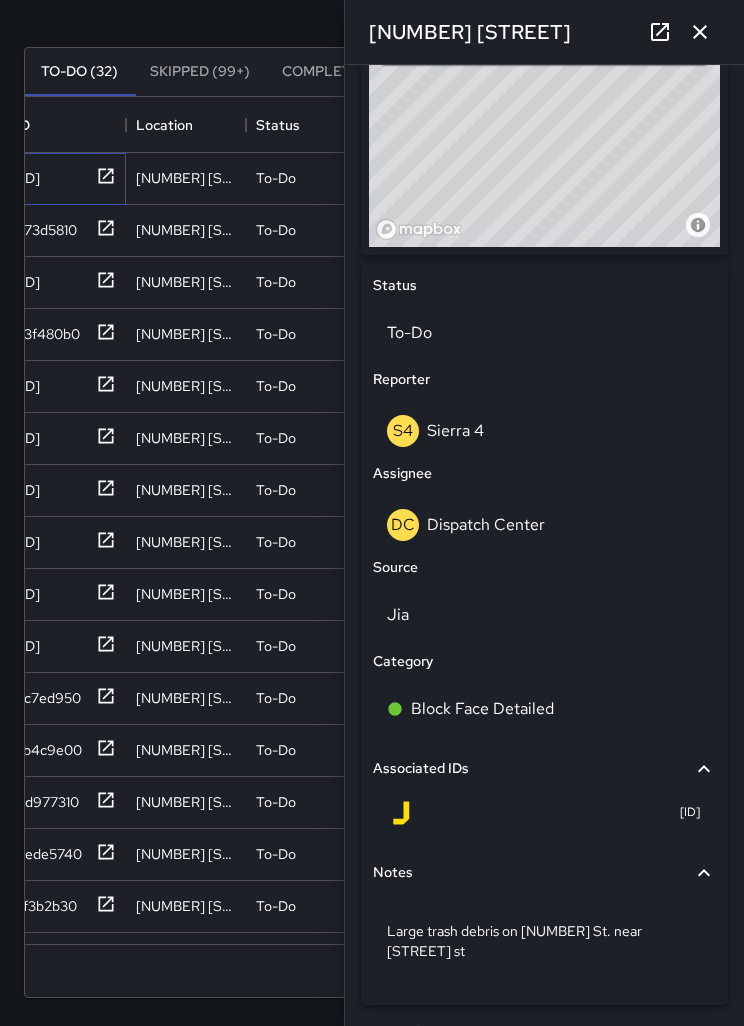 scroll, scrollTop: 748, scrollLeft: 0, axis: vertical 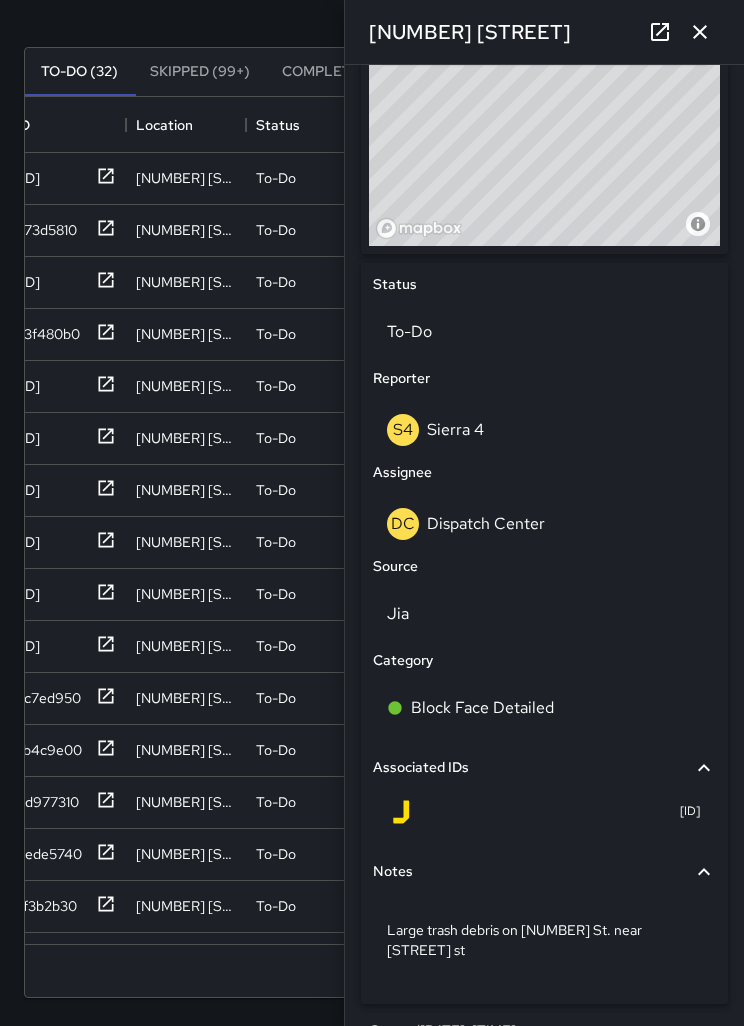 click on "Dispatch Center" at bounding box center (486, 523) 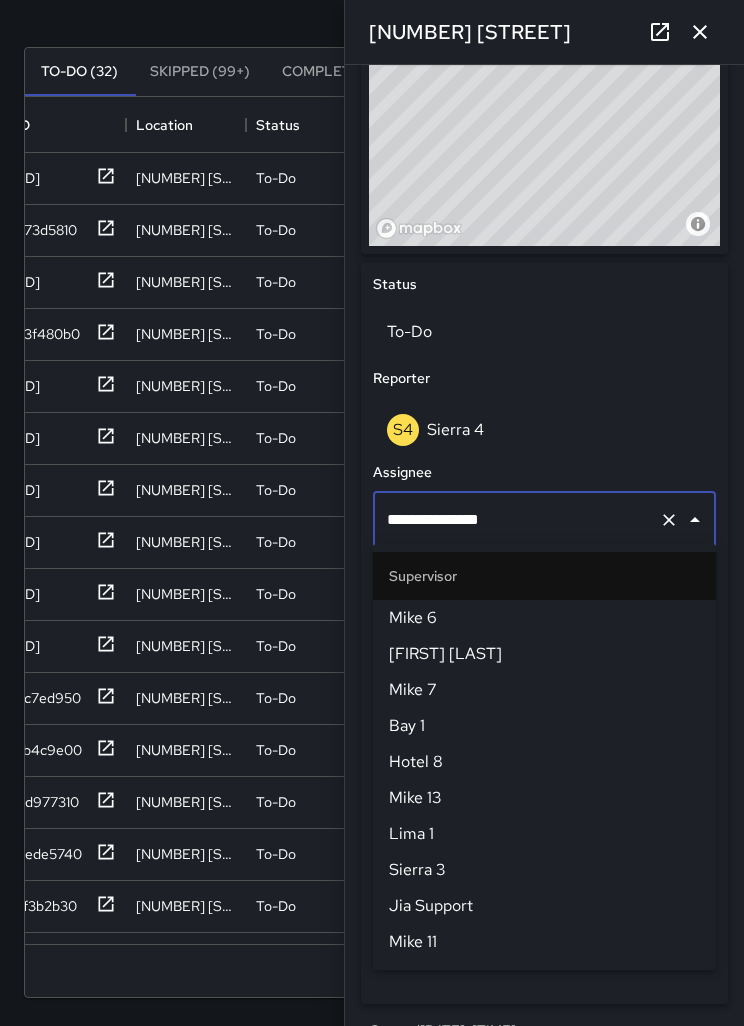 scroll, scrollTop: 1944, scrollLeft: 0, axis: vertical 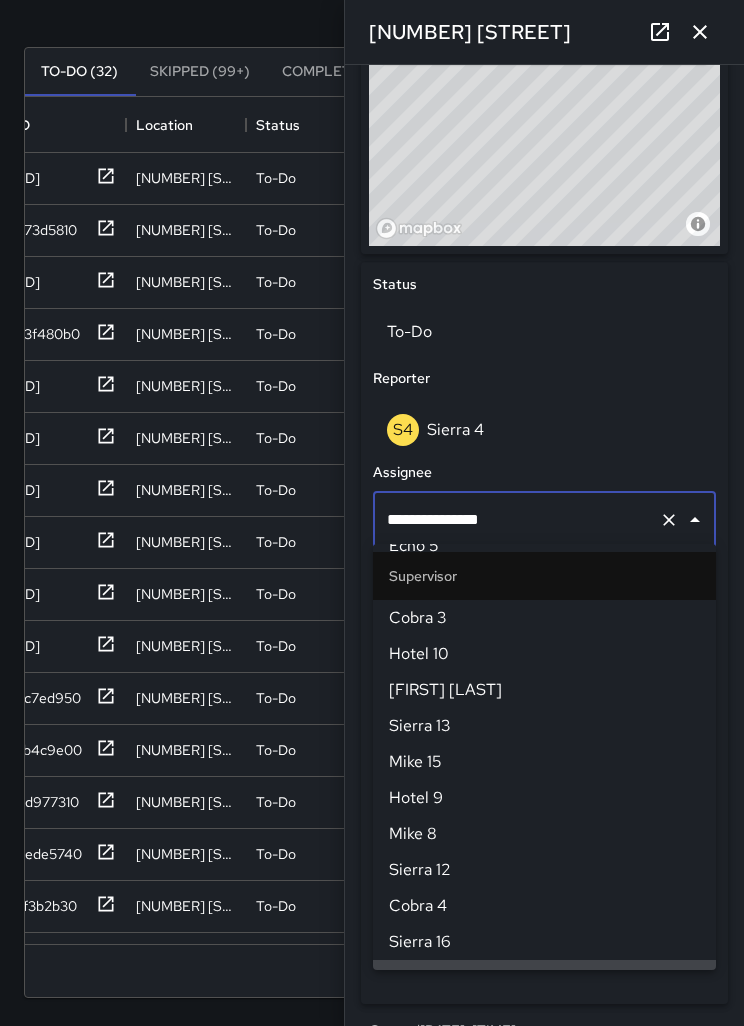 click at bounding box center [669, 520] 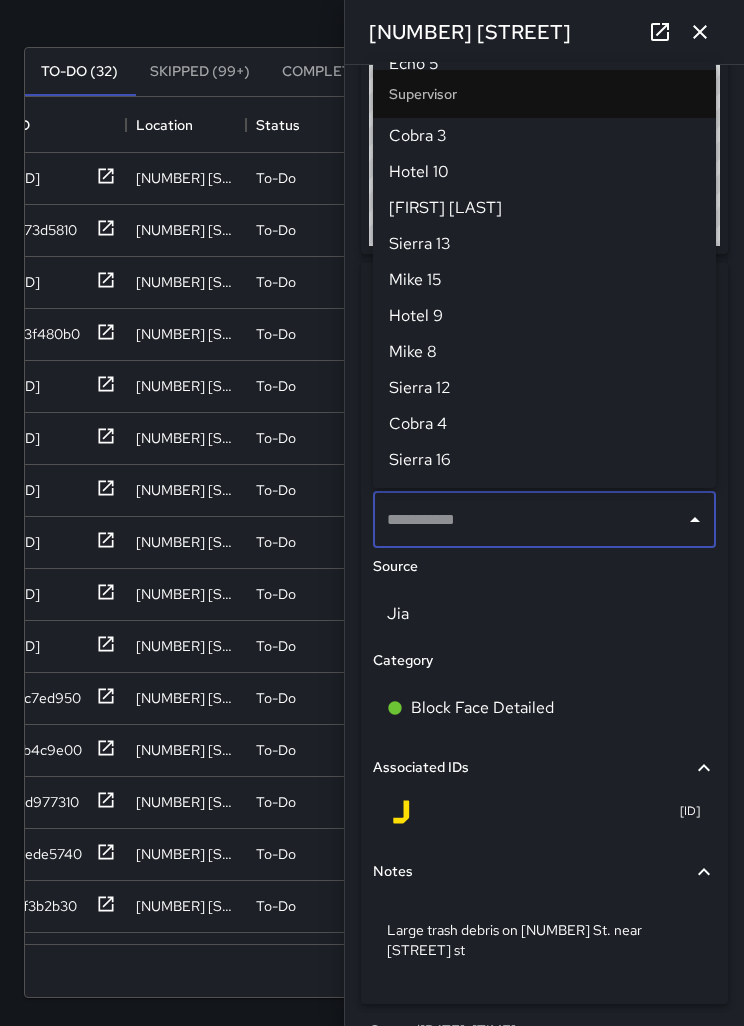 scroll, scrollTop: 0, scrollLeft: 0, axis: both 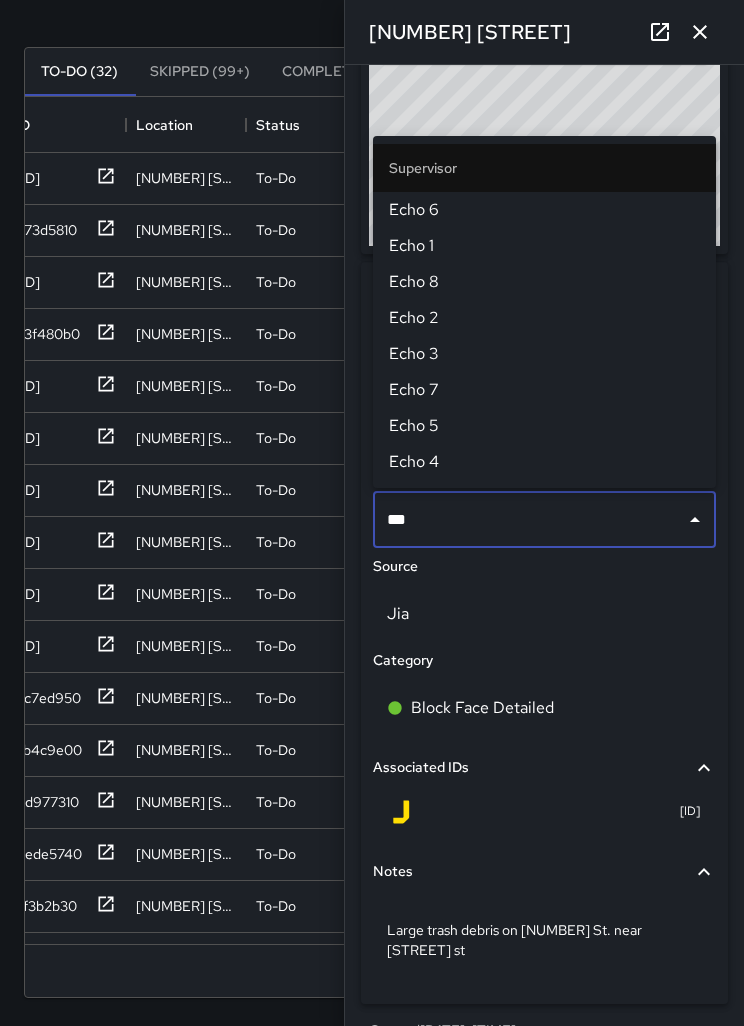 type on "****" 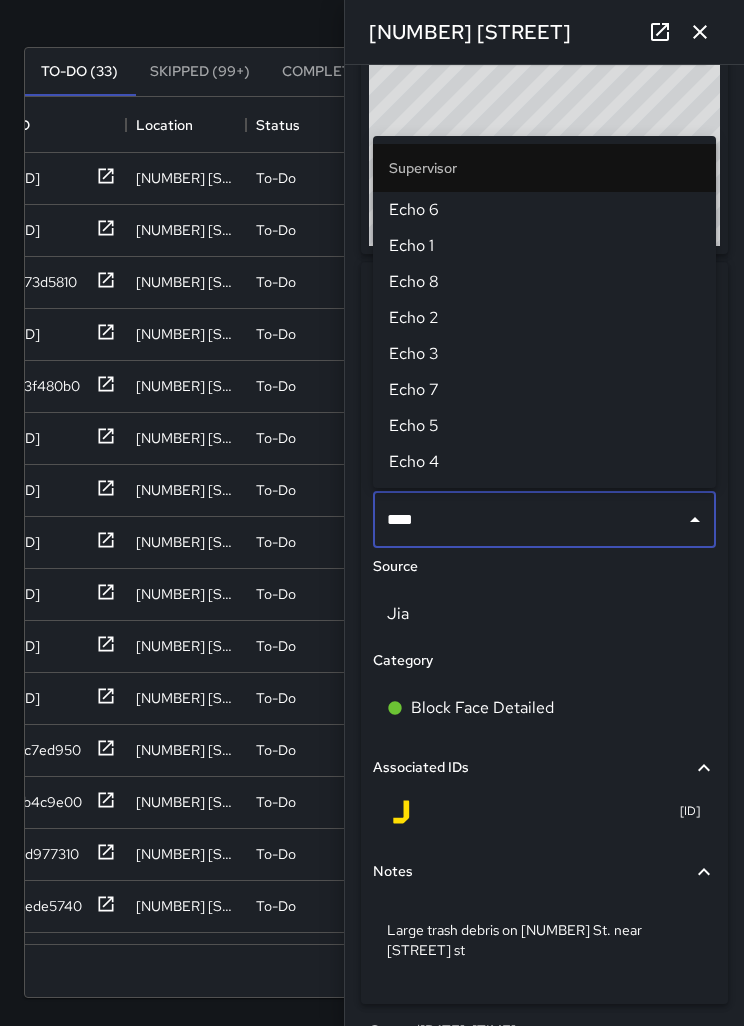 click on "Echo 1" at bounding box center [544, 246] 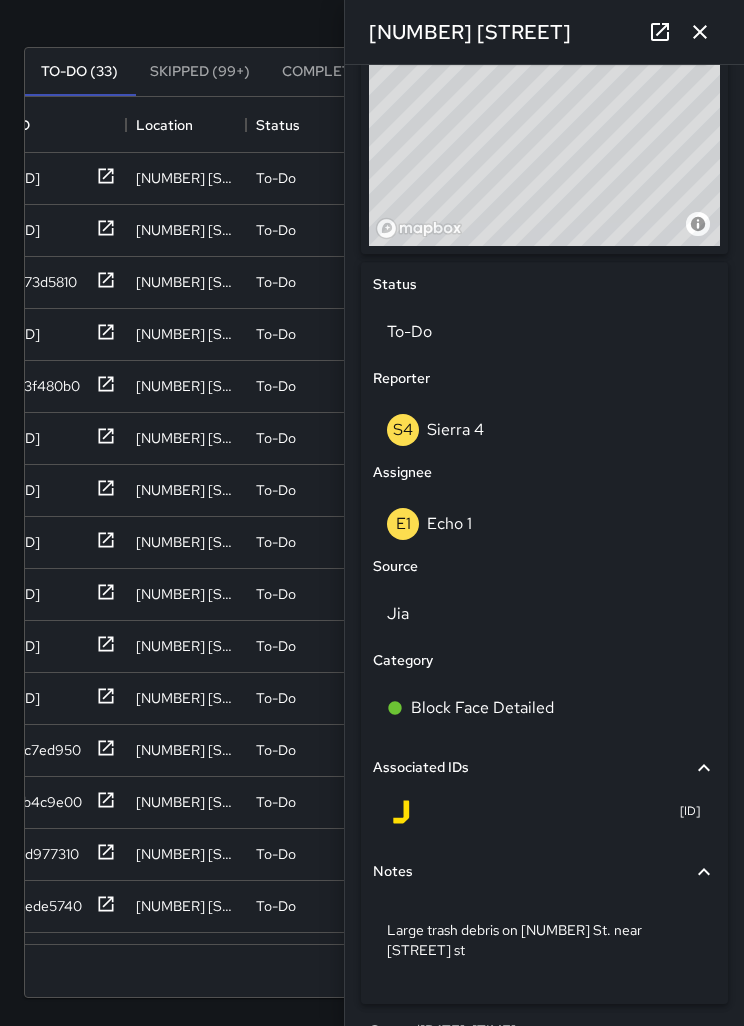 click on "755 Franklin Street" at bounding box center [544, 32] 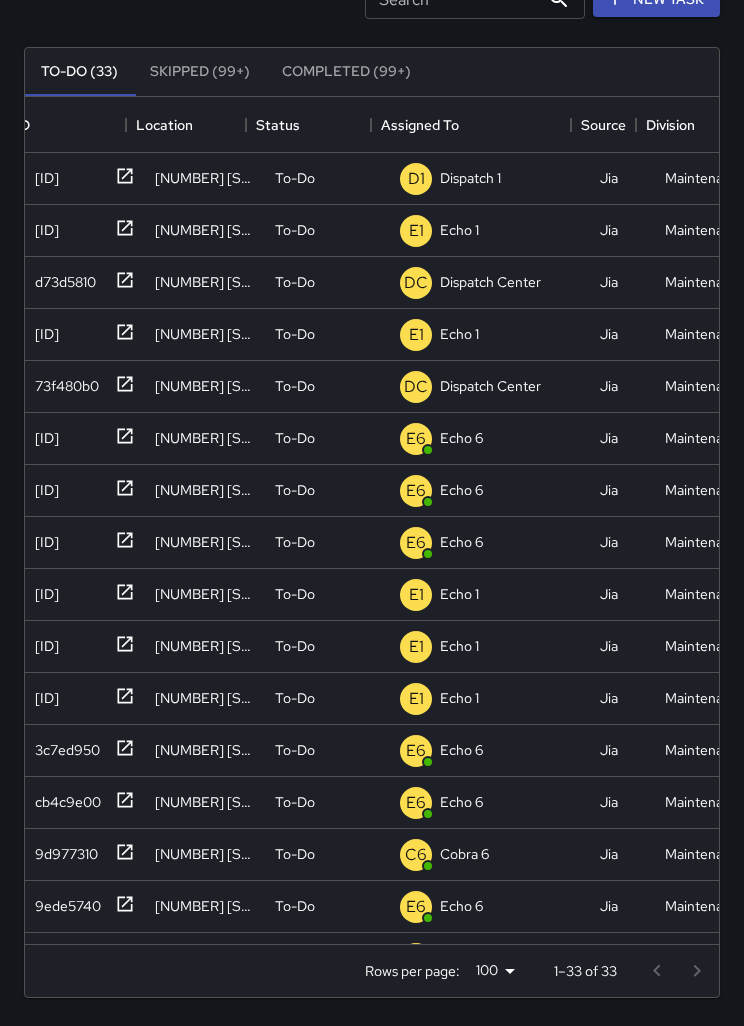 scroll, scrollTop: 0, scrollLeft: 0, axis: both 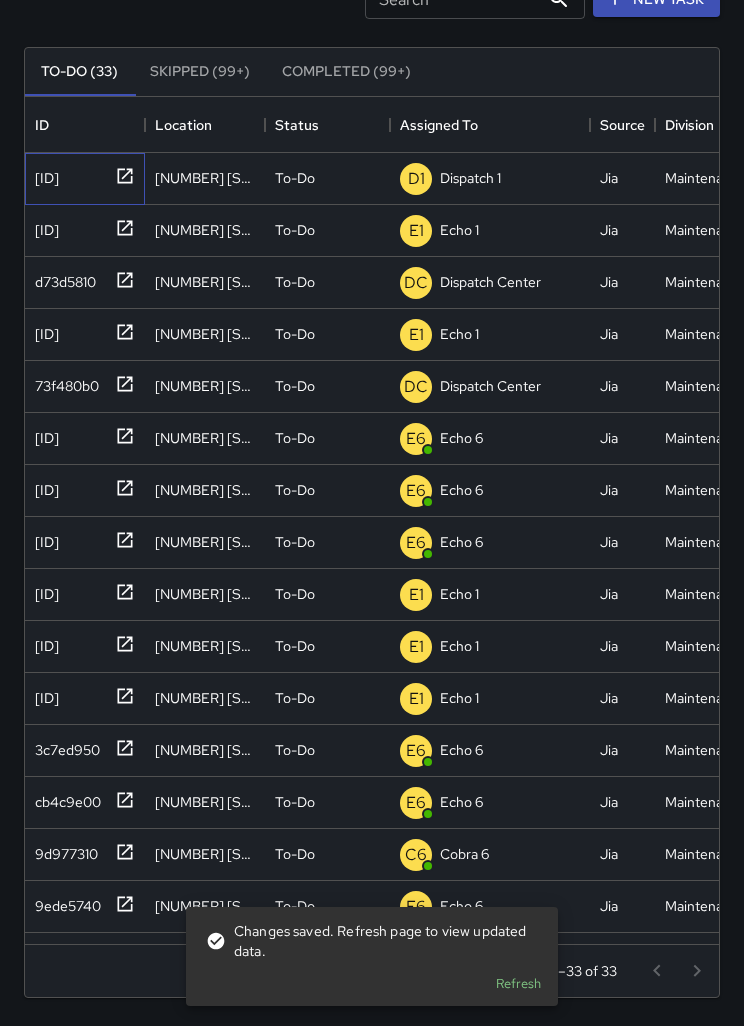 click on "8a2809f0" at bounding box center (81, 174) 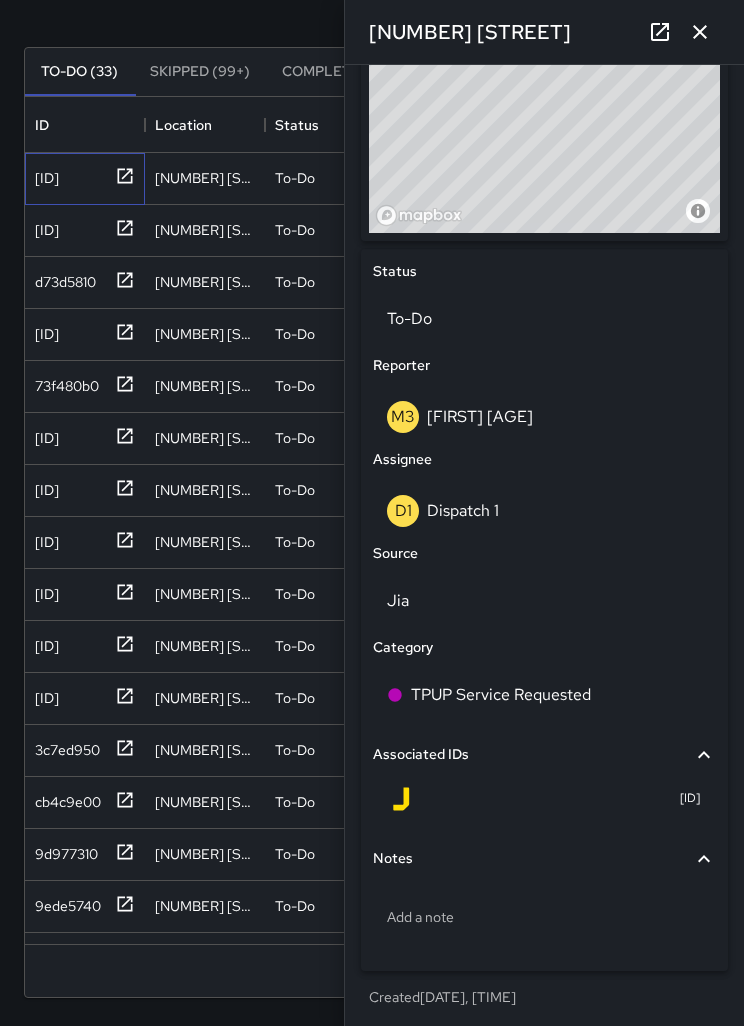 scroll, scrollTop: 760, scrollLeft: 0, axis: vertical 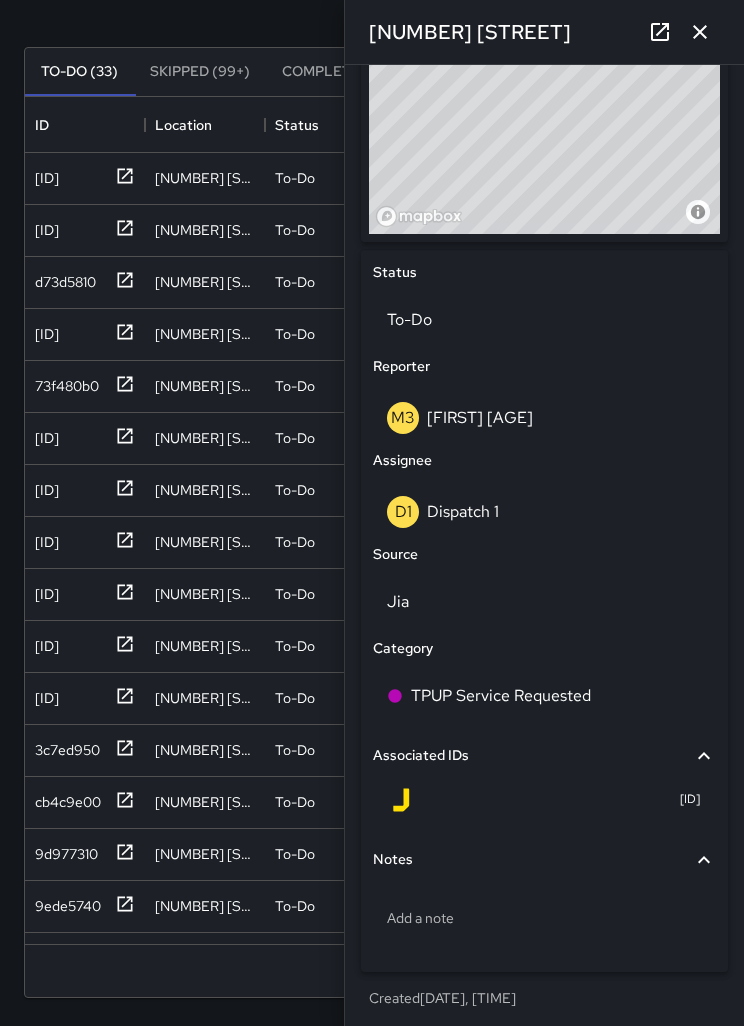 click on "D1 Dispatch 1" at bounding box center (544, 512) 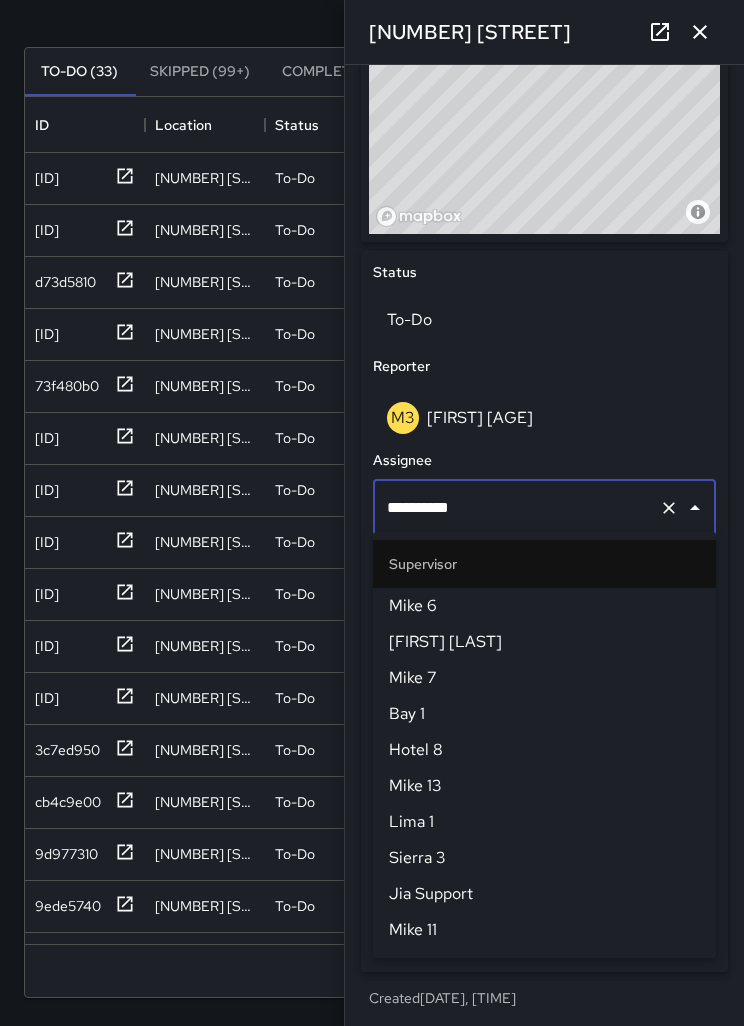 scroll, scrollTop: 1224, scrollLeft: 0, axis: vertical 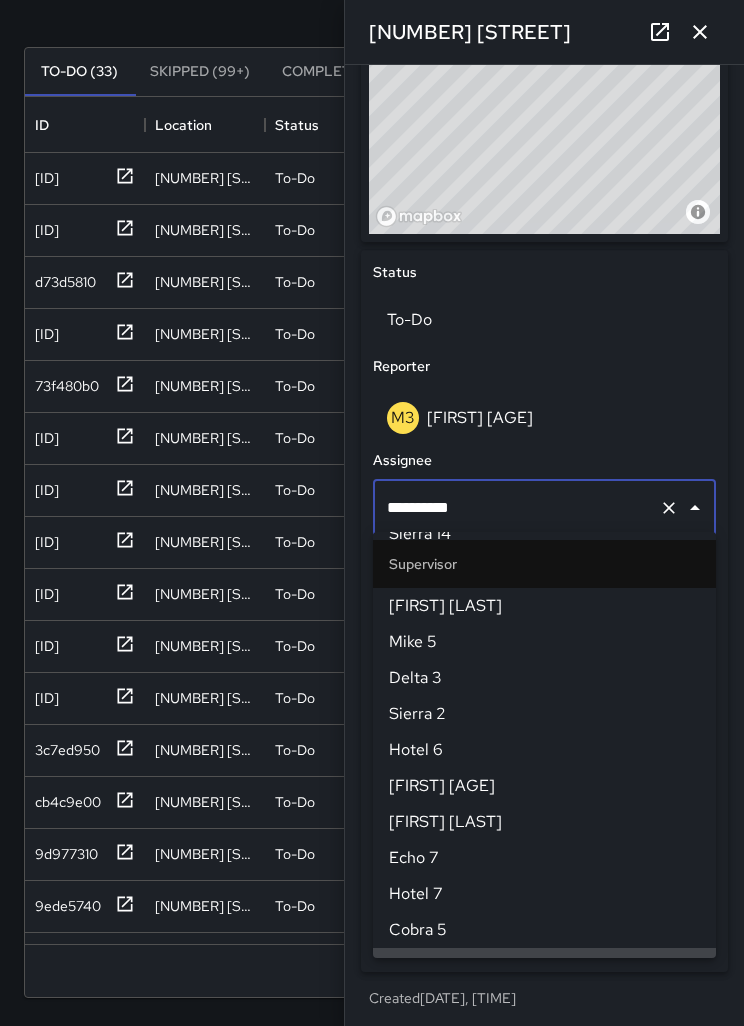 click on "**********" at bounding box center [544, 508] 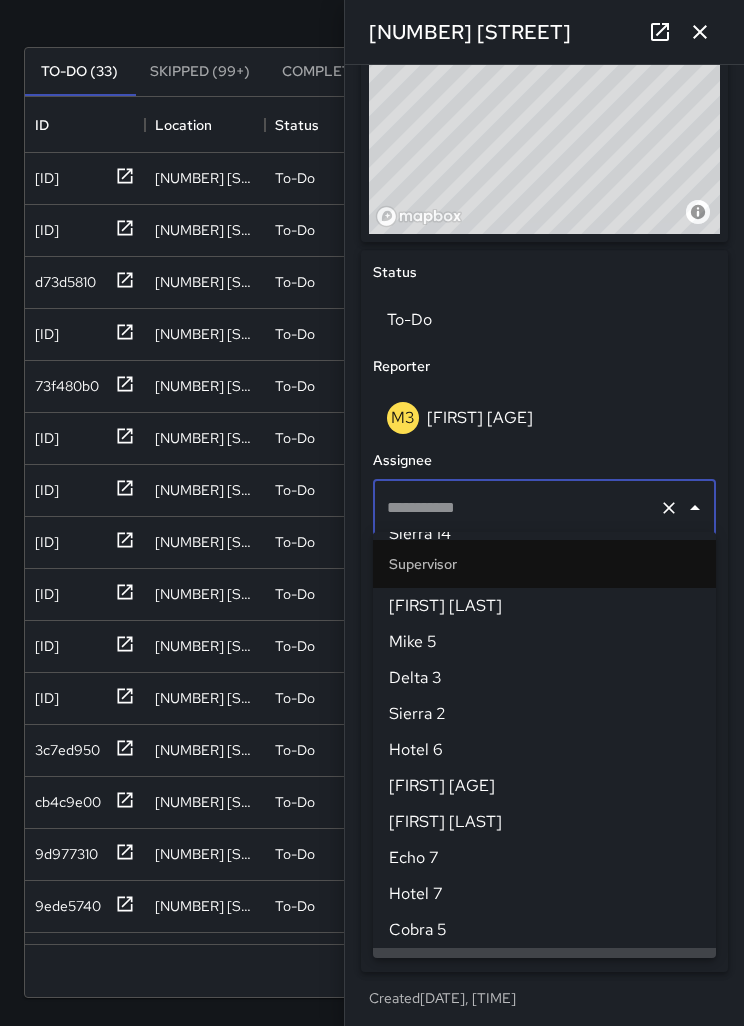 scroll, scrollTop: 0, scrollLeft: 0, axis: both 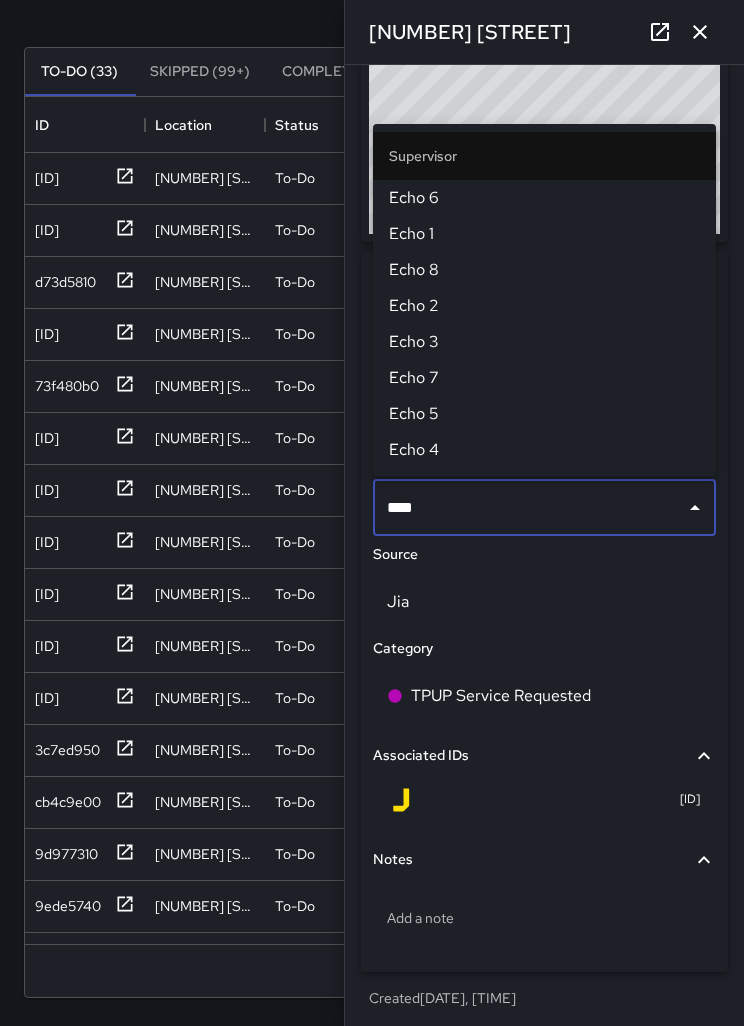 type on "****" 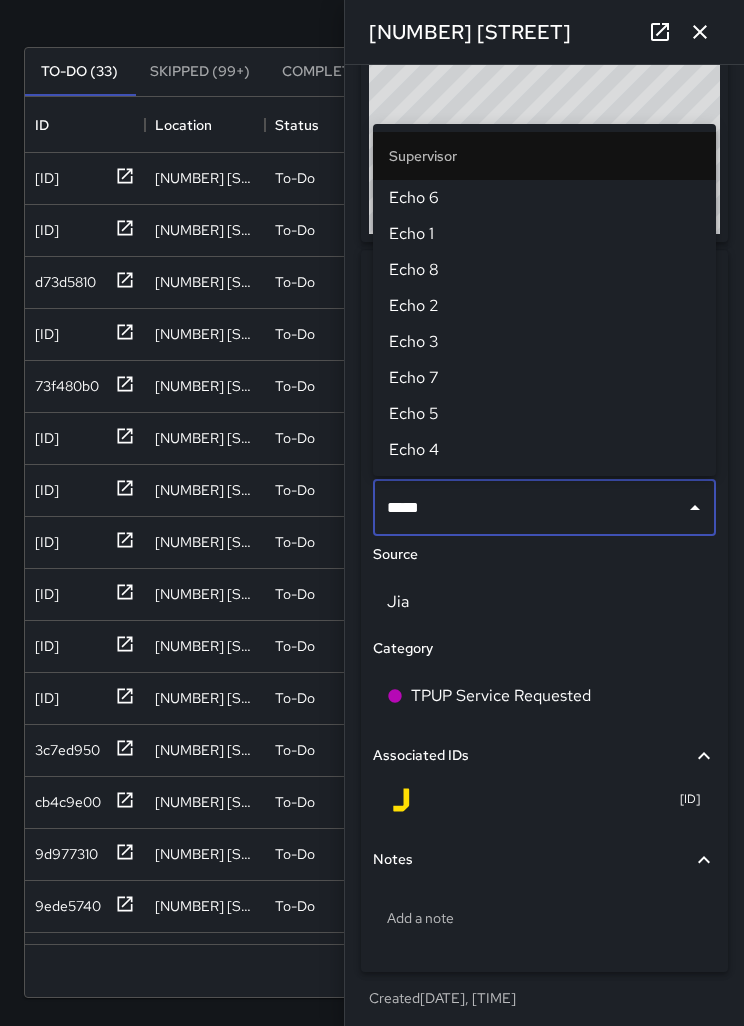 click on "Echo 1" at bounding box center (544, 234) 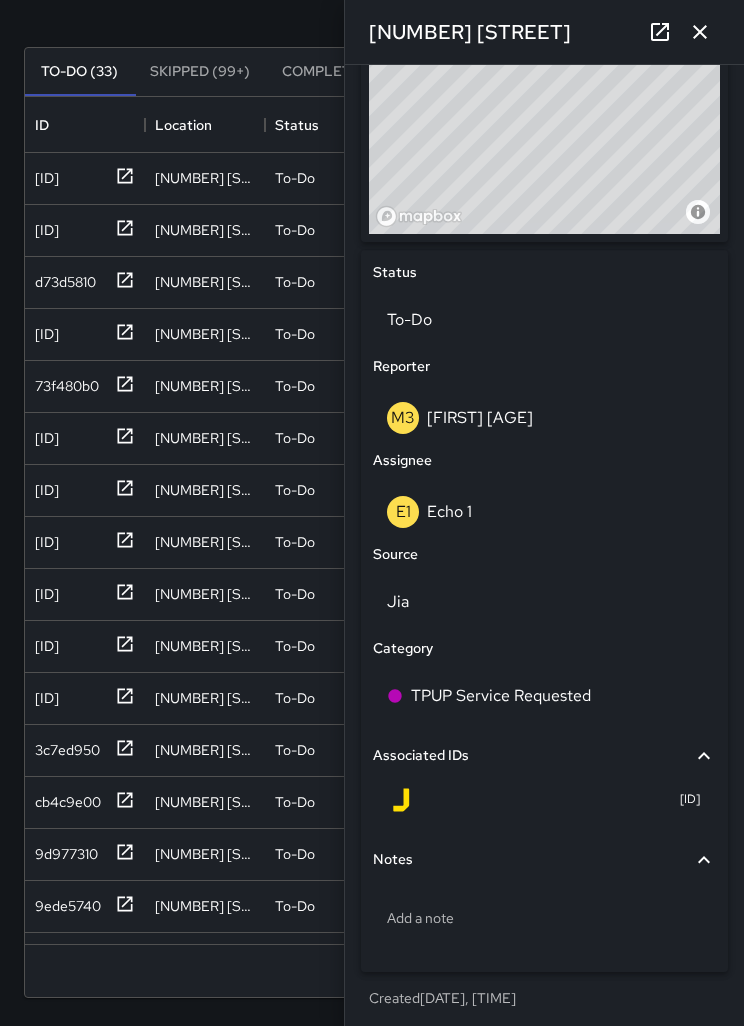 click at bounding box center [700, 32] 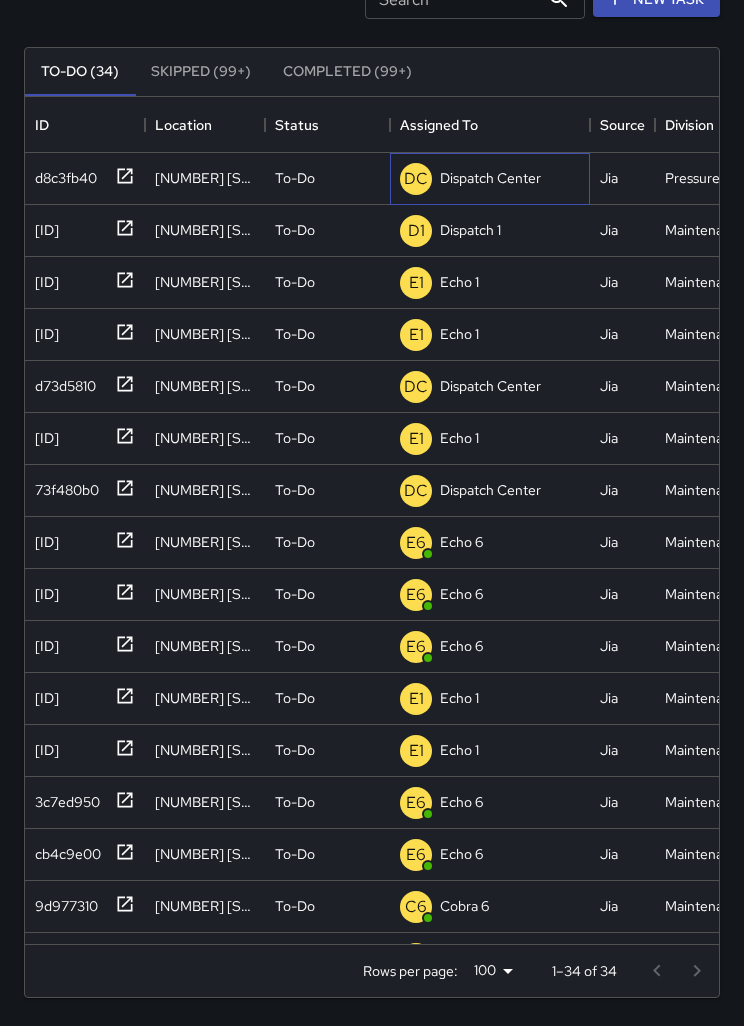 click on "Dispatch Center" at bounding box center [490, 178] 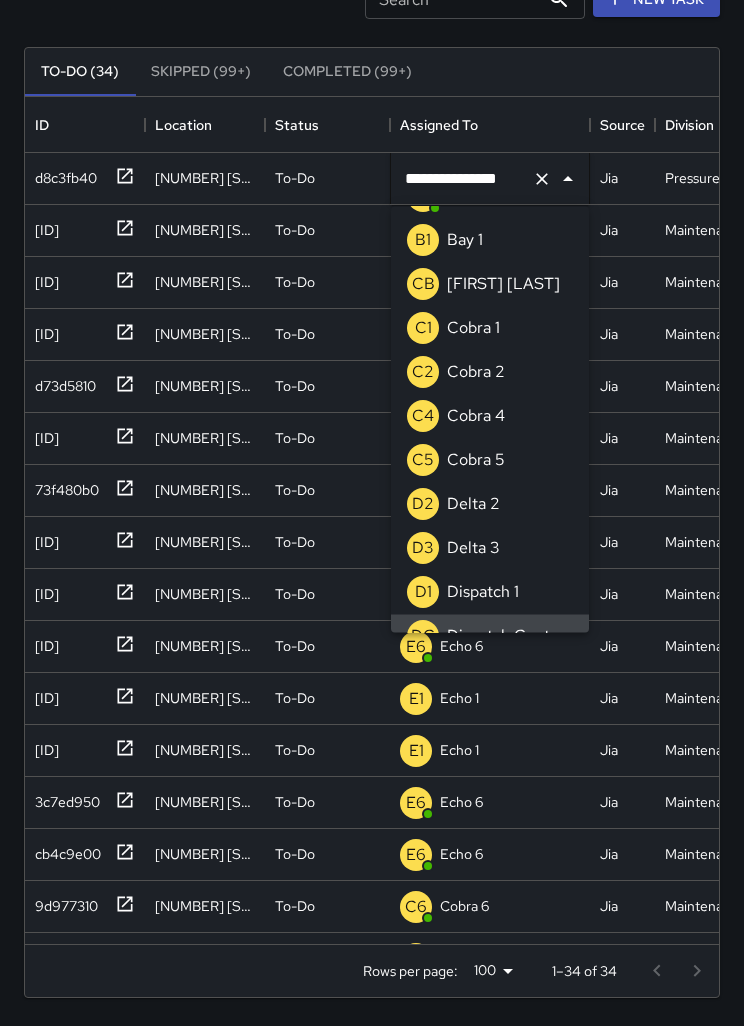 click at bounding box center [542, 179] 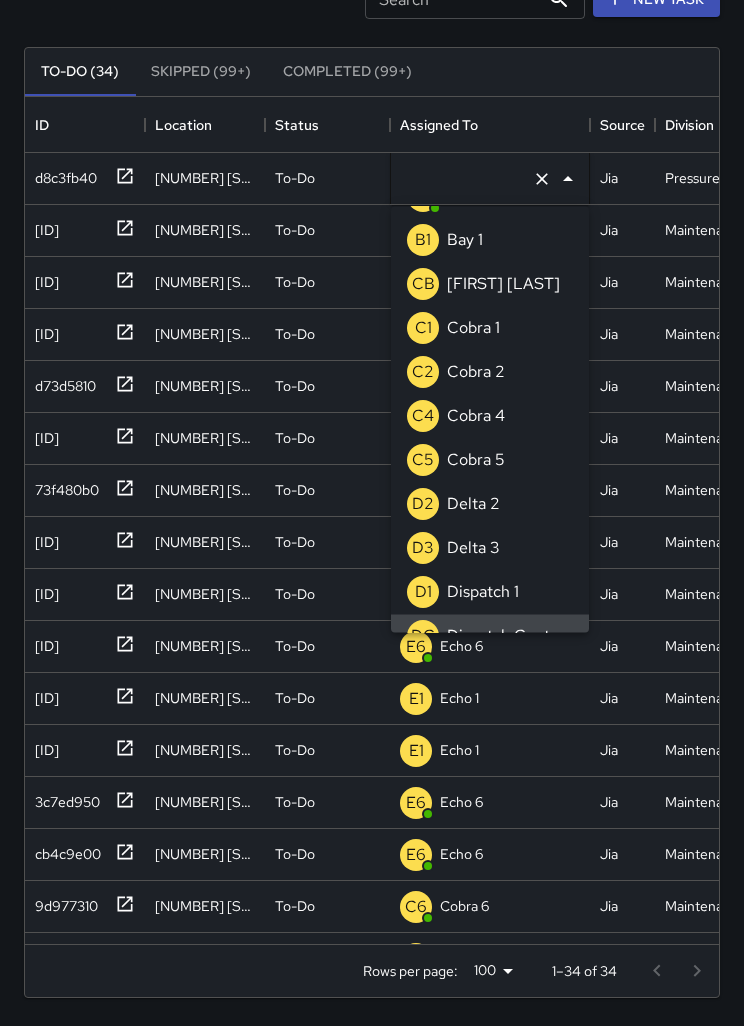 scroll, scrollTop: 8, scrollLeft: 0, axis: vertical 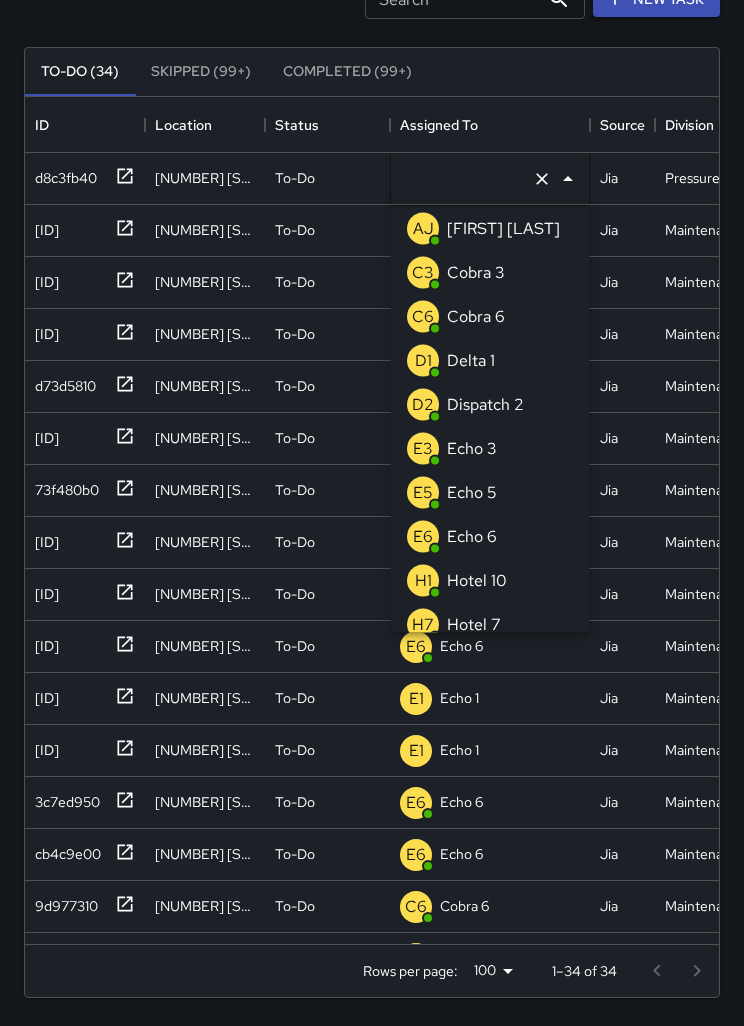 click on "Echo 5" at bounding box center (472, 493) 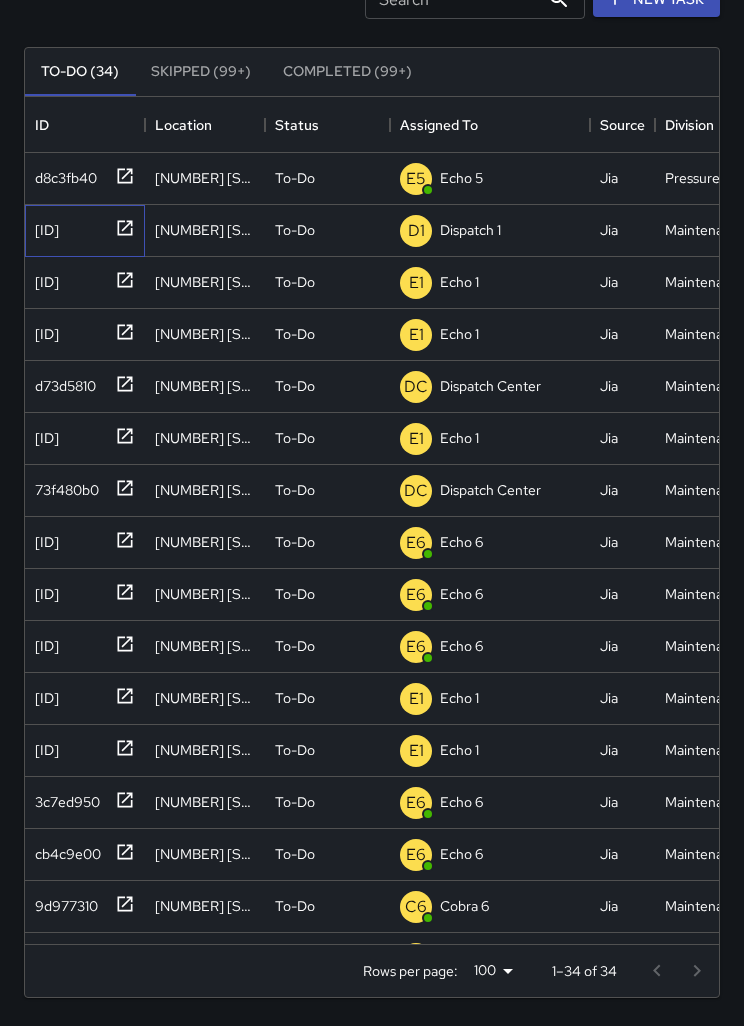 click on "99ee5190" at bounding box center [62, 174] 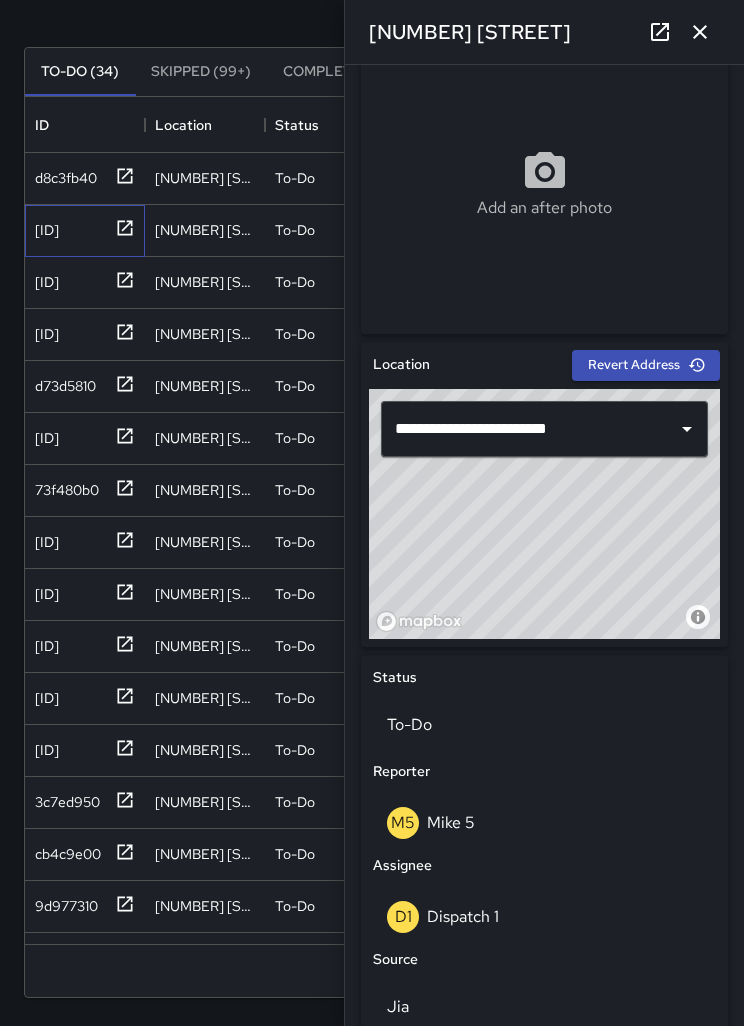scroll, scrollTop: 356, scrollLeft: 0, axis: vertical 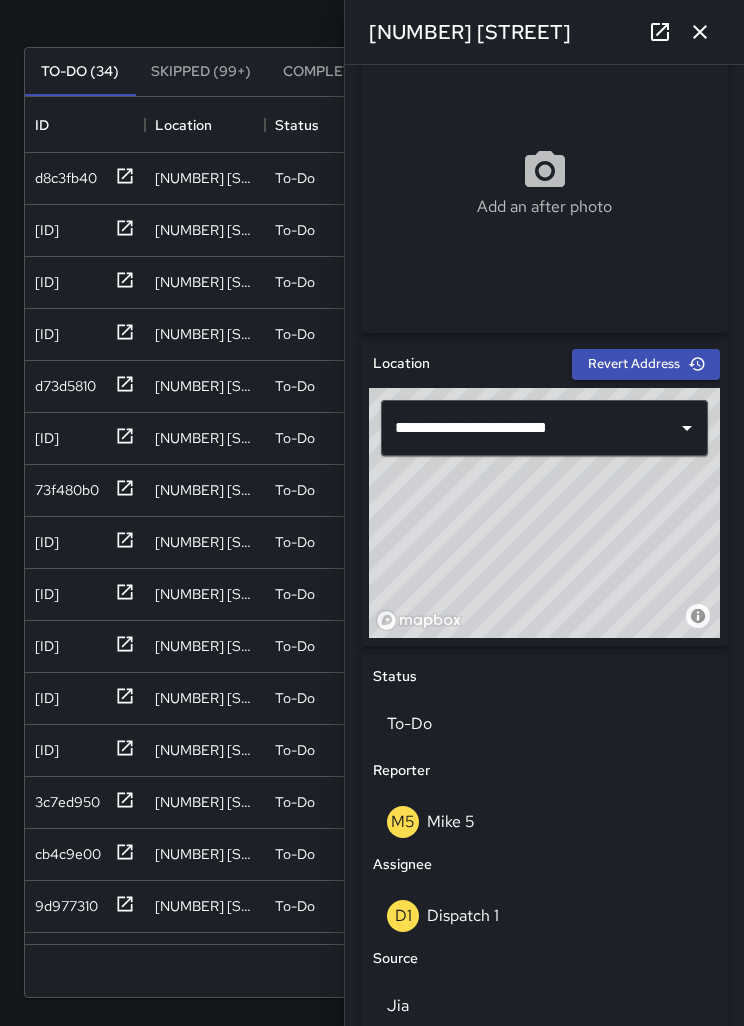 click on "Dispatch 1" at bounding box center [463, 915] 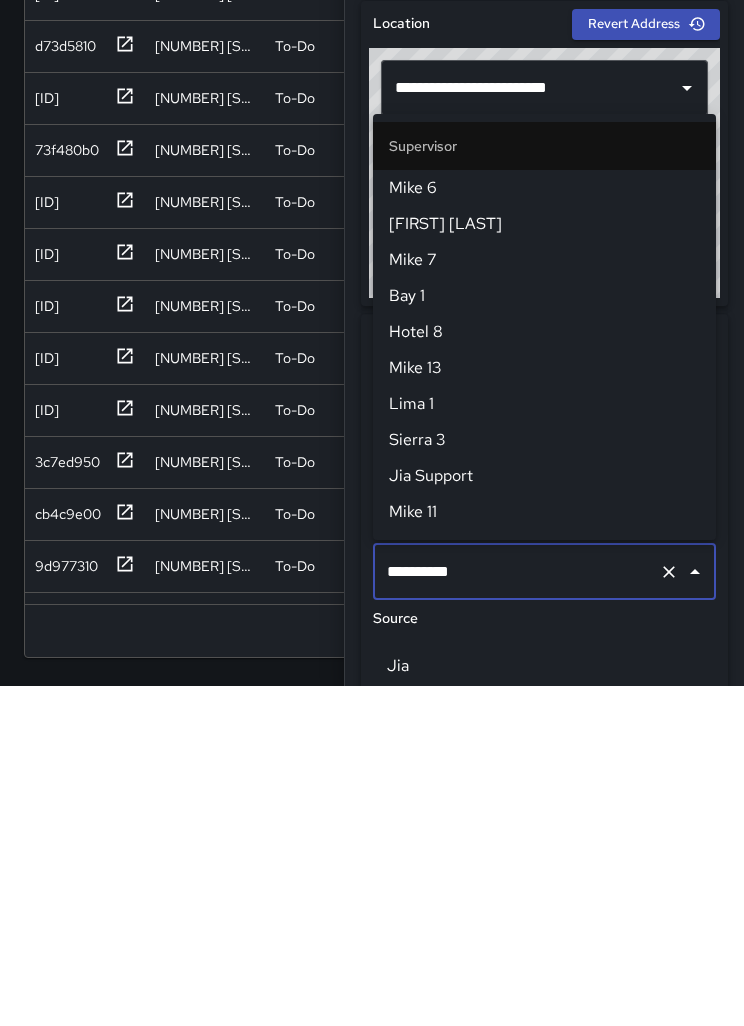 scroll, scrollTop: 1224, scrollLeft: 0, axis: vertical 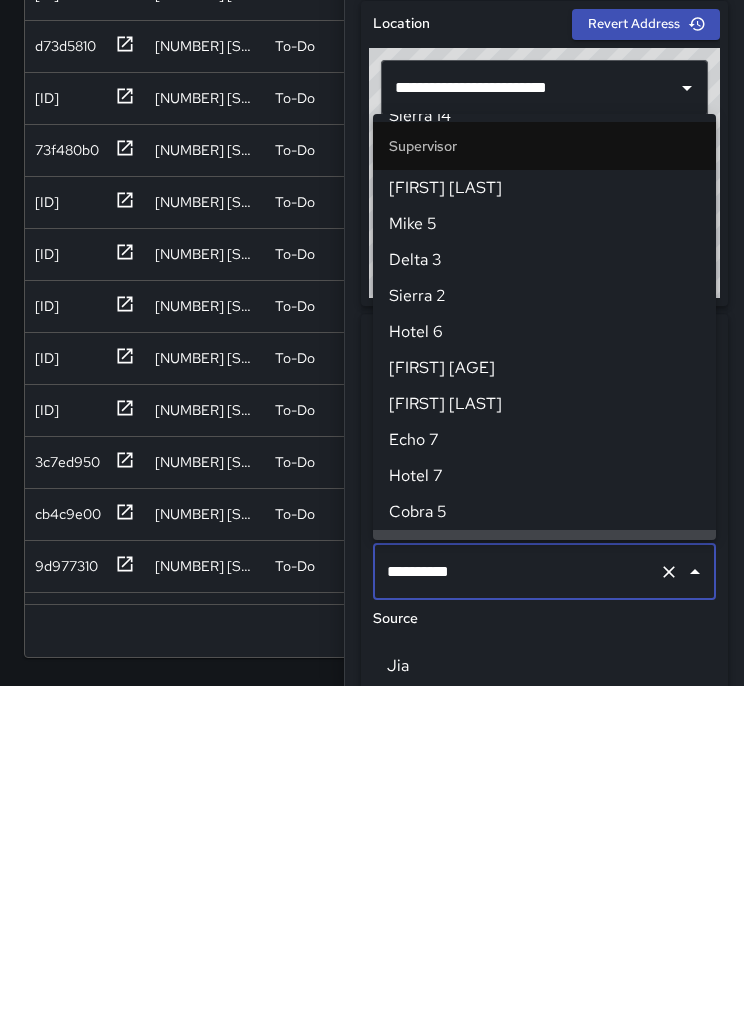 click on "**********" at bounding box center (516, 912) 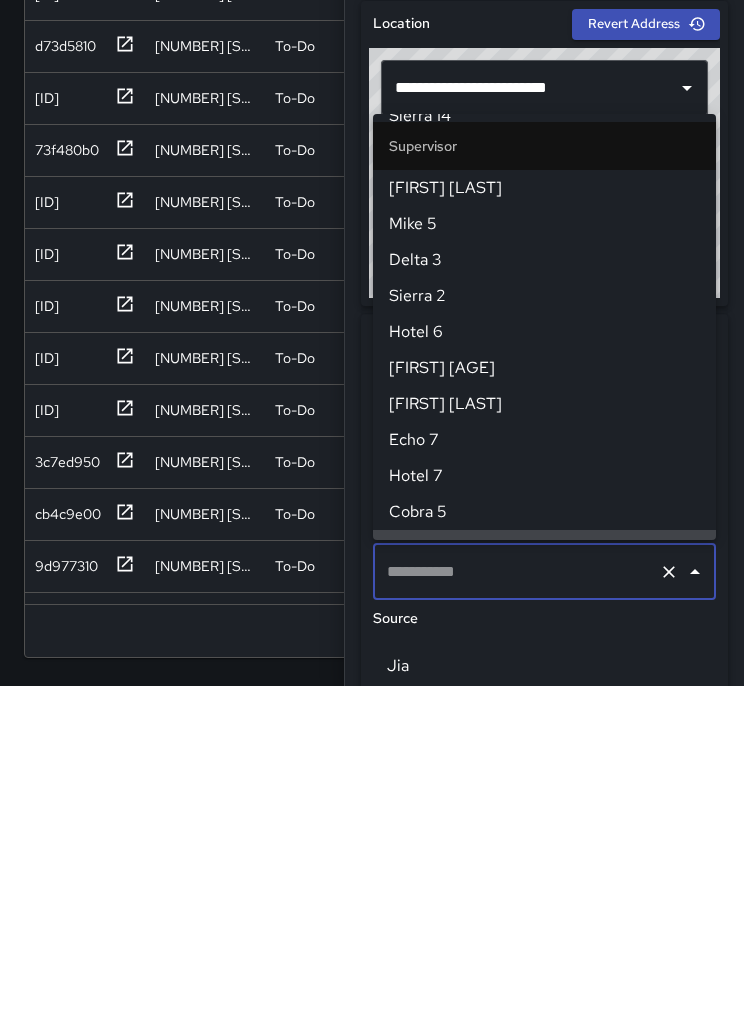 scroll, scrollTop: 0, scrollLeft: 0, axis: both 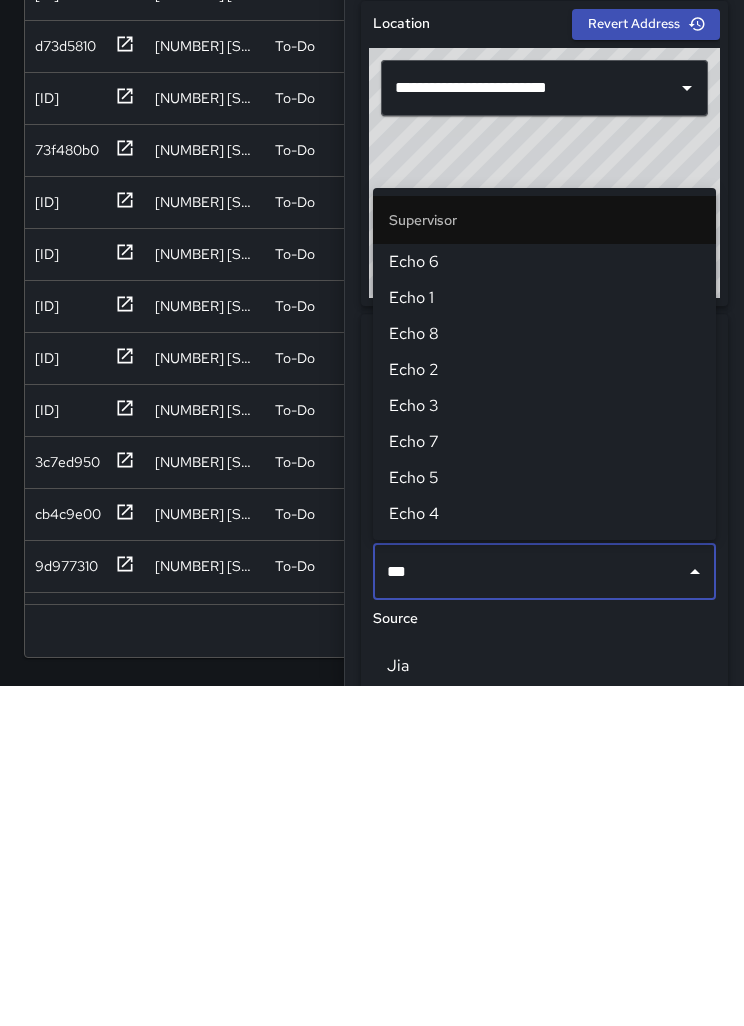 type on "****" 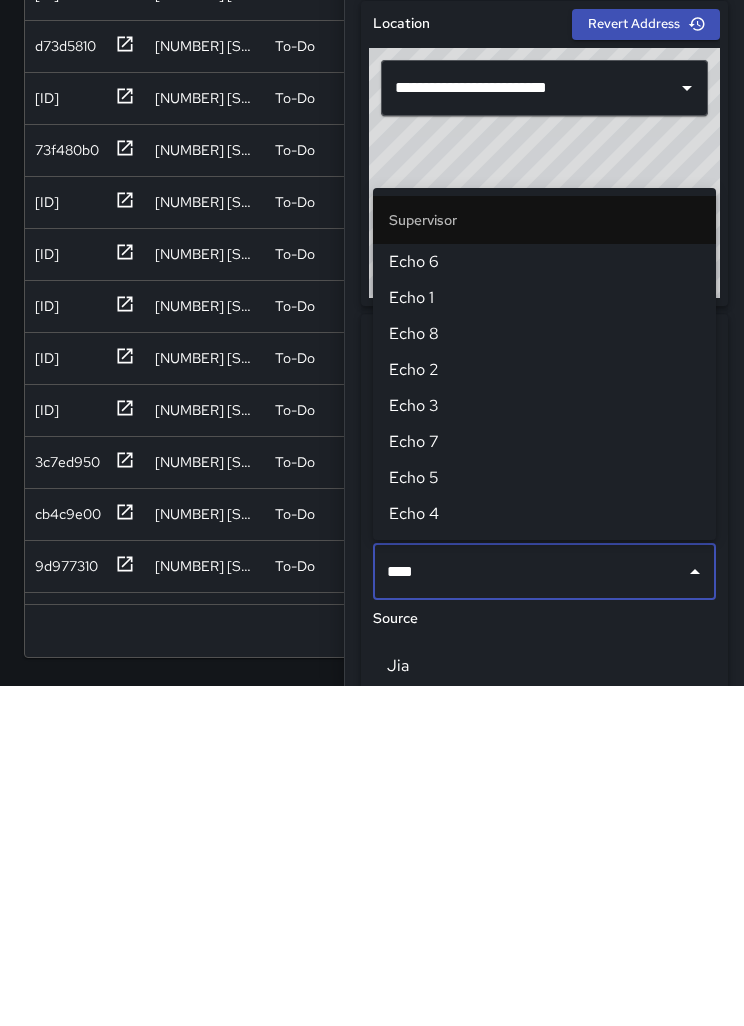 click on "Echo 6" at bounding box center [544, 602] 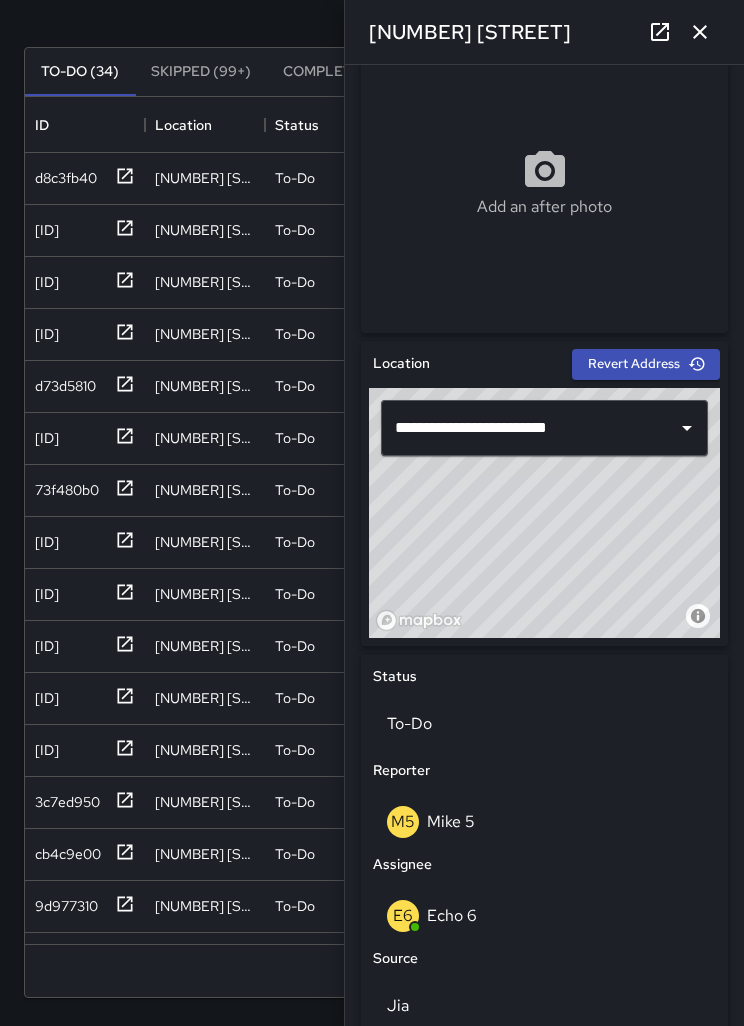 click at bounding box center [700, 32] 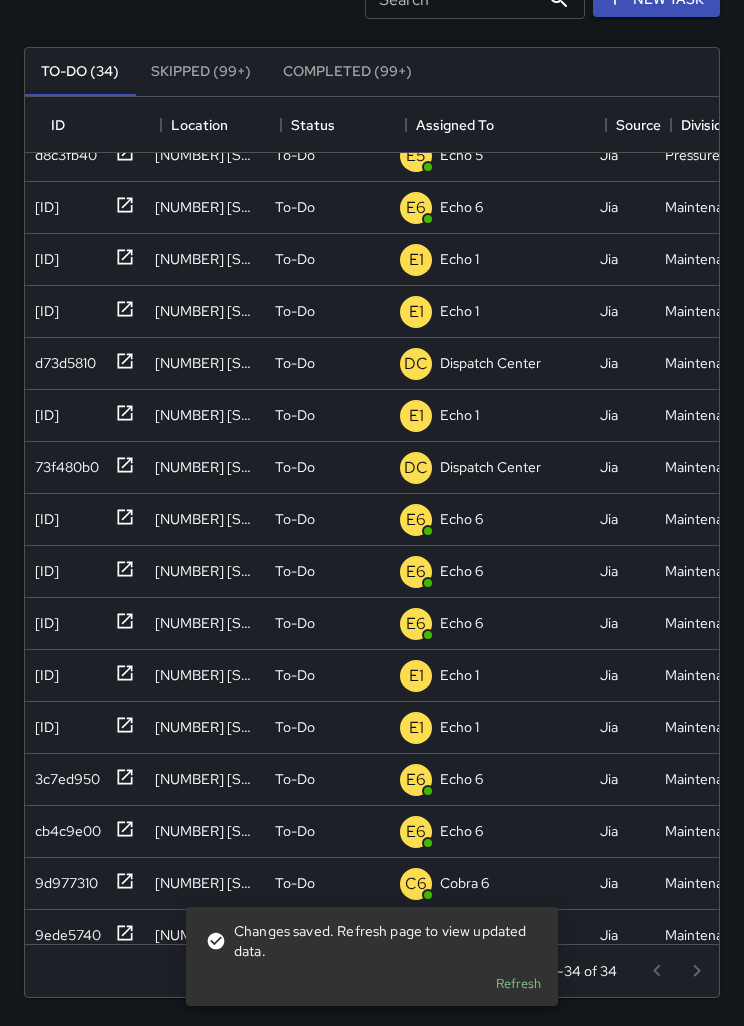 scroll, scrollTop: 25, scrollLeft: 0, axis: vertical 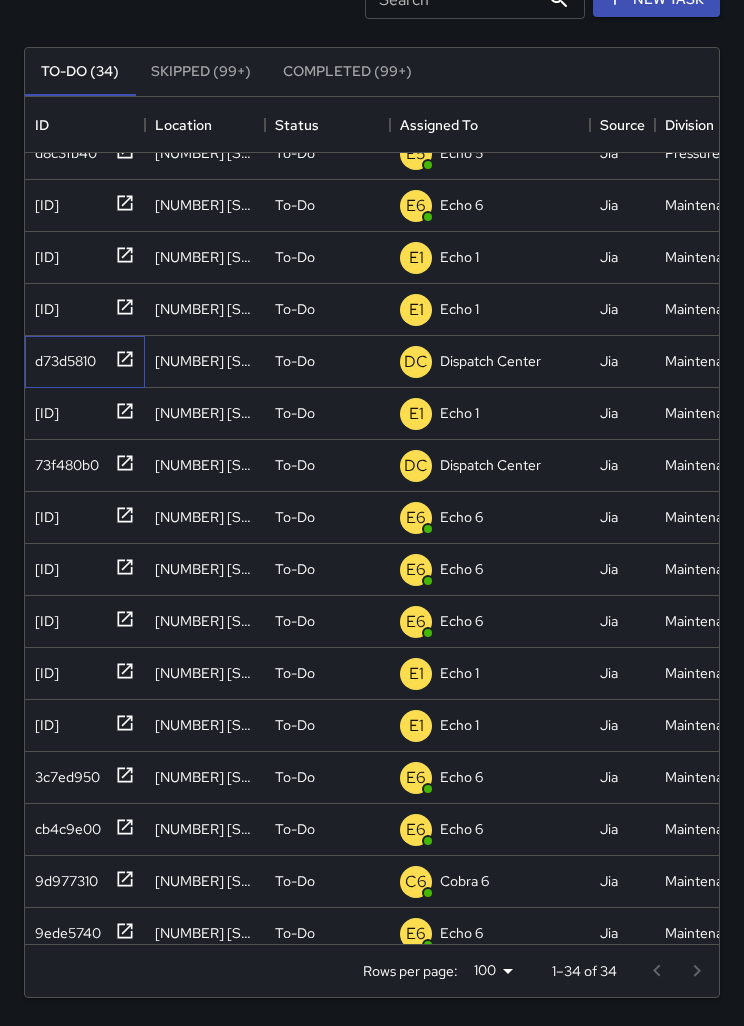 click on "d73d5810" at bounding box center (62, 149) 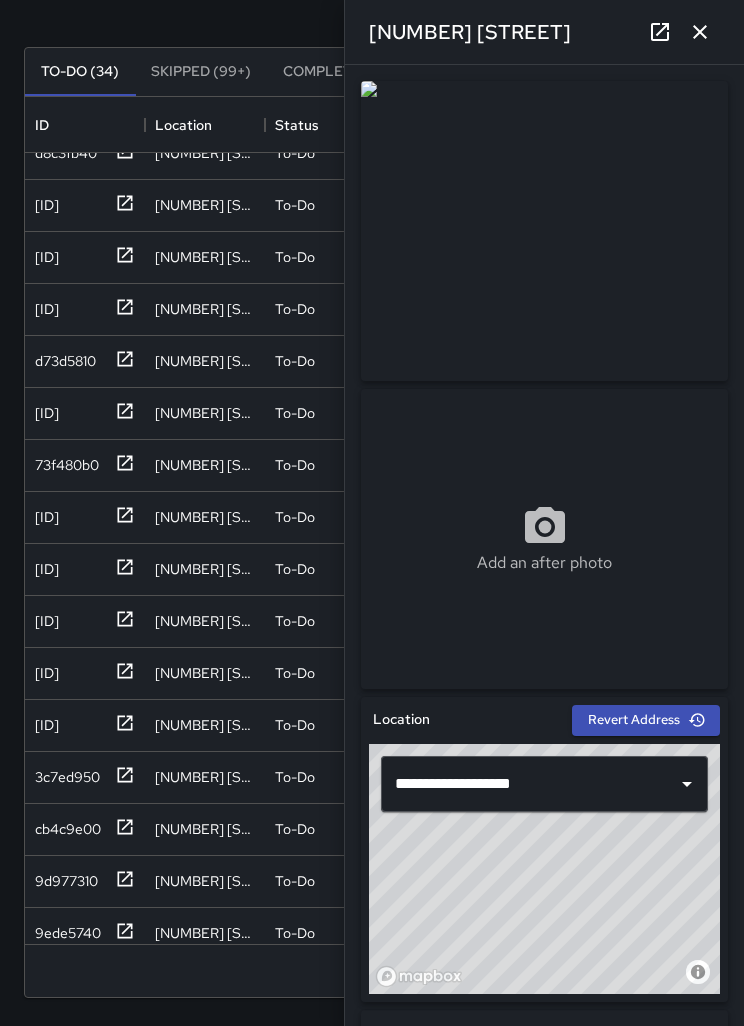 click at bounding box center (700, 32) 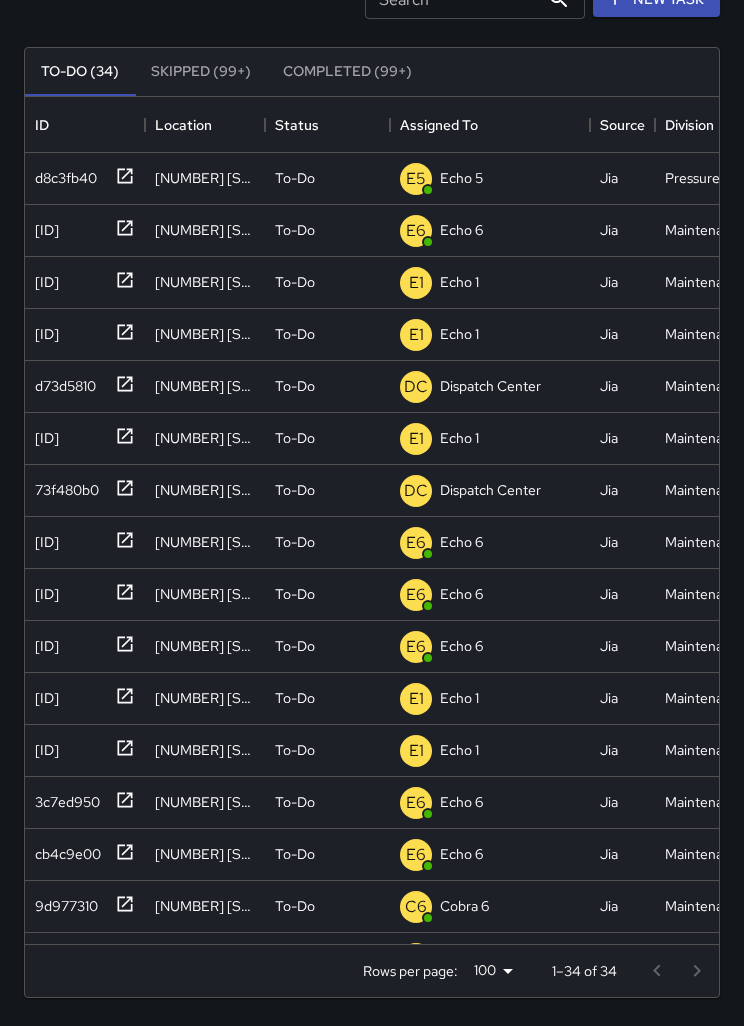scroll, scrollTop: 0, scrollLeft: 0, axis: both 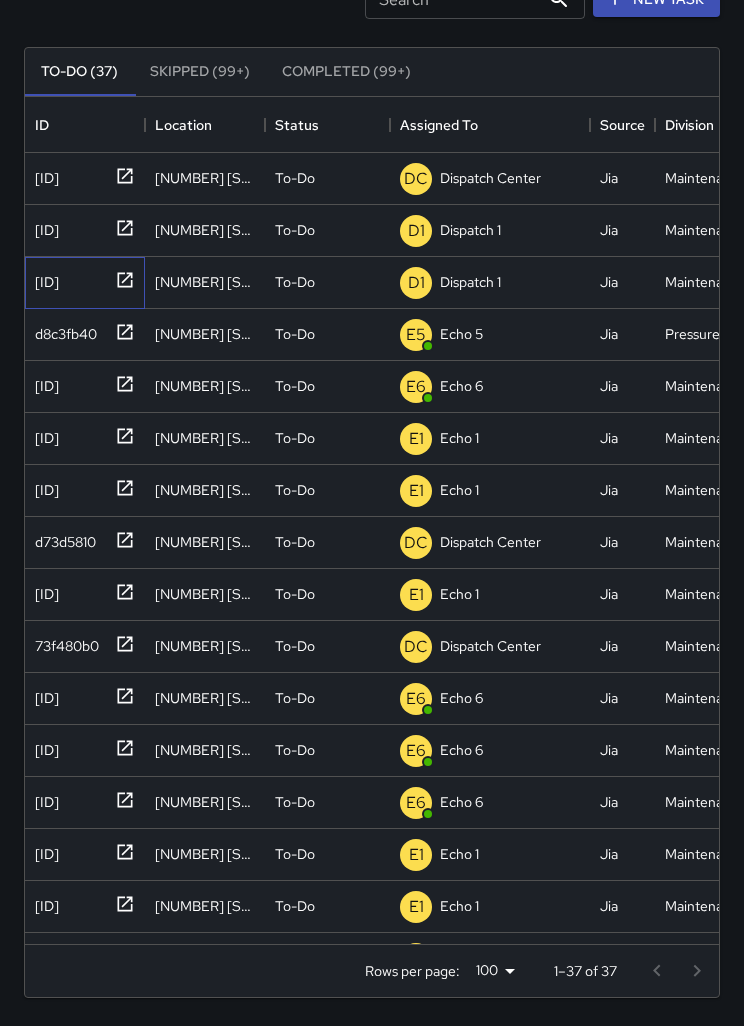 click on "f8466dd0" at bounding box center [43, 174] 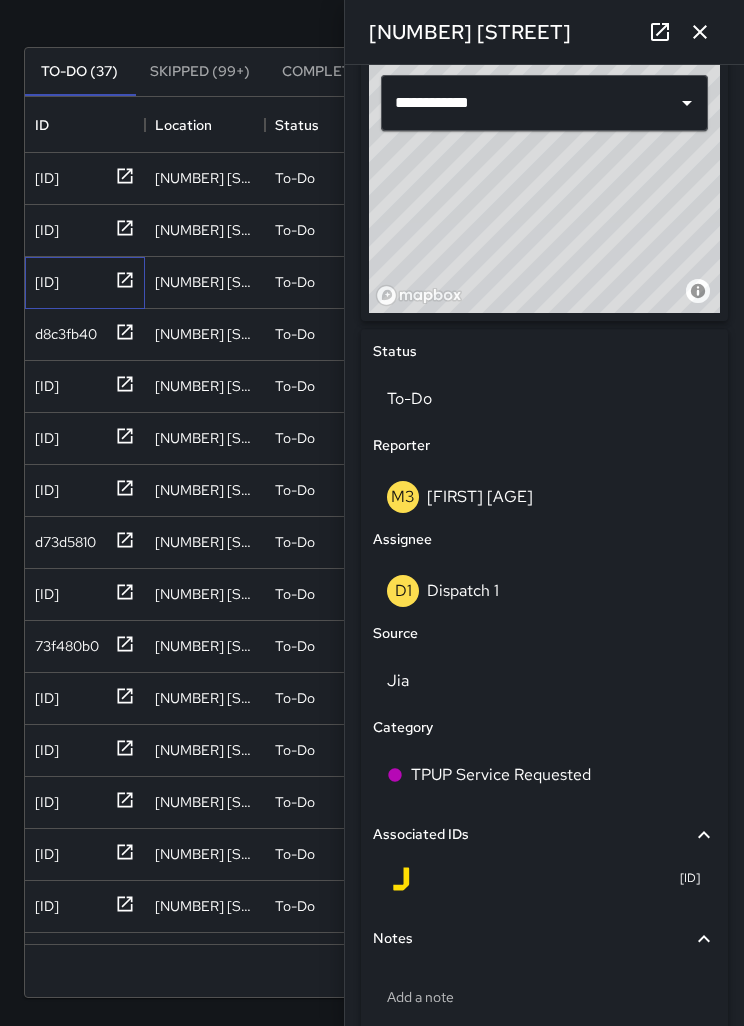 scroll, scrollTop: 680, scrollLeft: 0, axis: vertical 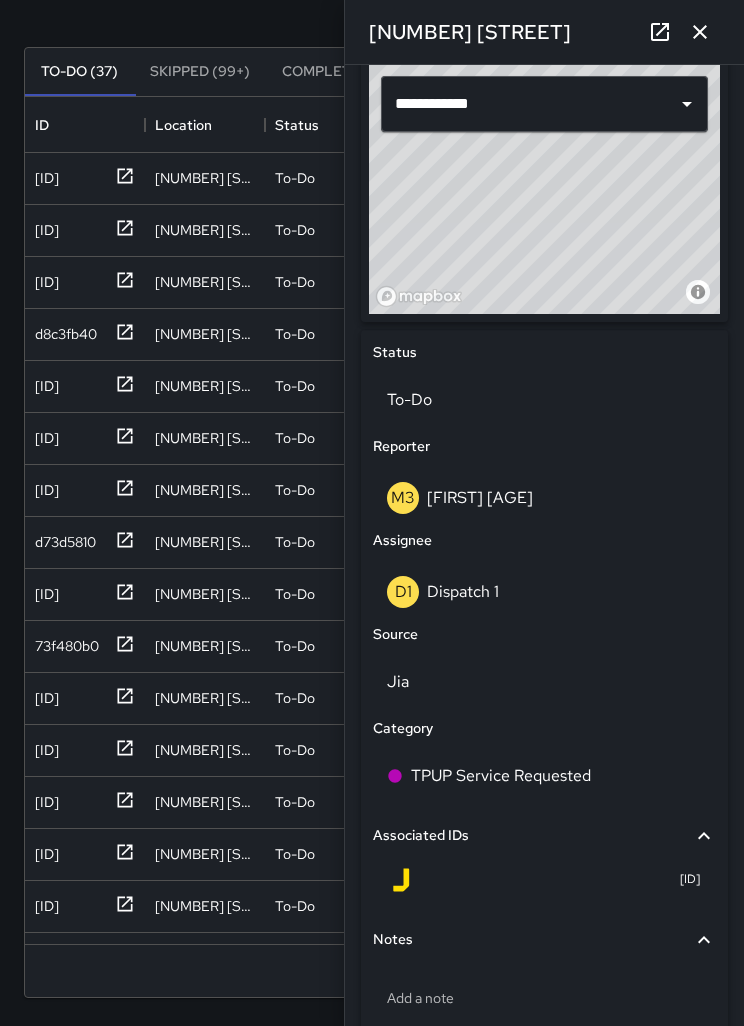 click on "Dispatch 1" at bounding box center [463, 591] 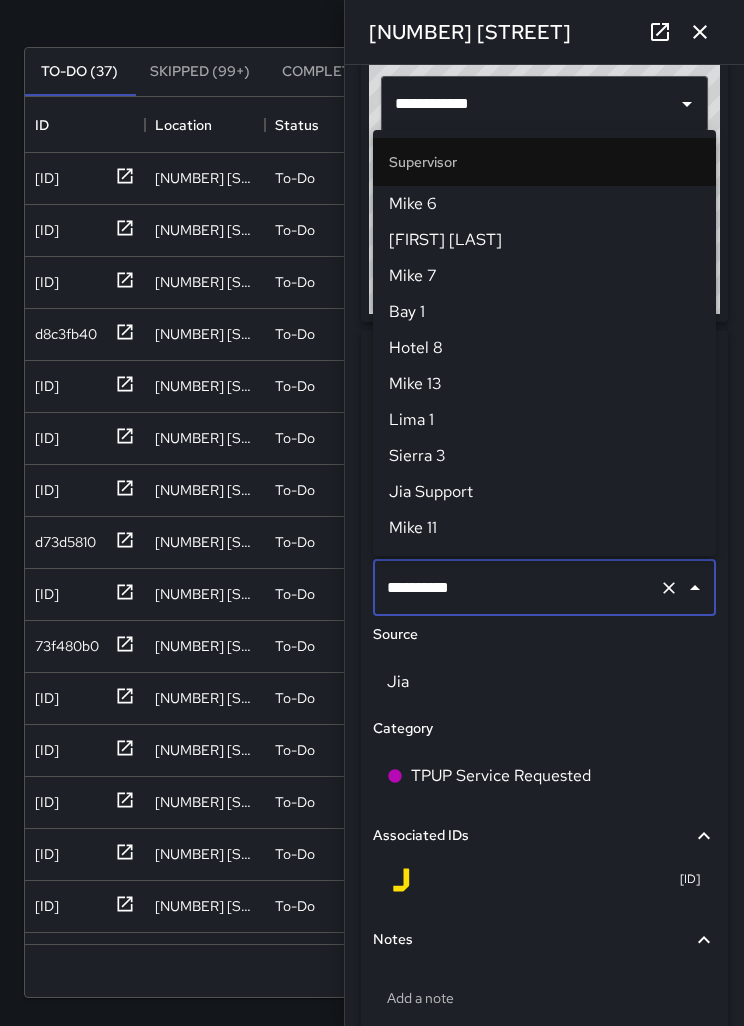 scroll, scrollTop: 1224, scrollLeft: 0, axis: vertical 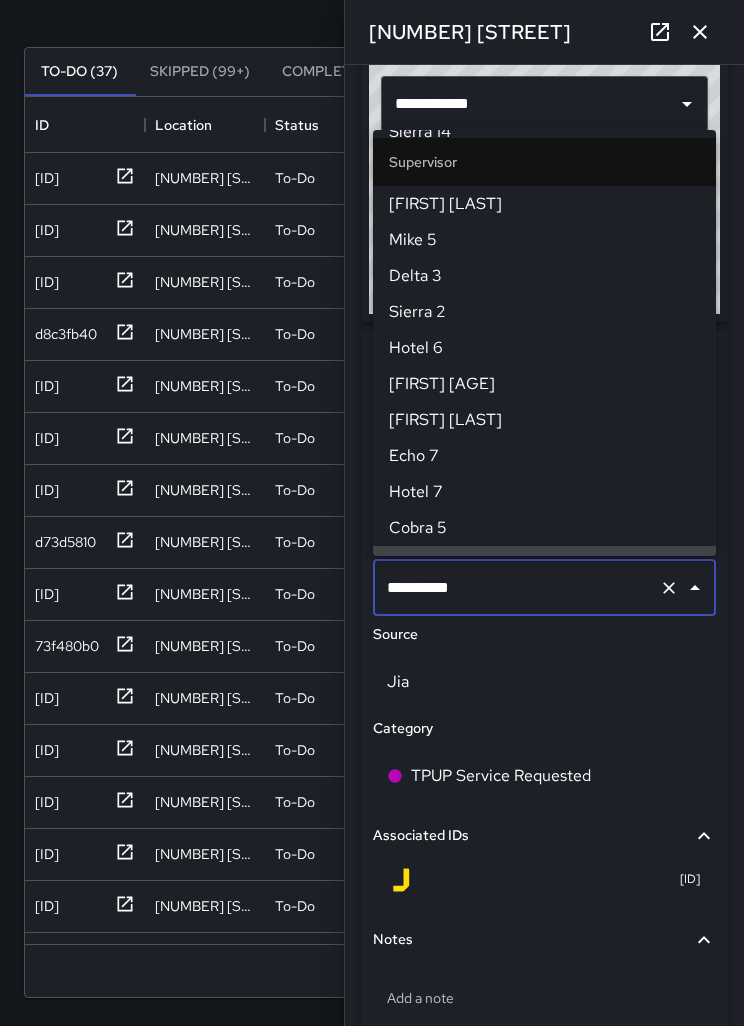 click at bounding box center (669, 588) 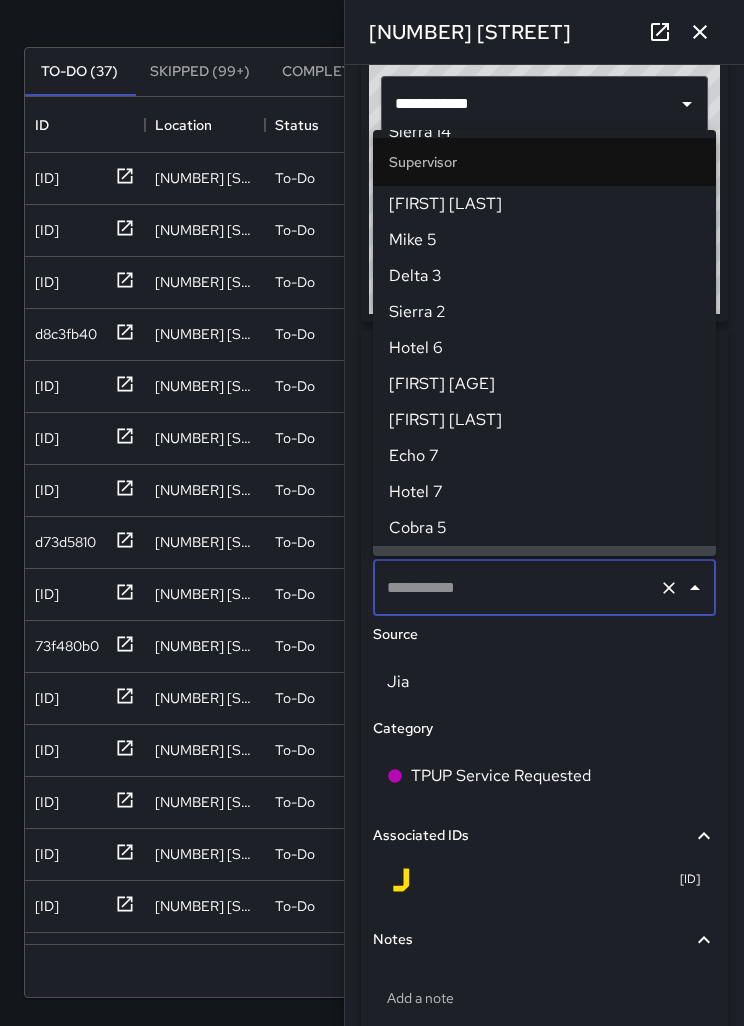 scroll, scrollTop: 0, scrollLeft: 0, axis: both 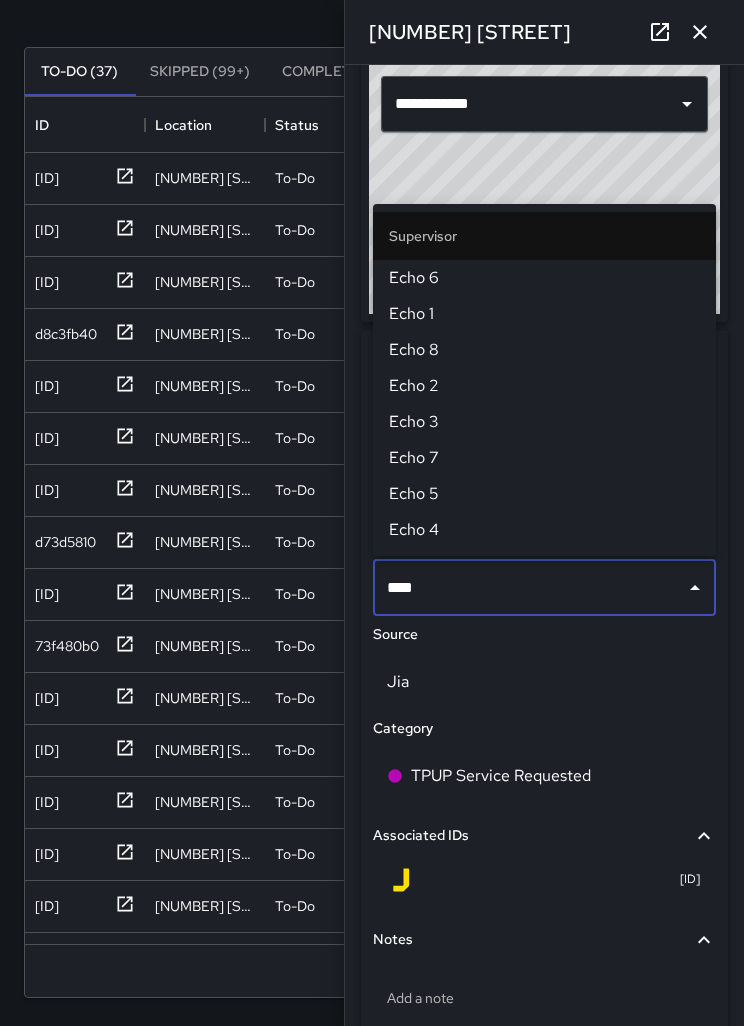 type on "****" 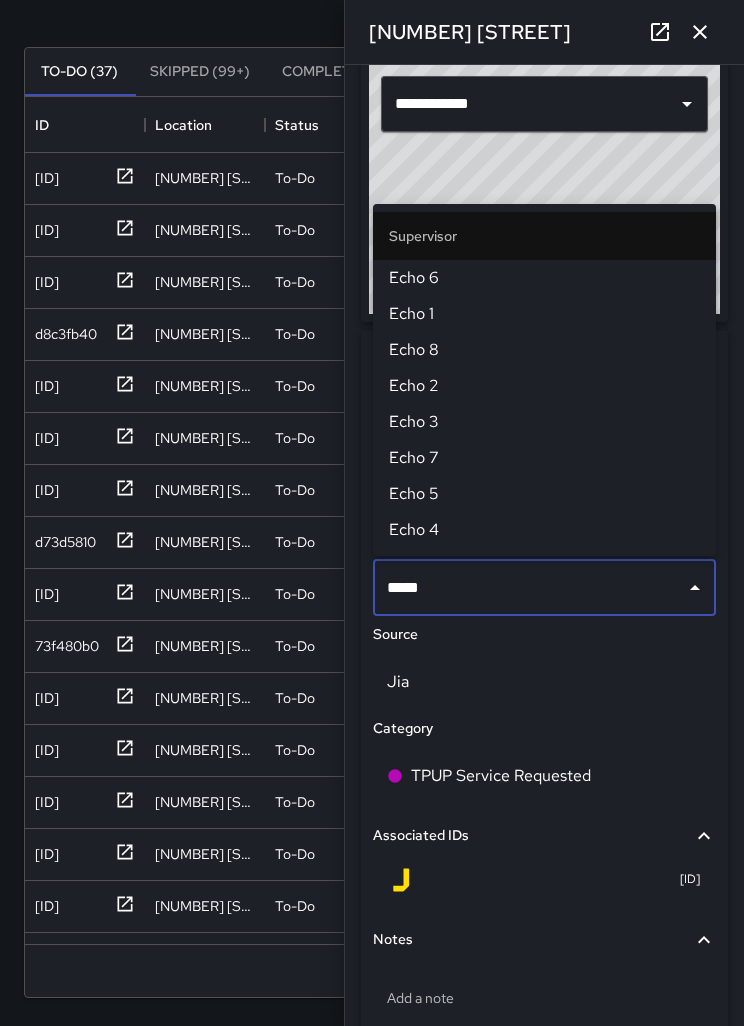 click on "Echo 1" at bounding box center [544, 314] 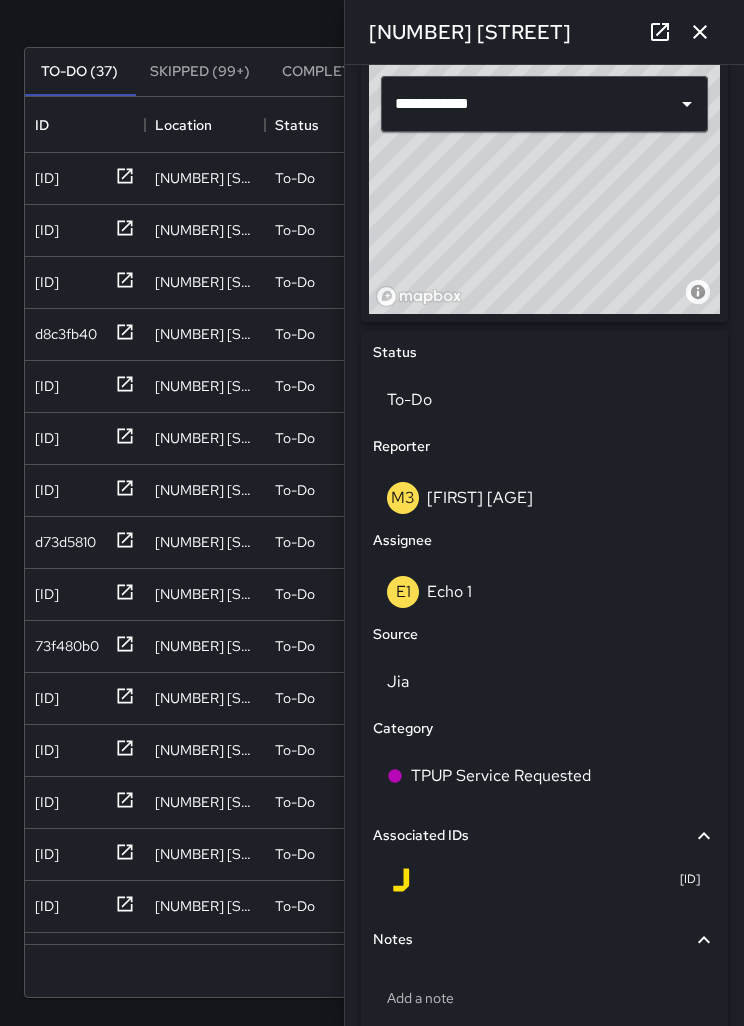 click at bounding box center [700, 32] 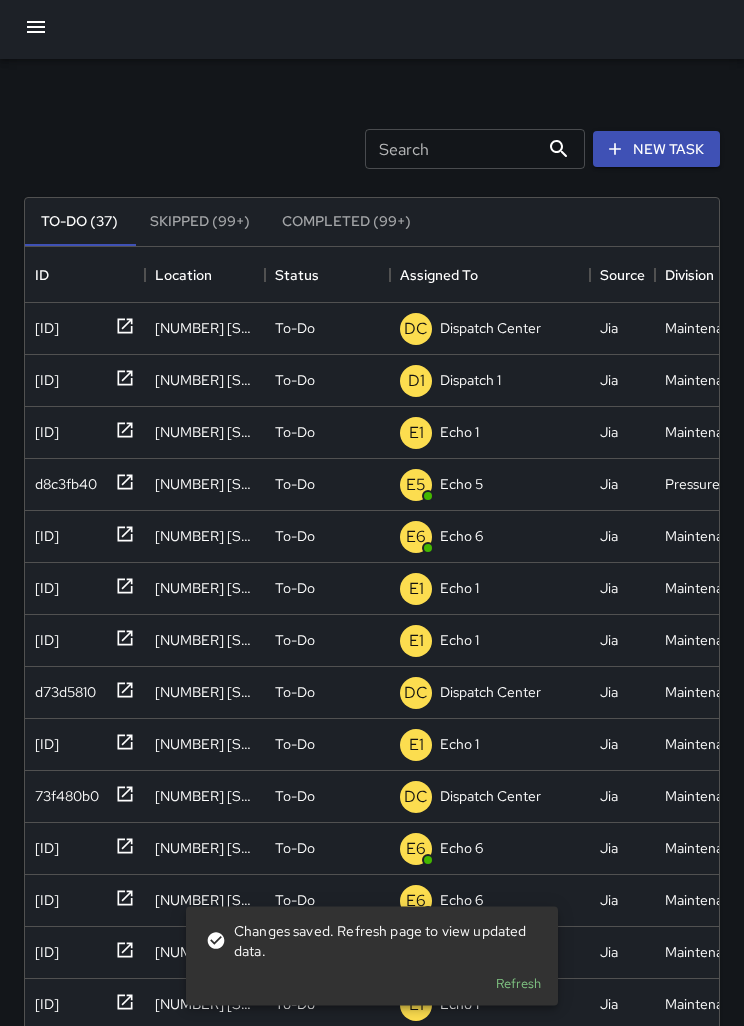 scroll, scrollTop: 1, scrollLeft: 0, axis: vertical 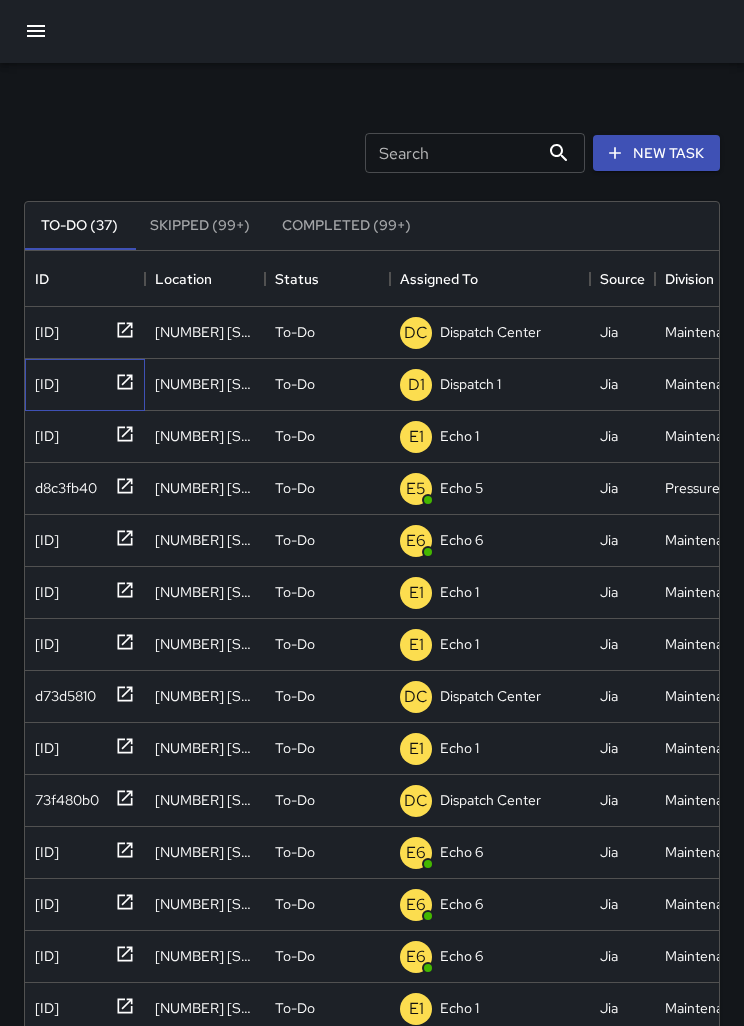 click on "77ed9130" at bounding box center [43, 328] 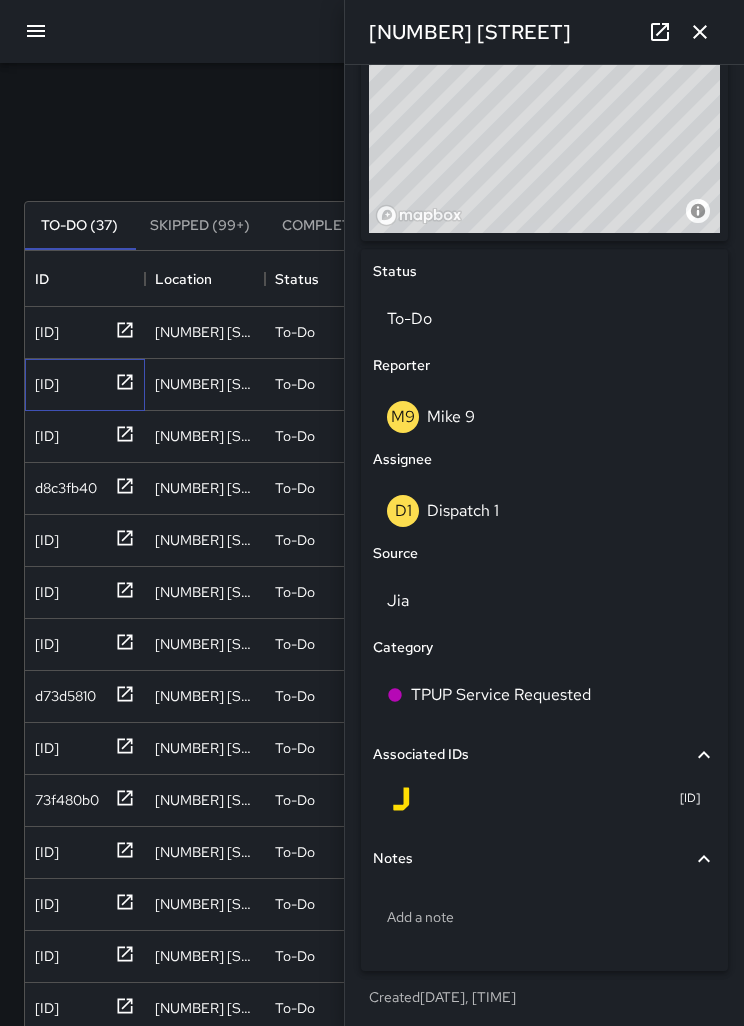scroll, scrollTop: 760, scrollLeft: 0, axis: vertical 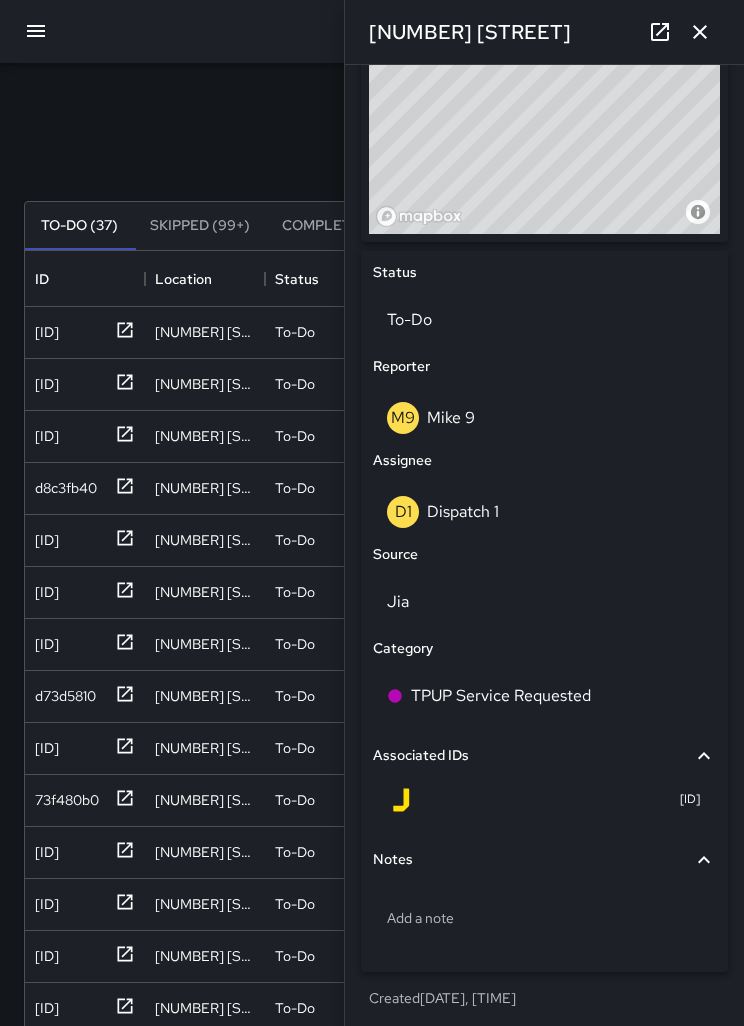 click on "D1 Dispatch 1" at bounding box center (544, 320) 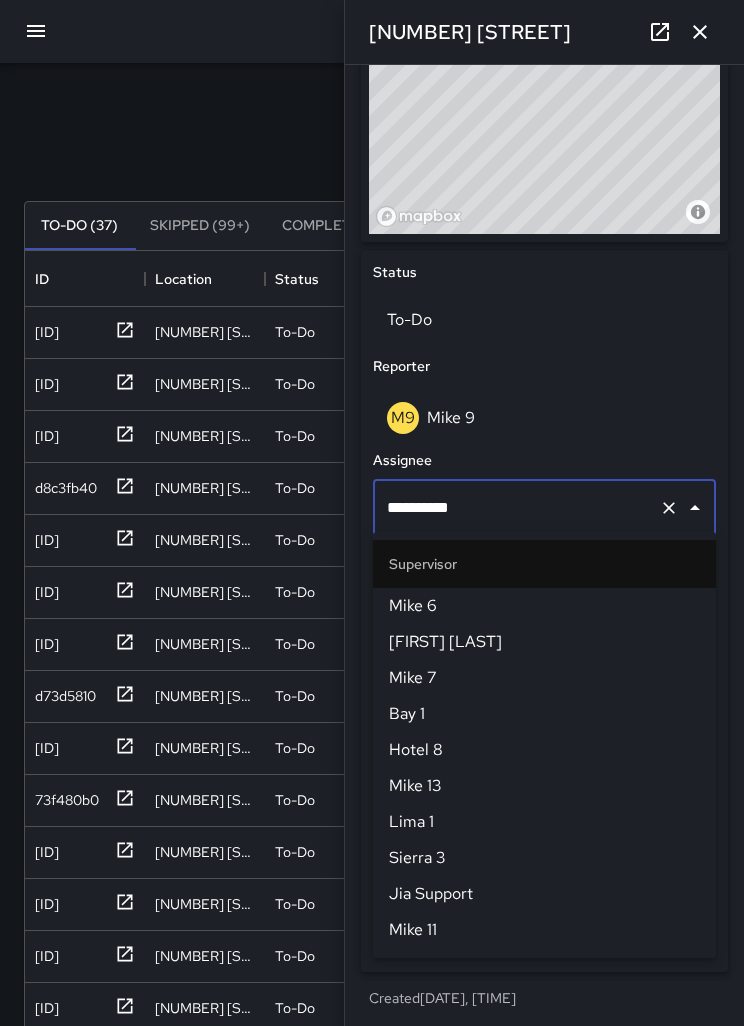 scroll, scrollTop: 1224, scrollLeft: 0, axis: vertical 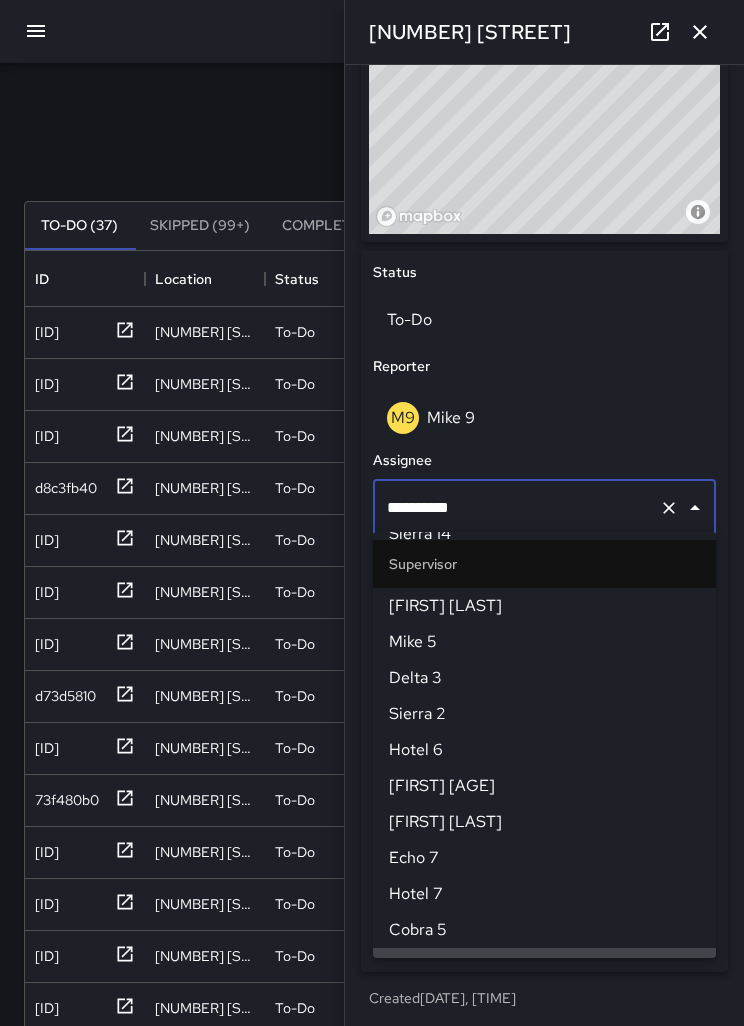 click at bounding box center (669, 508) 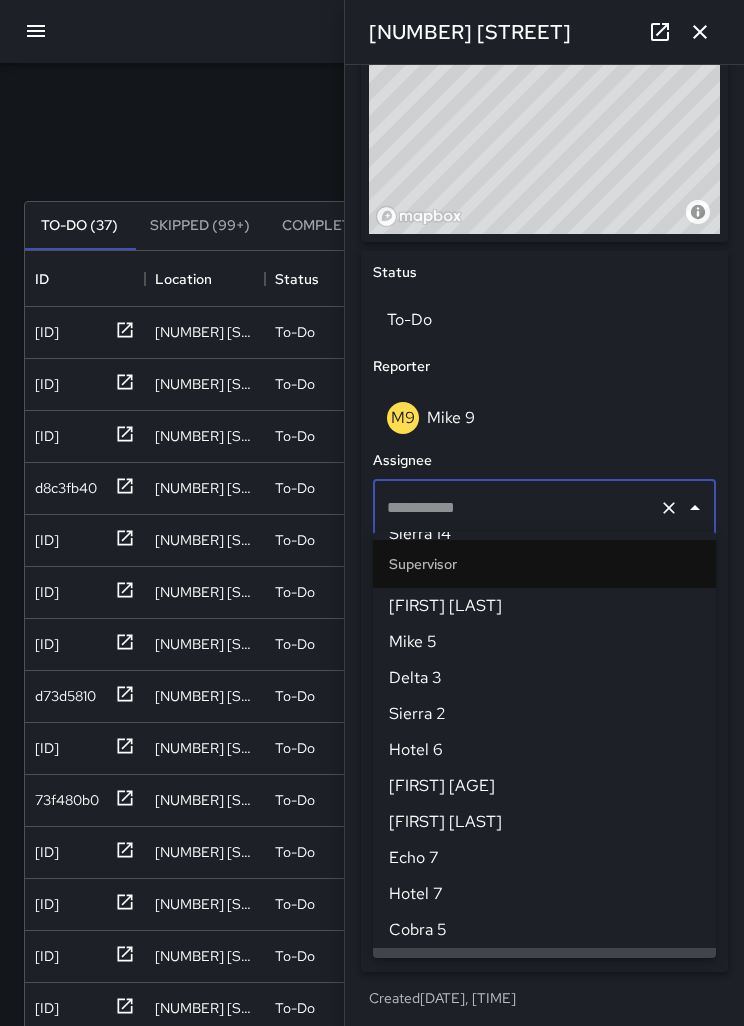 scroll, scrollTop: 0, scrollLeft: 0, axis: both 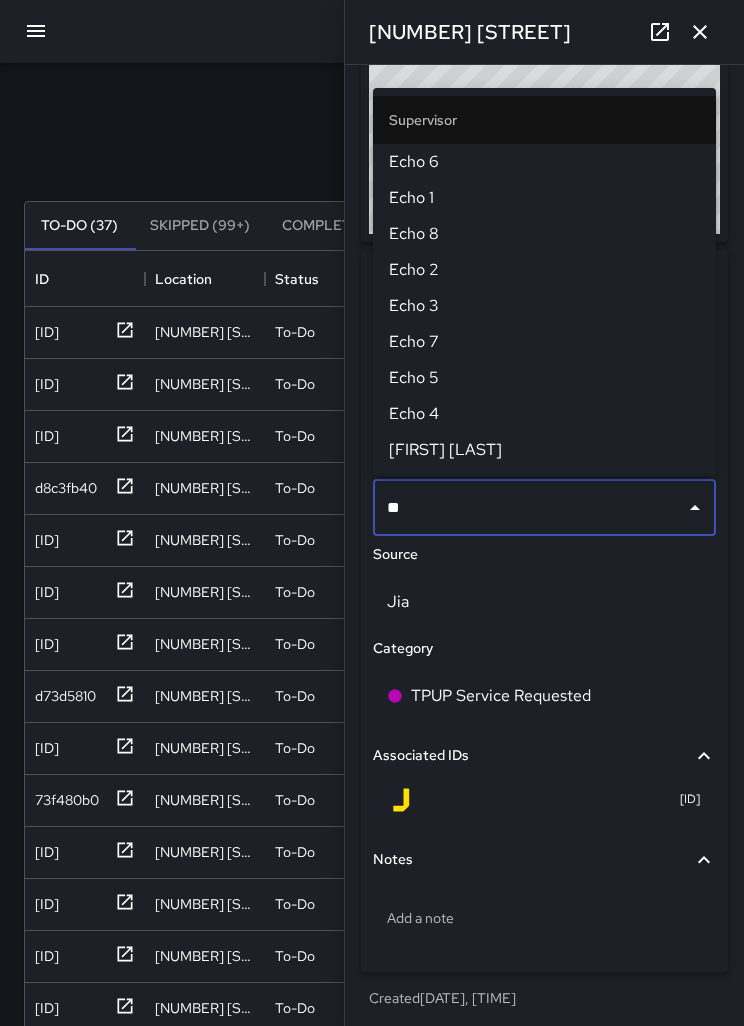 type on "***" 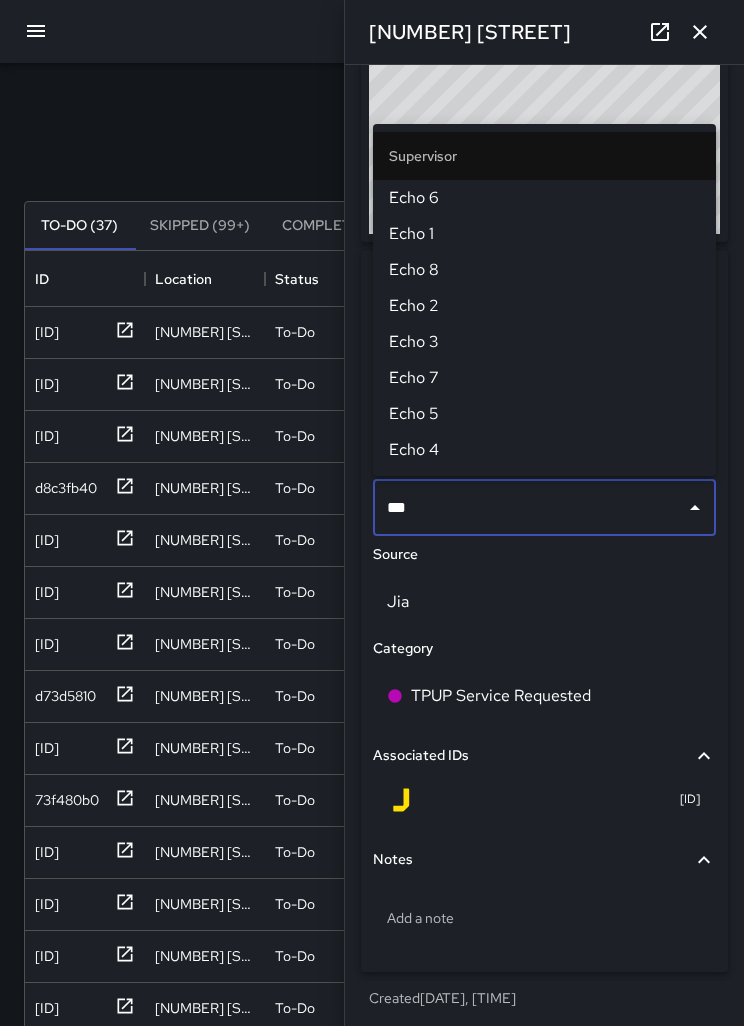 click on "Echo 1" at bounding box center [544, 234] 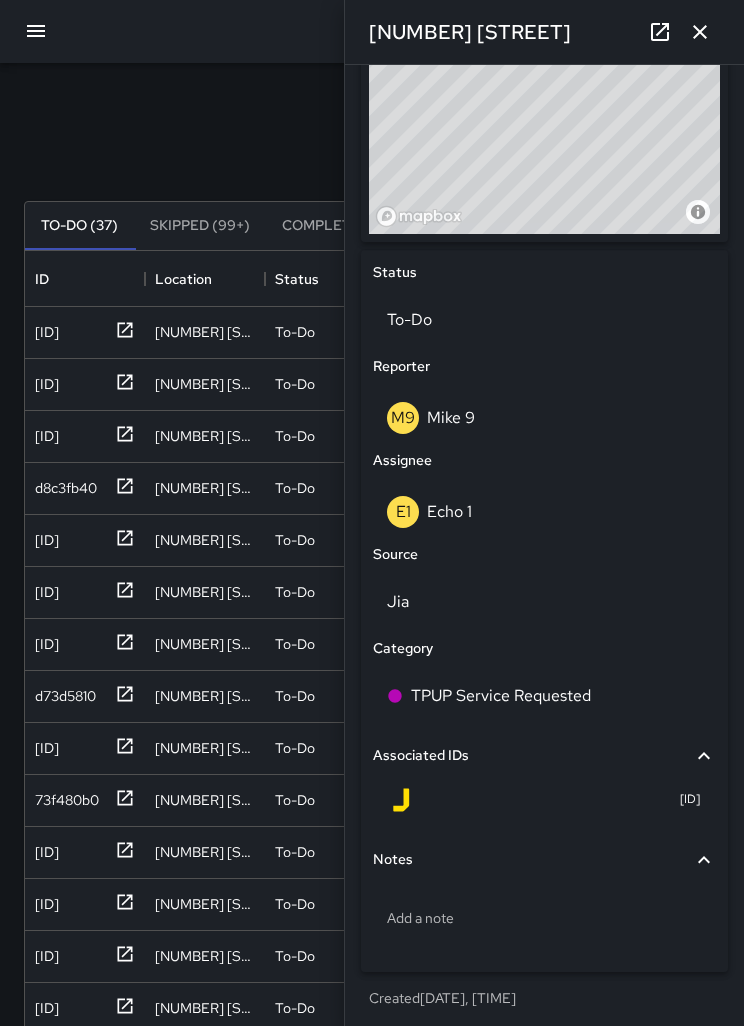 scroll, scrollTop: 0, scrollLeft: 0, axis: both 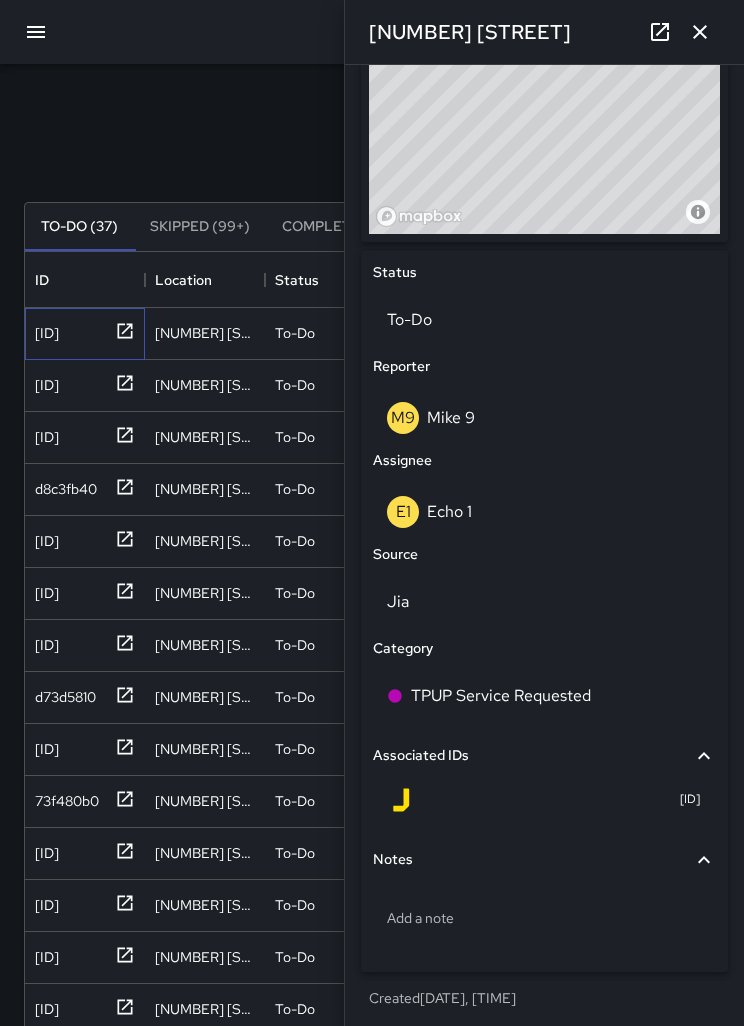 click on "805a1780" at bounding box center [85, 334] 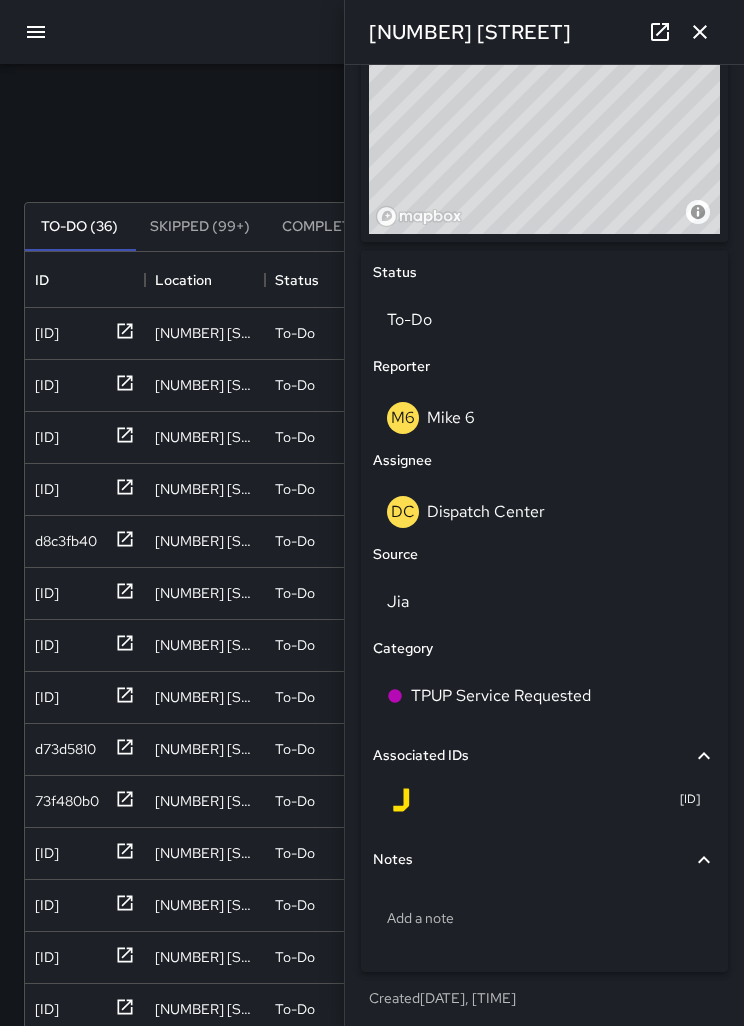 click on "Dispatch Center" at bounding box center [486, 511] 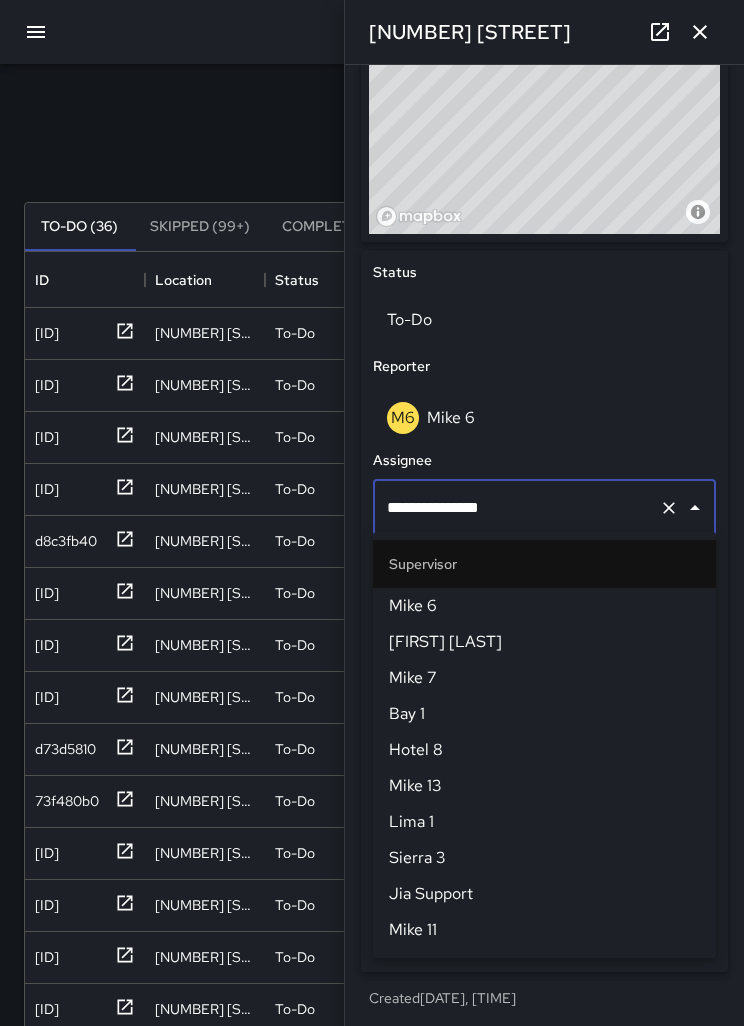 scroll, scrollTop: 1944, scrollLeft: 0, axis: vertical 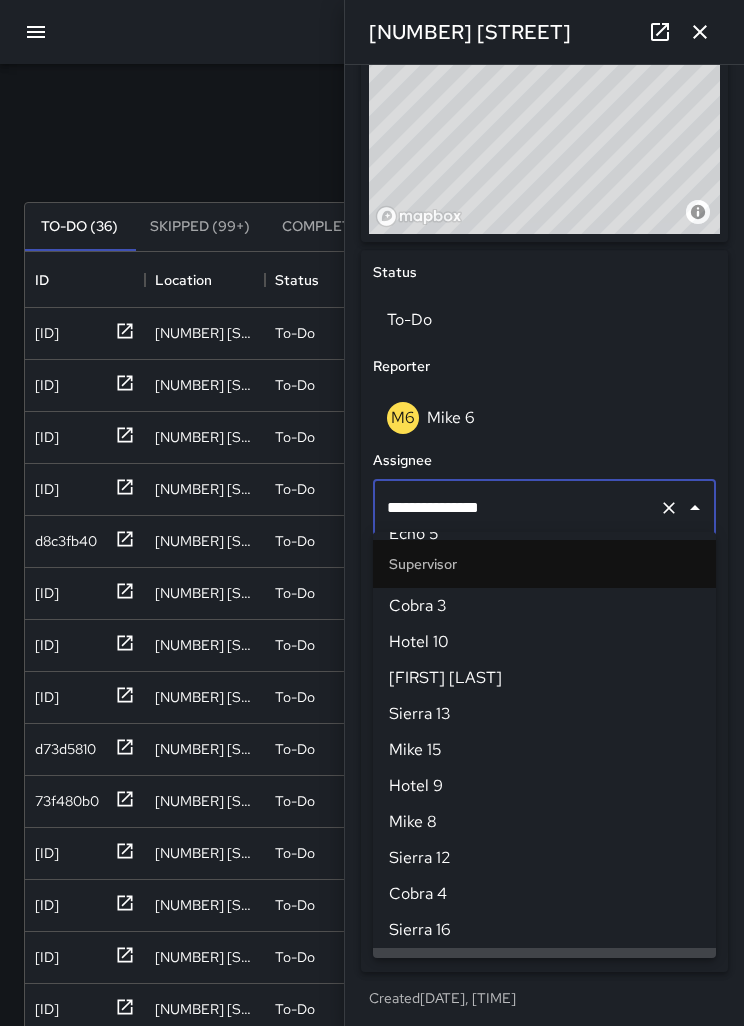 click at bounding box center [669, 508] 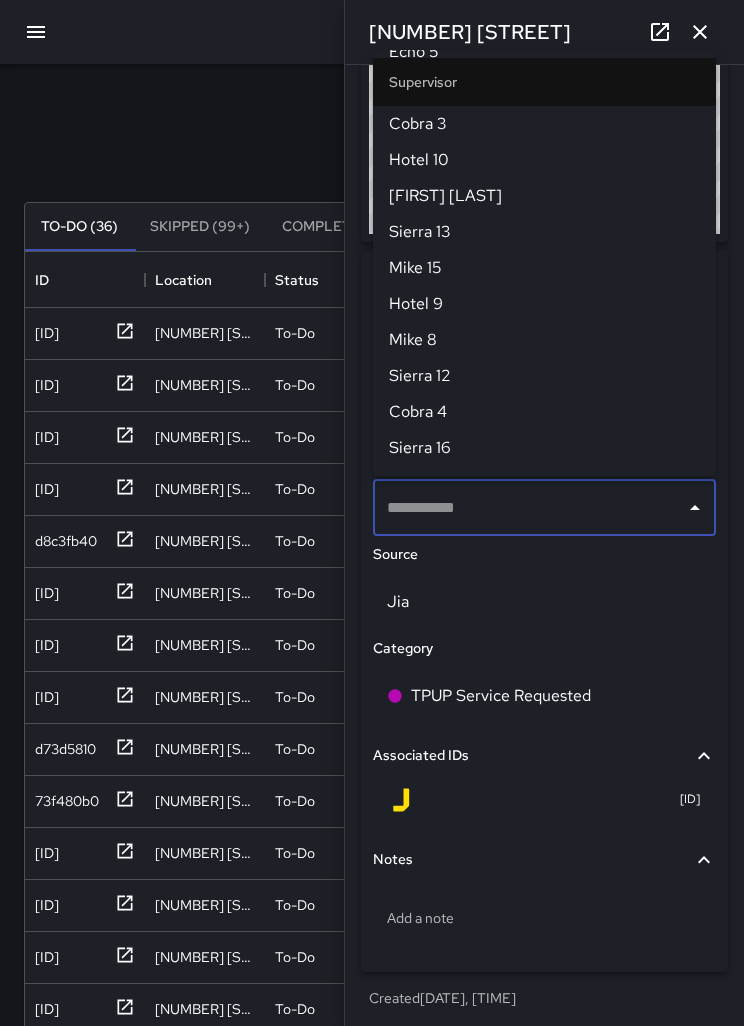 scroll, scrollTop: 0, scrollLeft: 0, axis: both 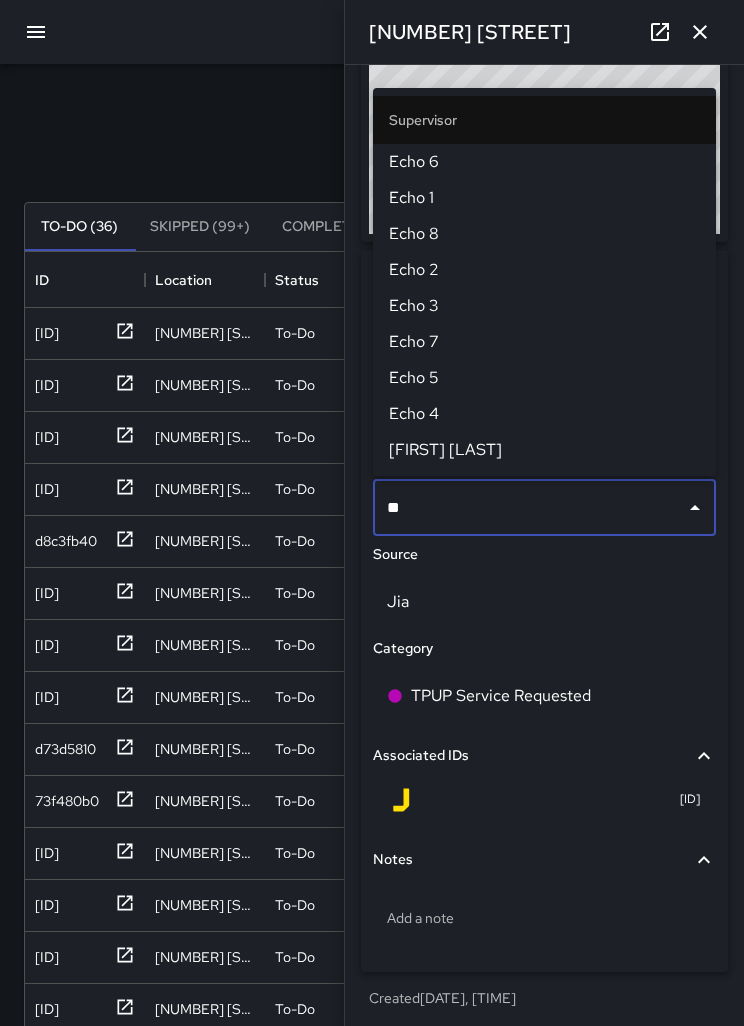 type on "***" 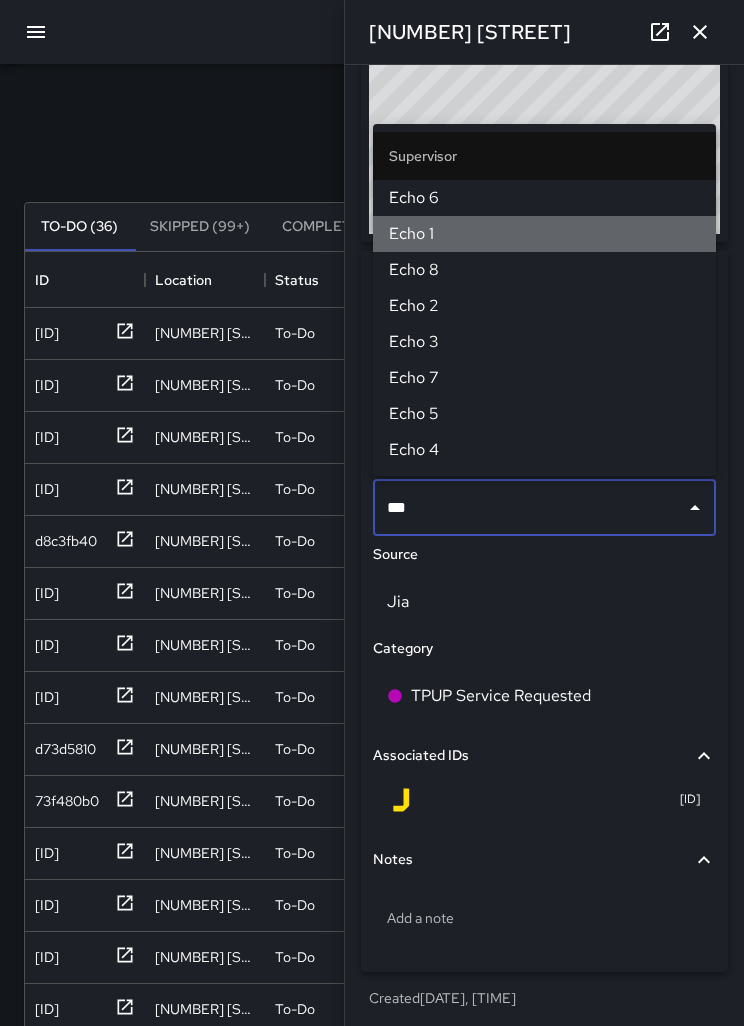 click on "Echo 1" at bounding box center (544, 234) 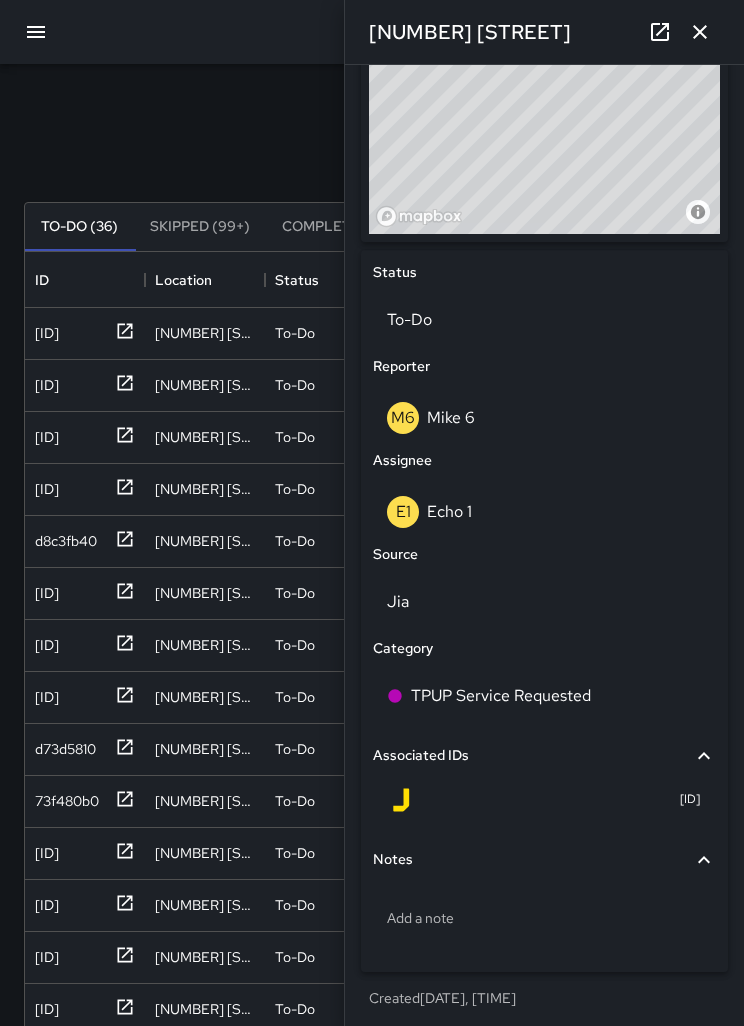 click at bounding box center (700, 32) 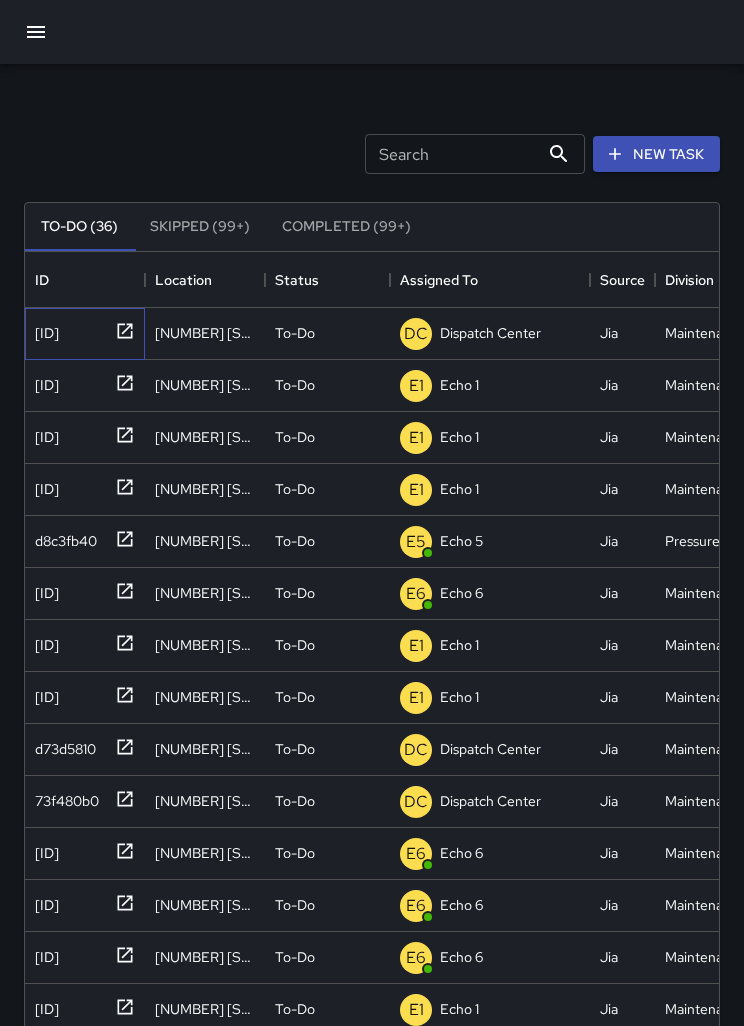click on "20599b10" at bounding box center [43, 329] 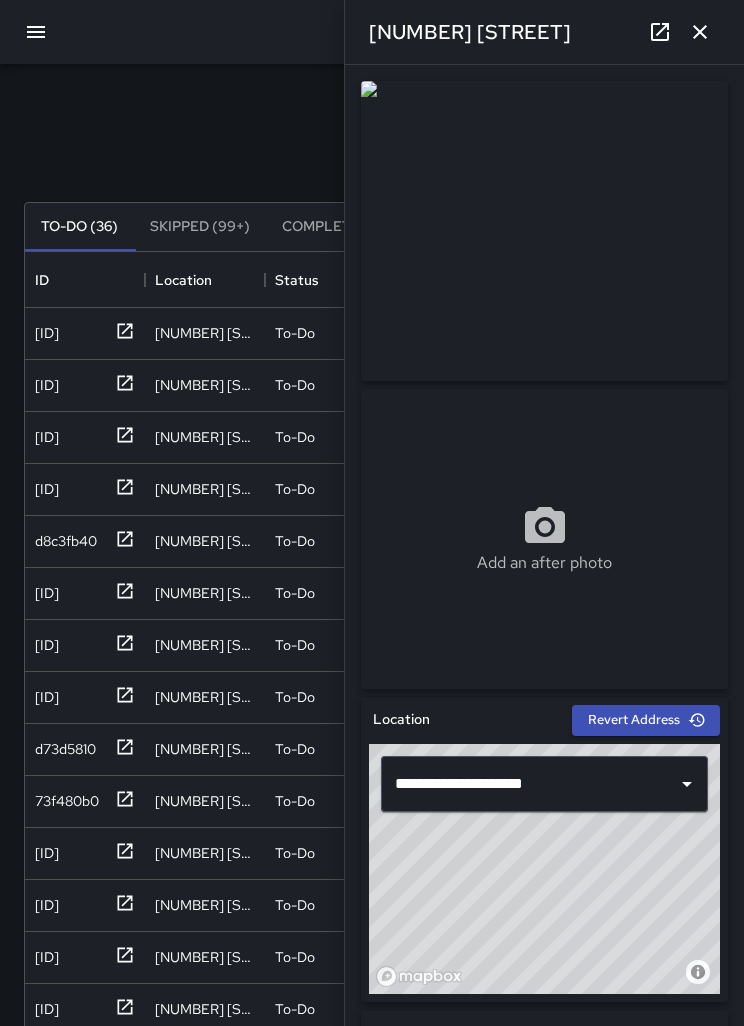 click at bounding box center (700, 32) 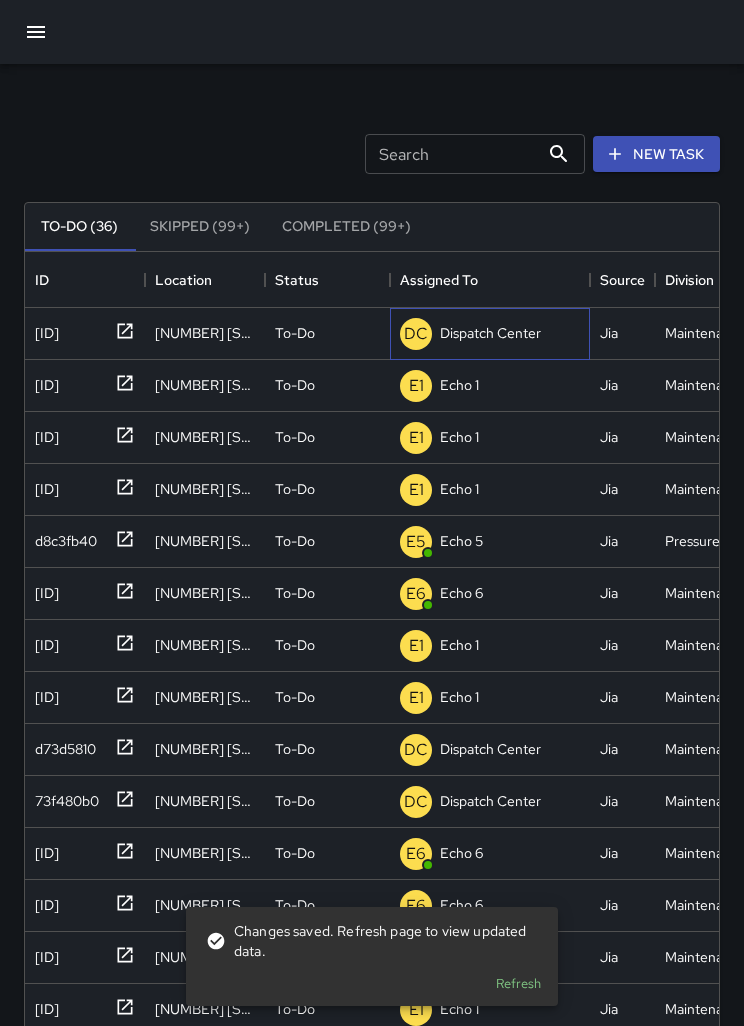 click on "Dispatch Center" at bounding box center [490, 333] 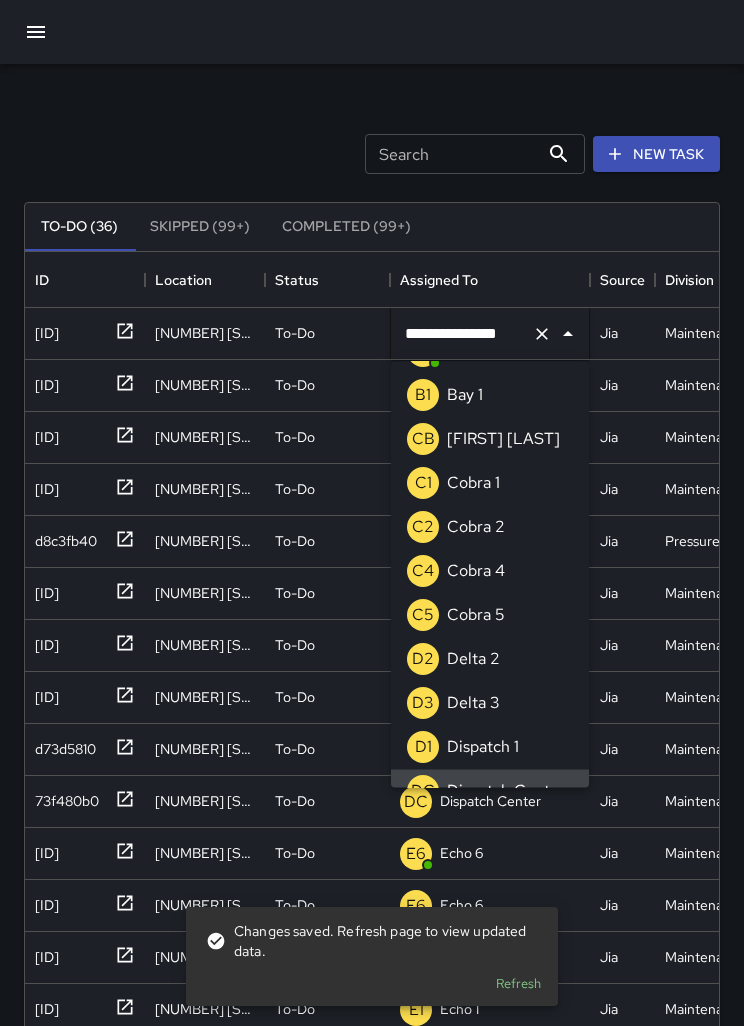 click at bounding box center (542, 334) 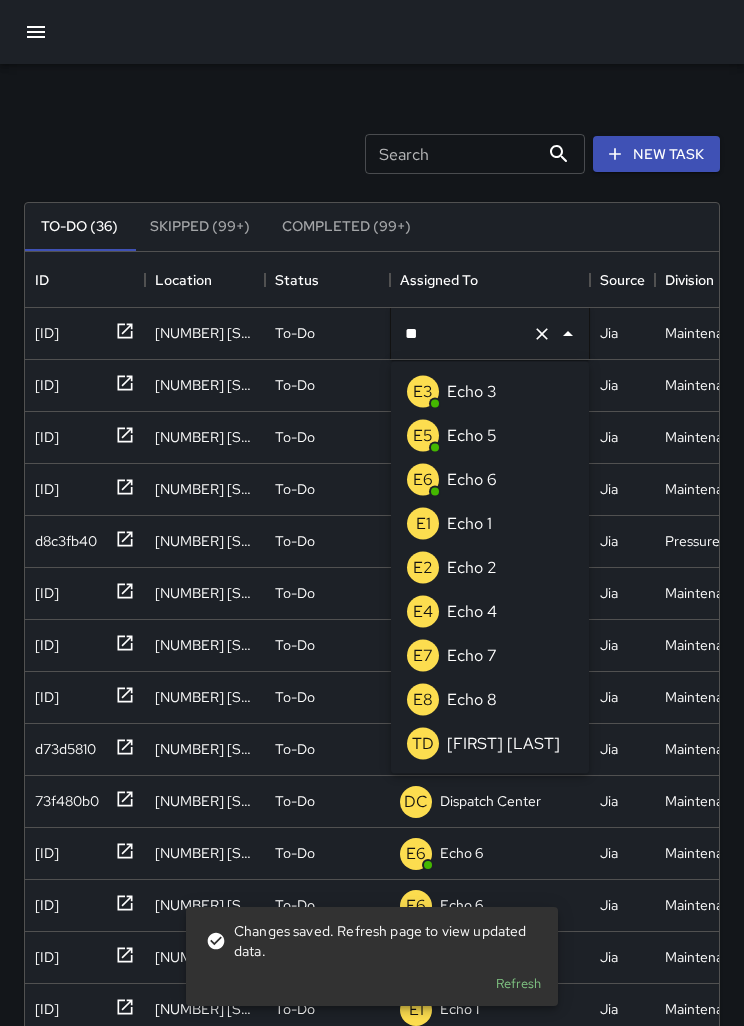 scroll, scrollTop: 0, scrollLeft: 0, axis: both 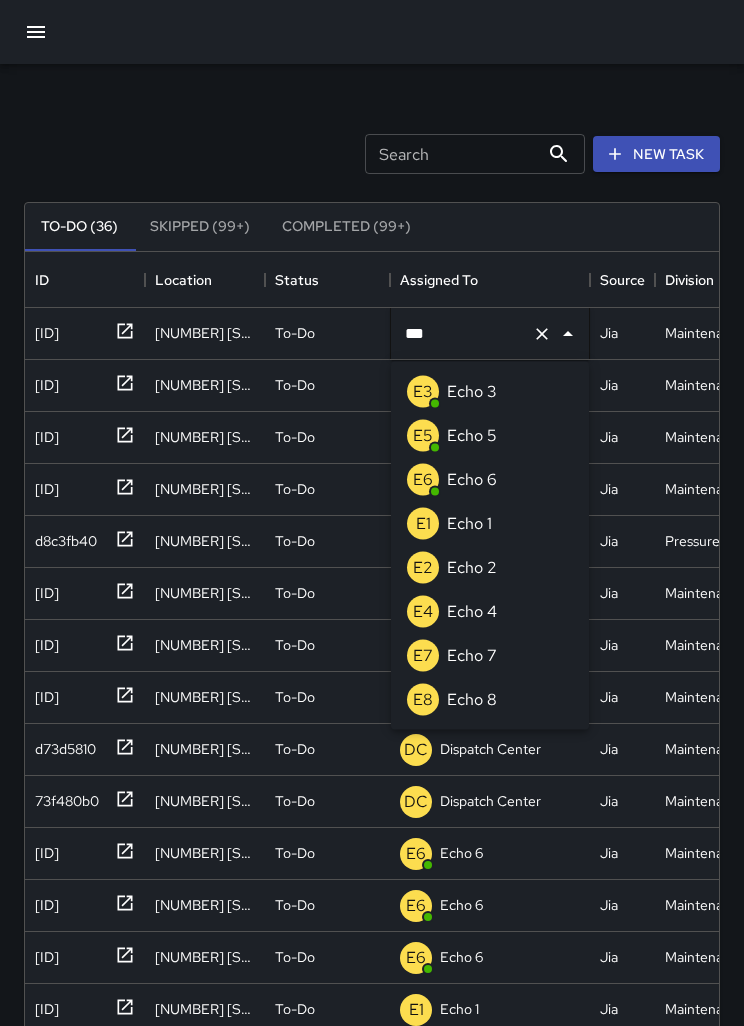 click on "Echo 1" at bounding box center (469, 524) 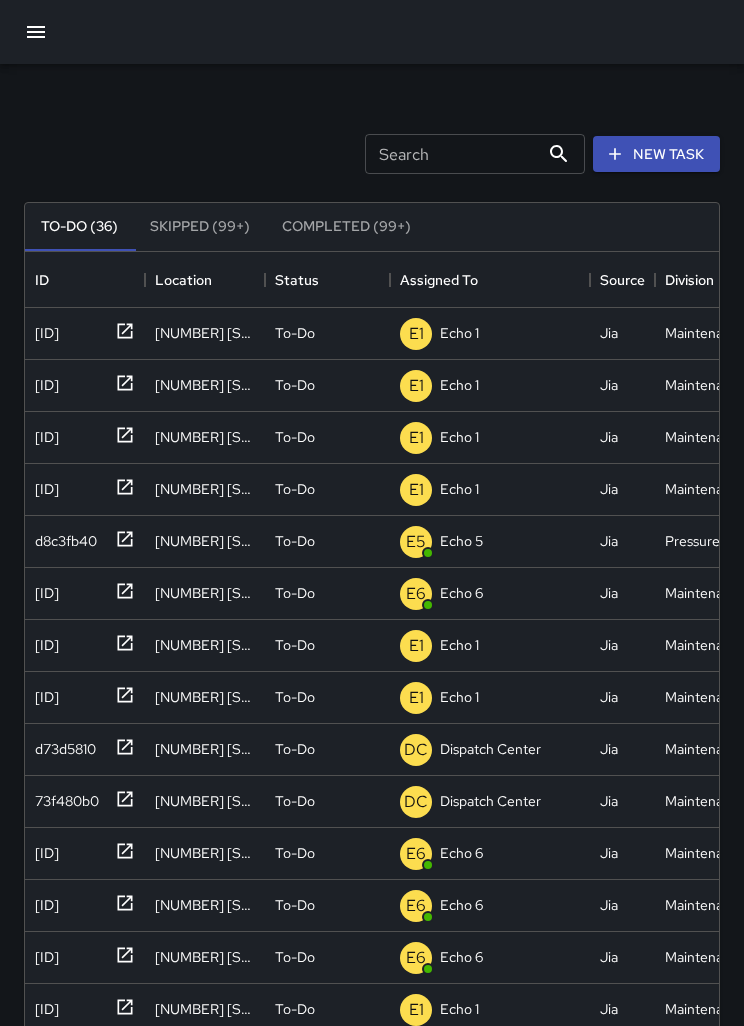 click on "Search Search New Task" at bounding box center (372, 154) 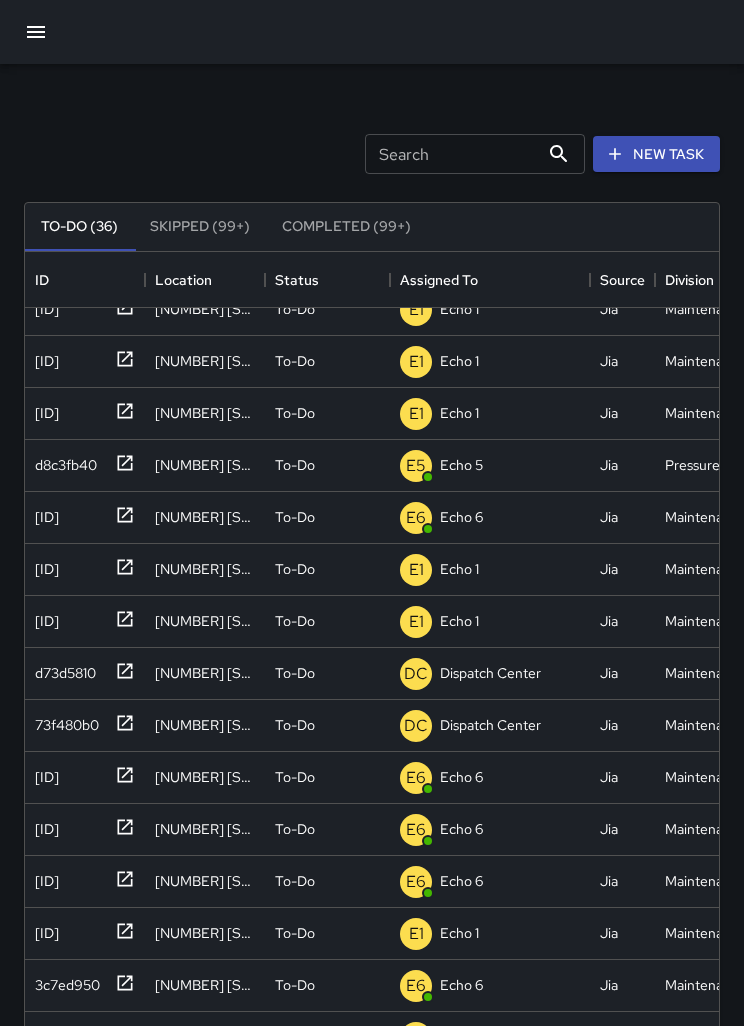 scroll, scrollTop: 83, scrollLeft: 2, axis: both 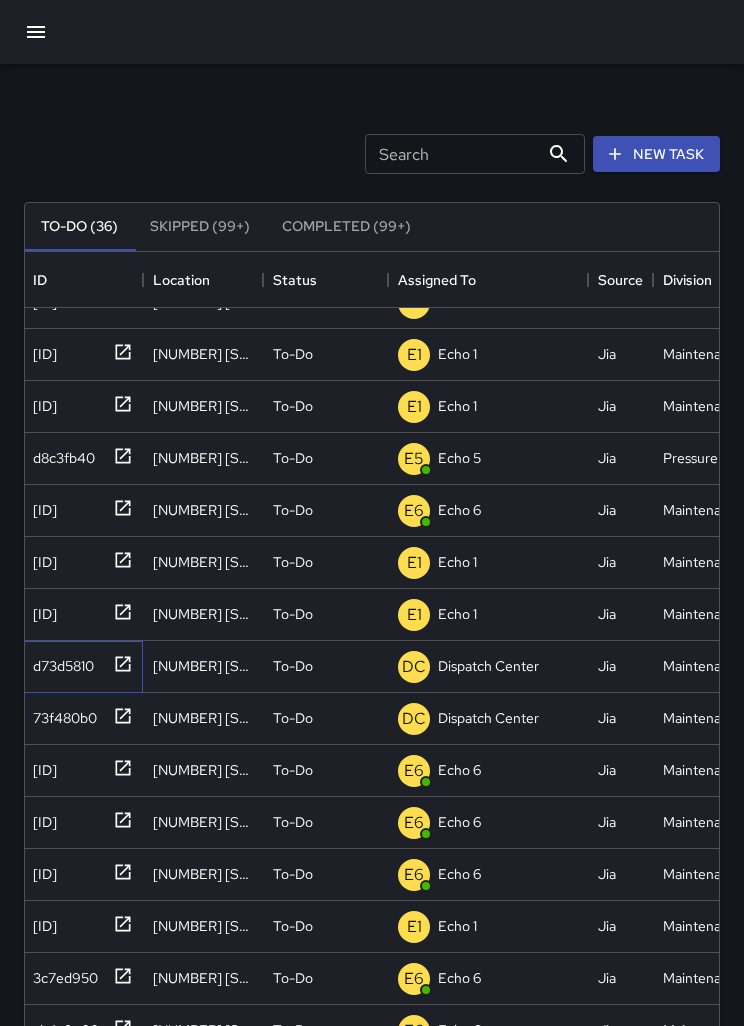 click on "d73d5810" at bounding box center [41, 246] 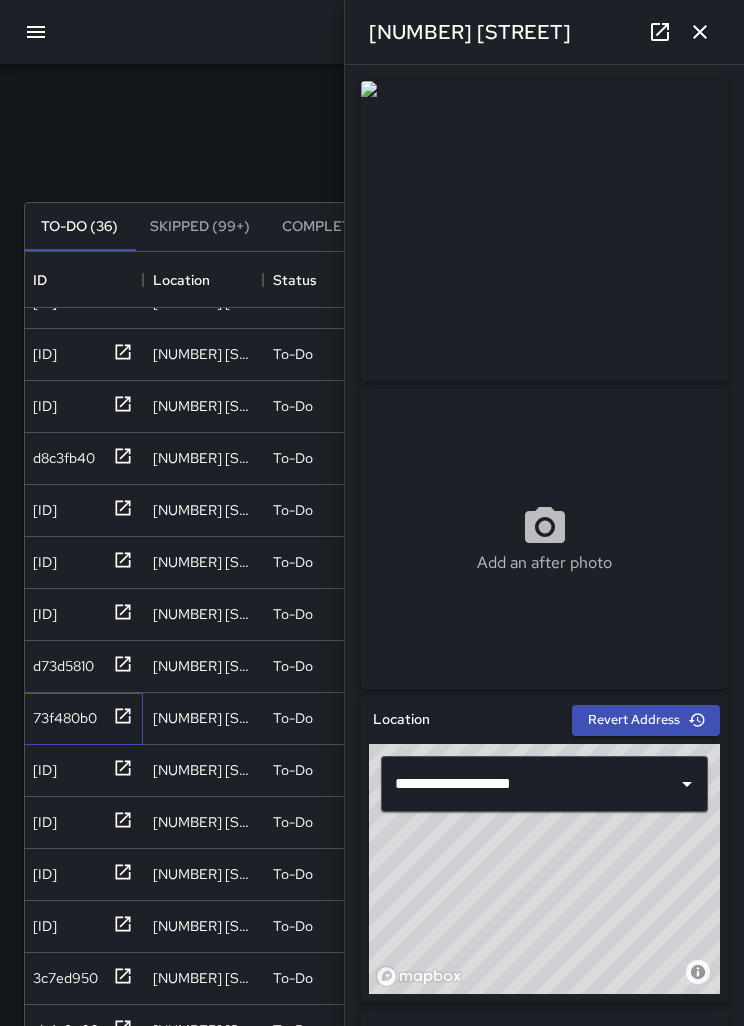 click on "73f480b0" at bounding box center [41, 246] 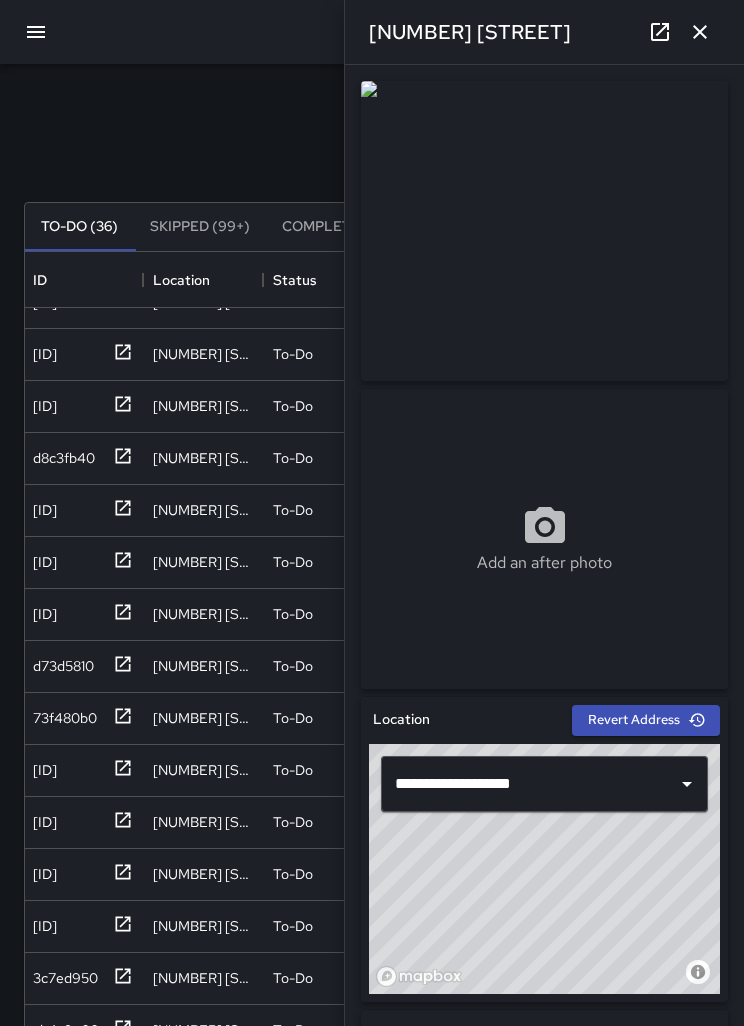 click at bounding box center (700, 32) 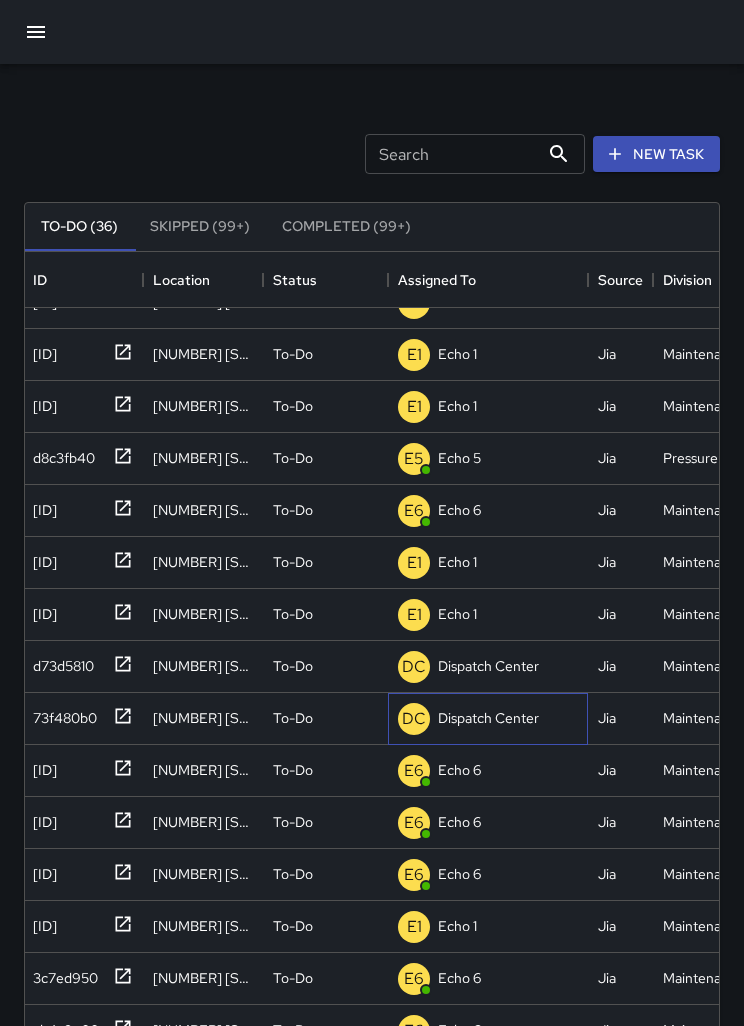 click on "Dispatch Center" at bounding box center [457, 250] 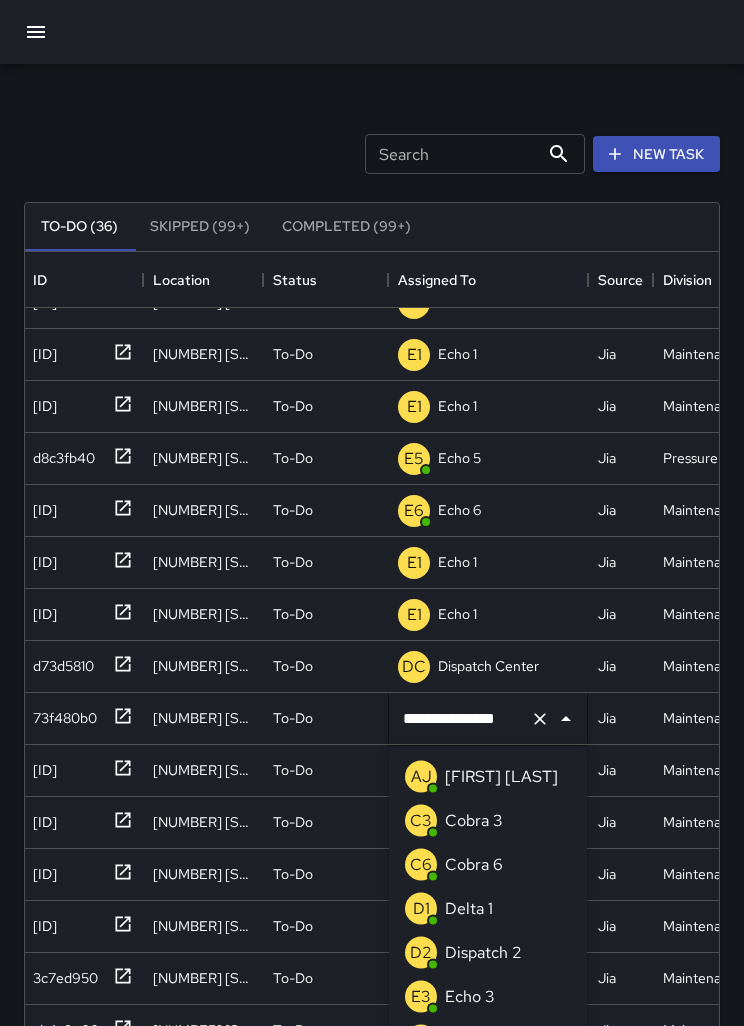 scroll, scrollTop: 35, scrollLeft: 0, axis: vertical 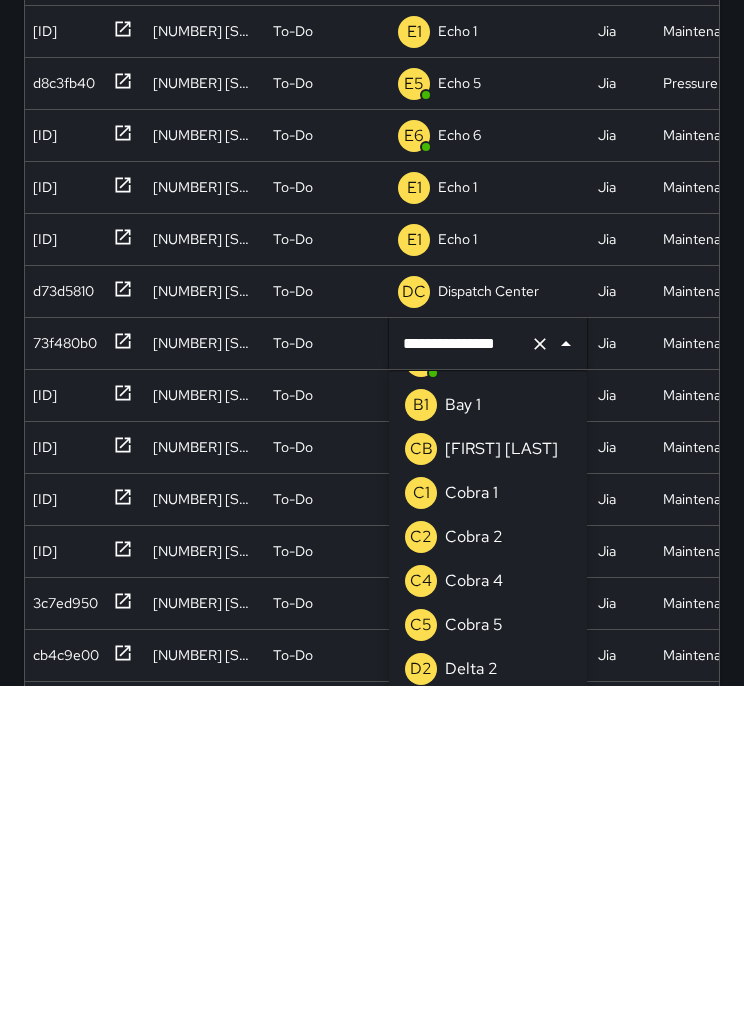 click at bounding box center (540, 684) 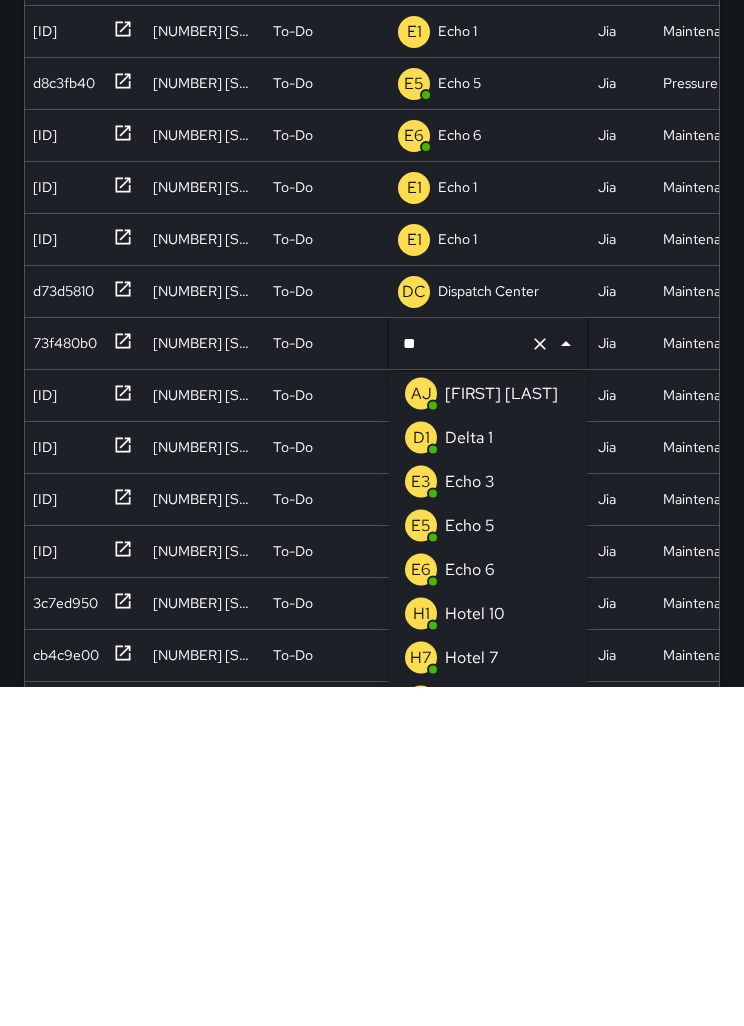 scroll, scrollTop: 0, scrollLeft: 0, axis: both 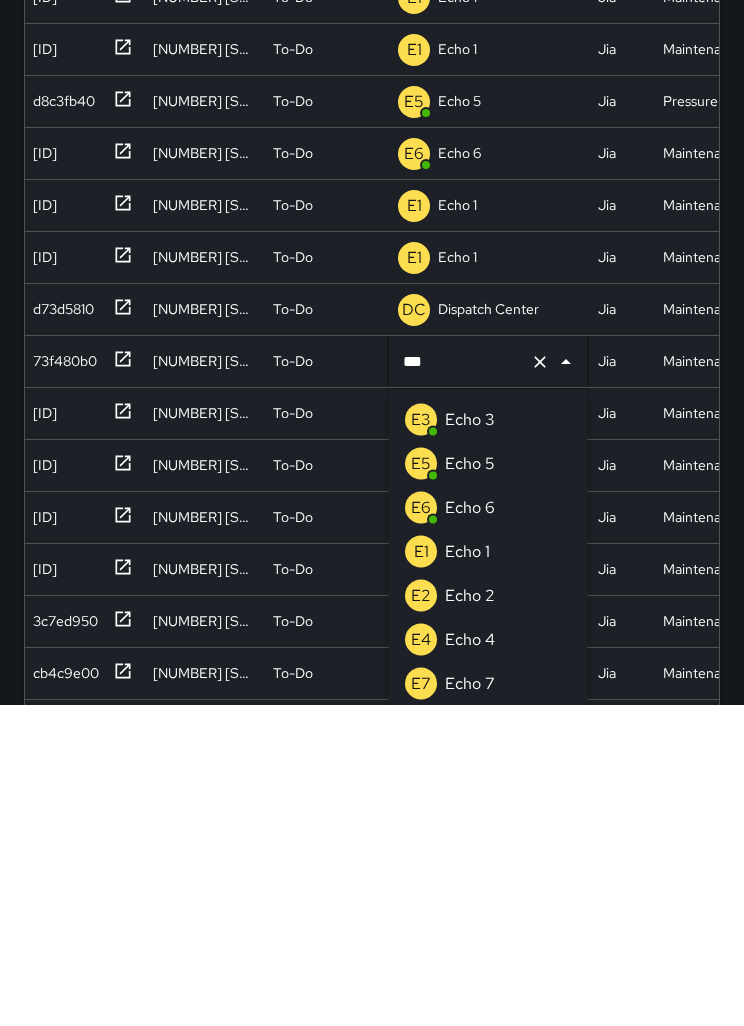 type on "****" 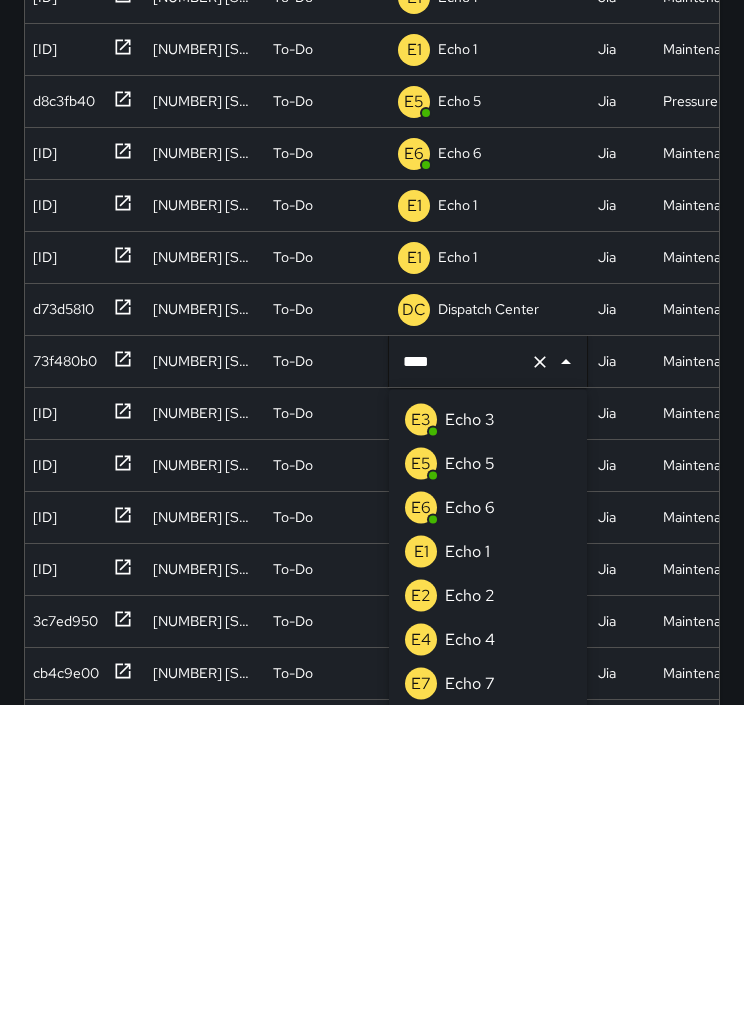 click on "E6 Echo 6" at bounding box center [488, 830] 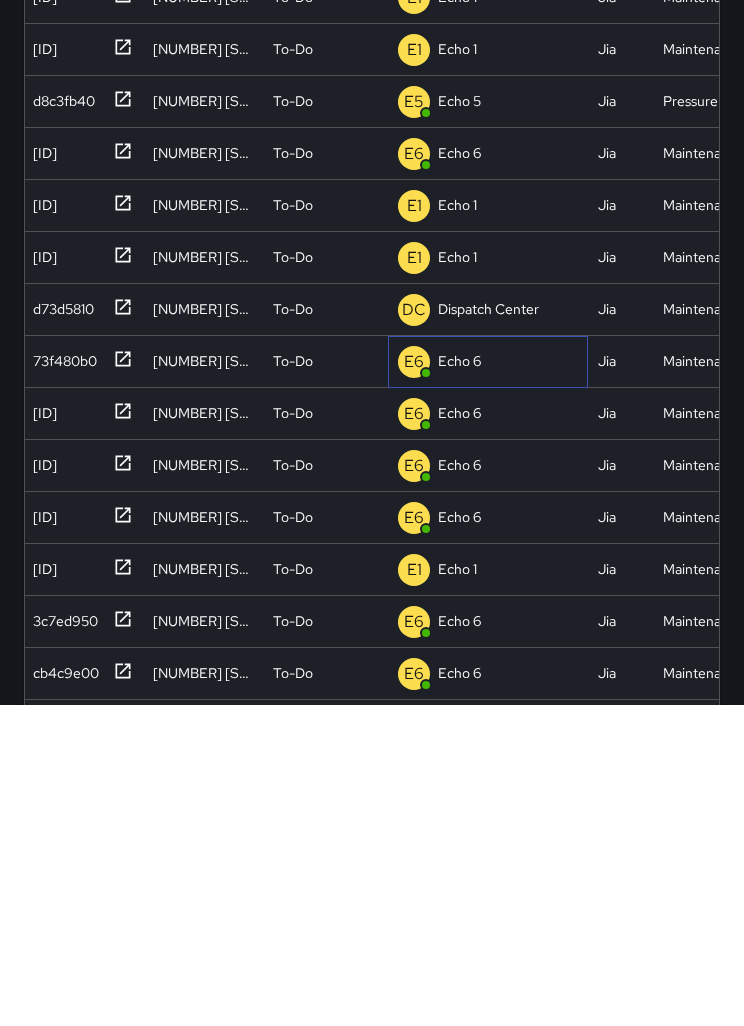 scroll, scrollTop: 155, scrollLeft: 0, axis: vertical 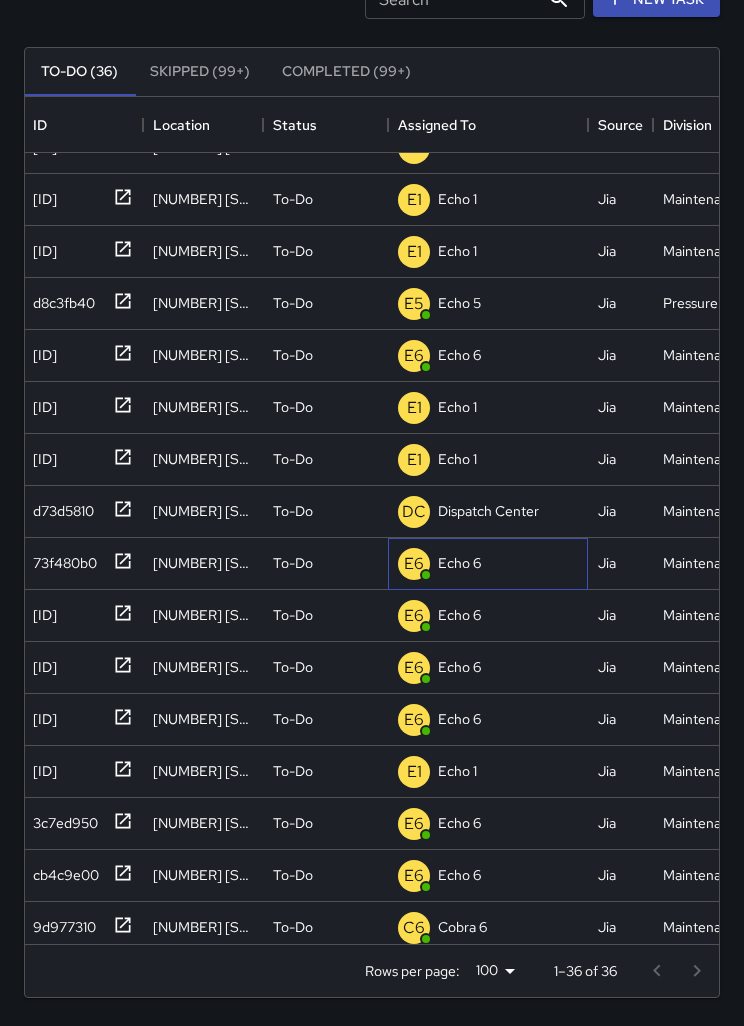 click on "E6 Echo 6" at bounding box center [488, 96] 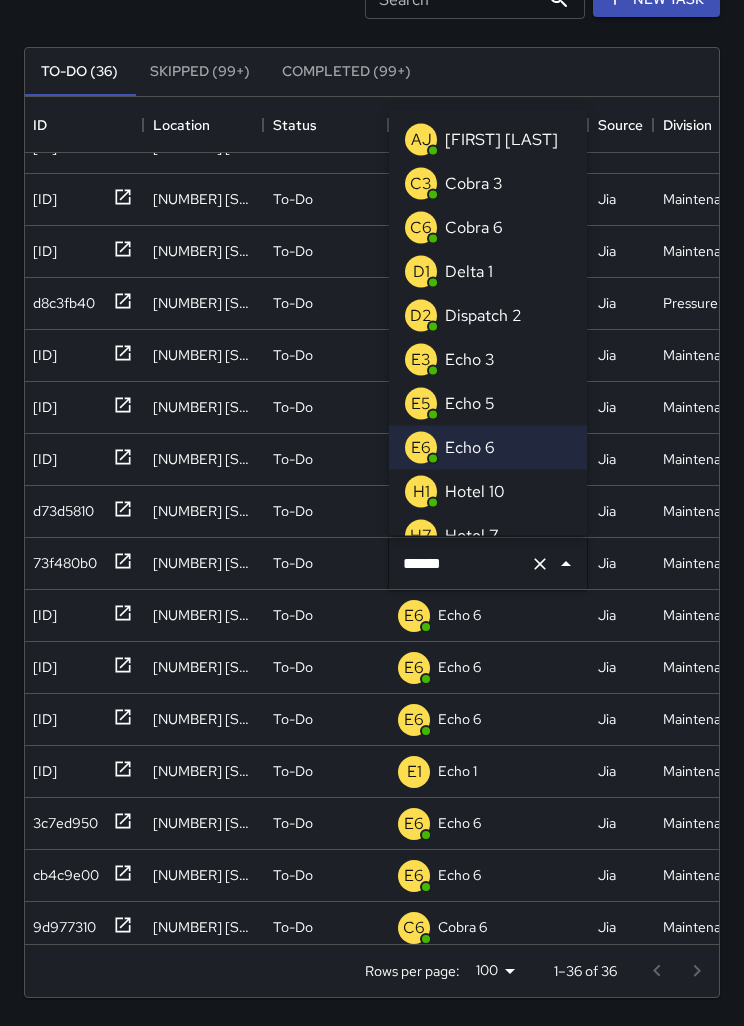 click on "Echo 5" at bounding box center [470, 403] 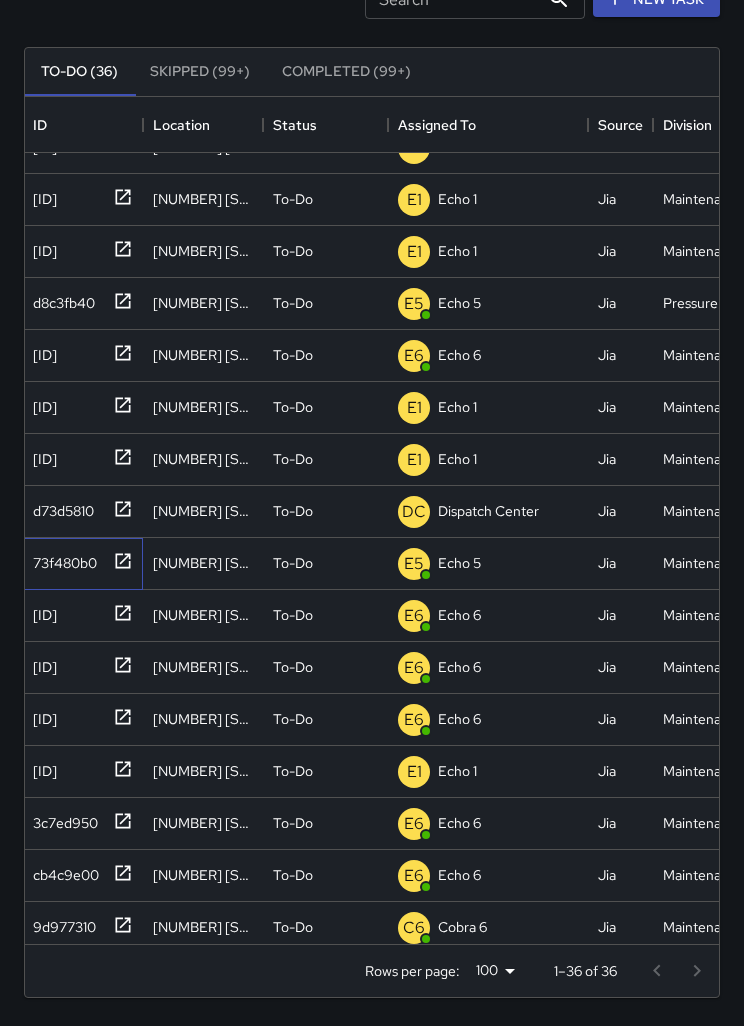 click on "73f480b0" at bounding box center [83, 96] 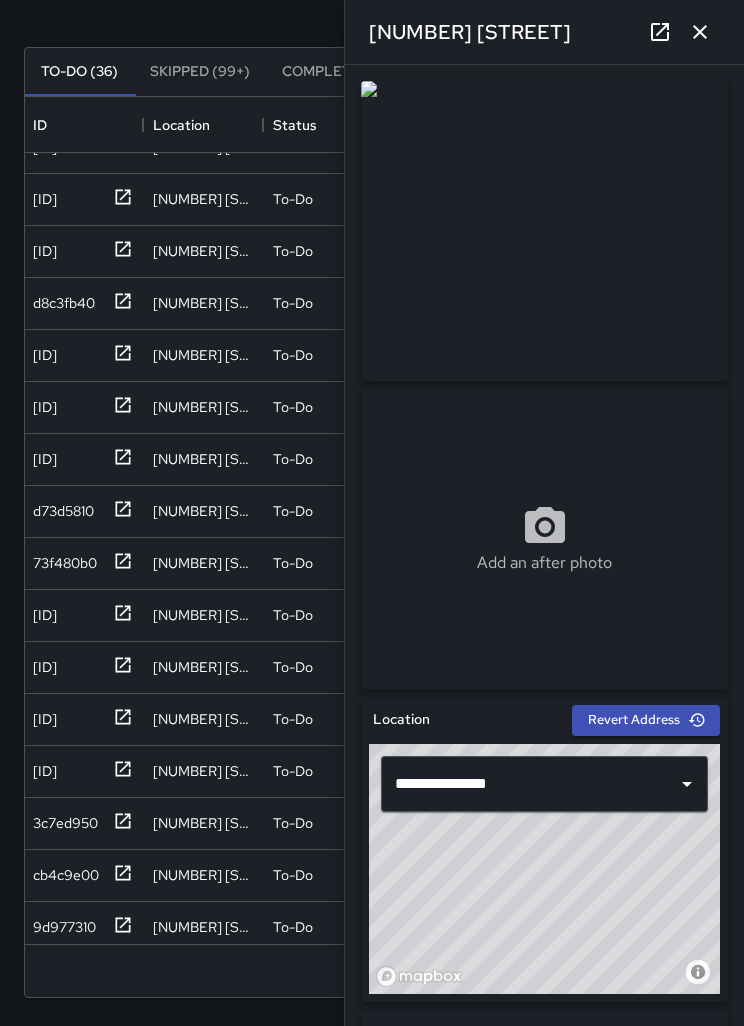 click at bounding box center [700, 32] 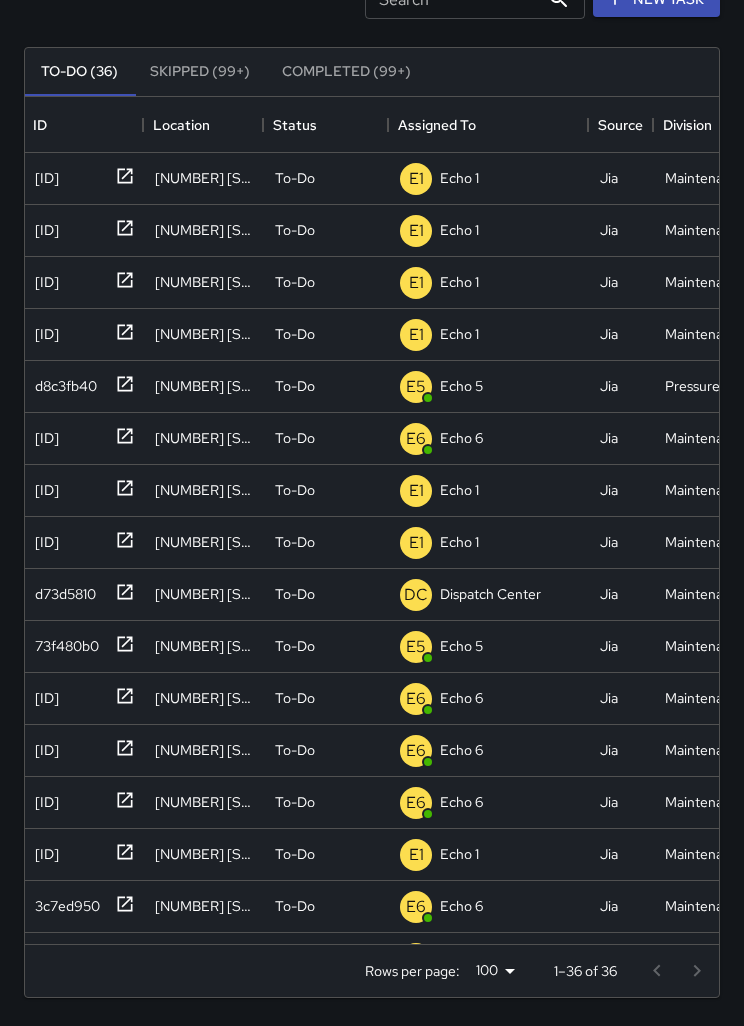 scroll, scrollTop: 0, scrollLeft: 0, axis: both 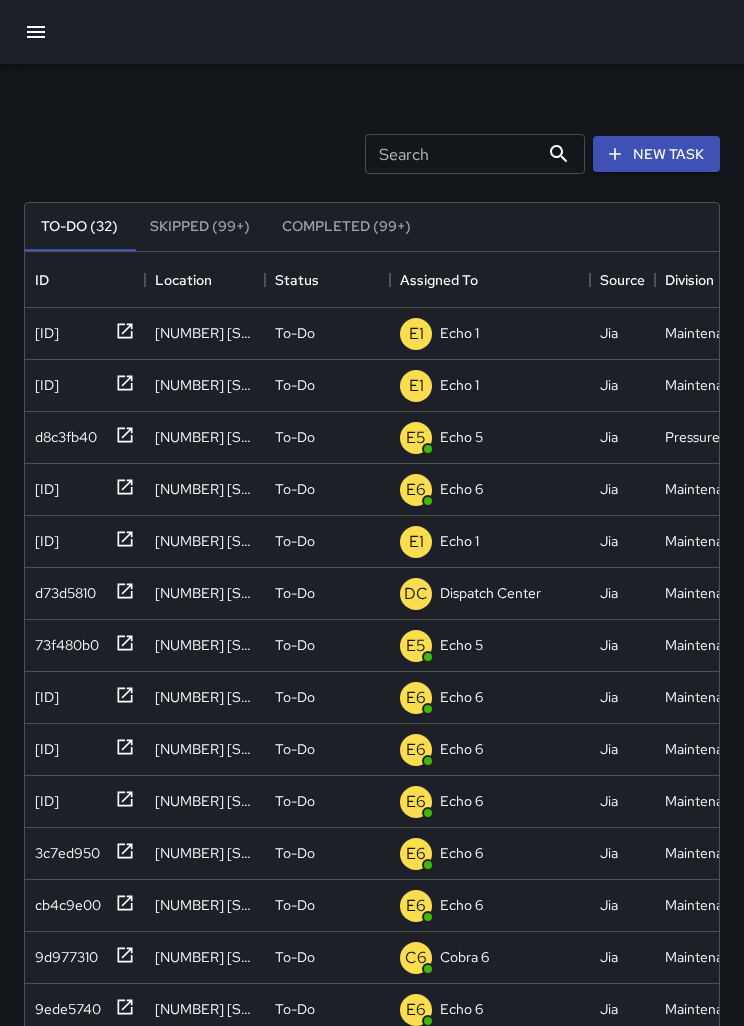 click on "New Task" at bounding box center [656, 154] 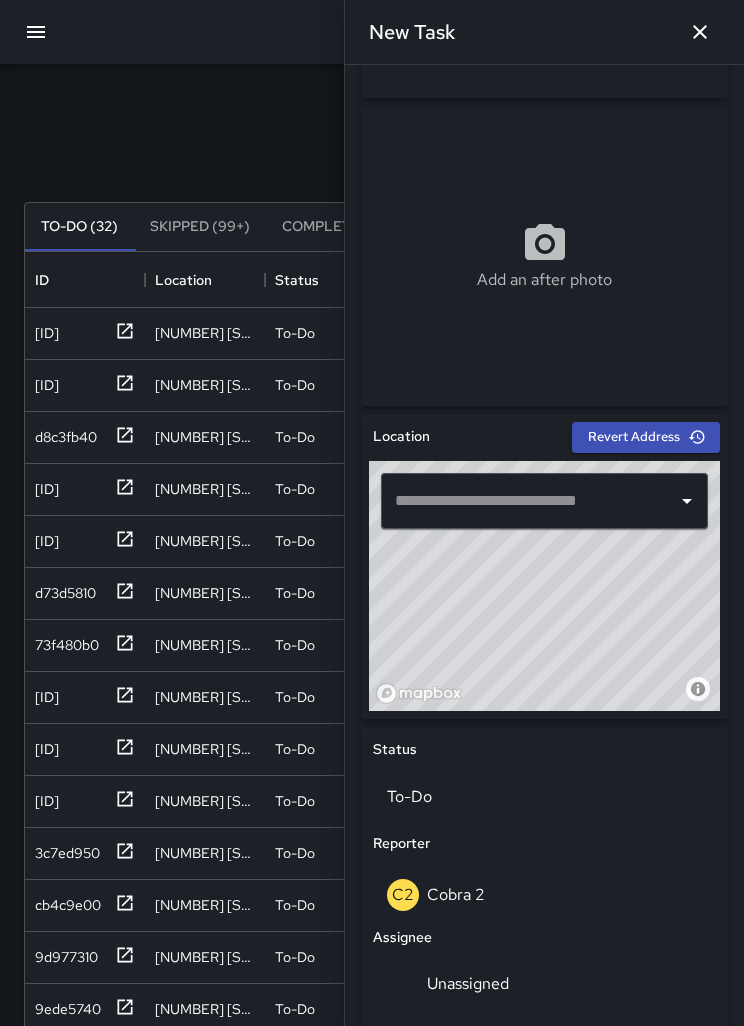 scroll, scrollTop: 282, scrollLeft: 0, axis: vertical 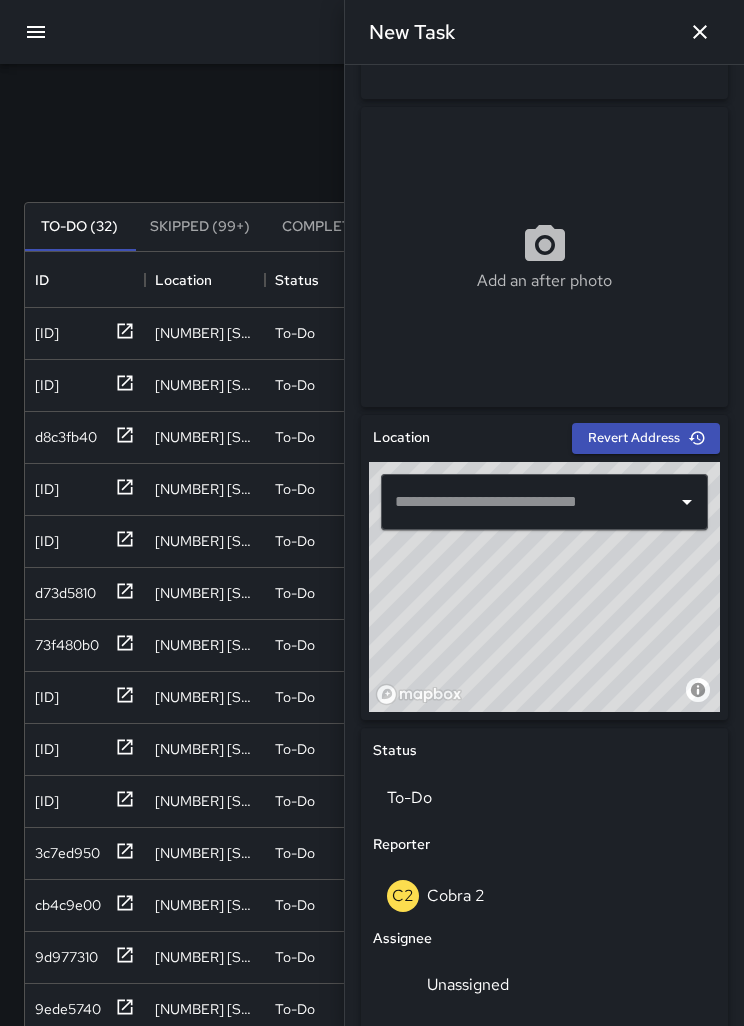 click at bounding box center (529, 502) 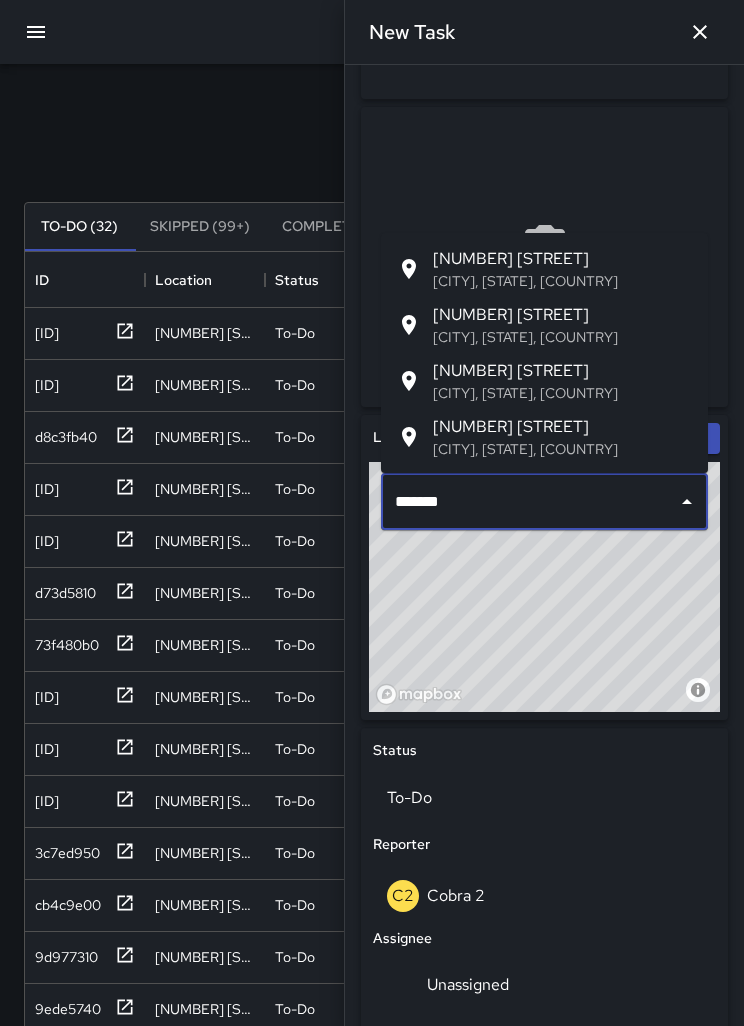 type on "********" 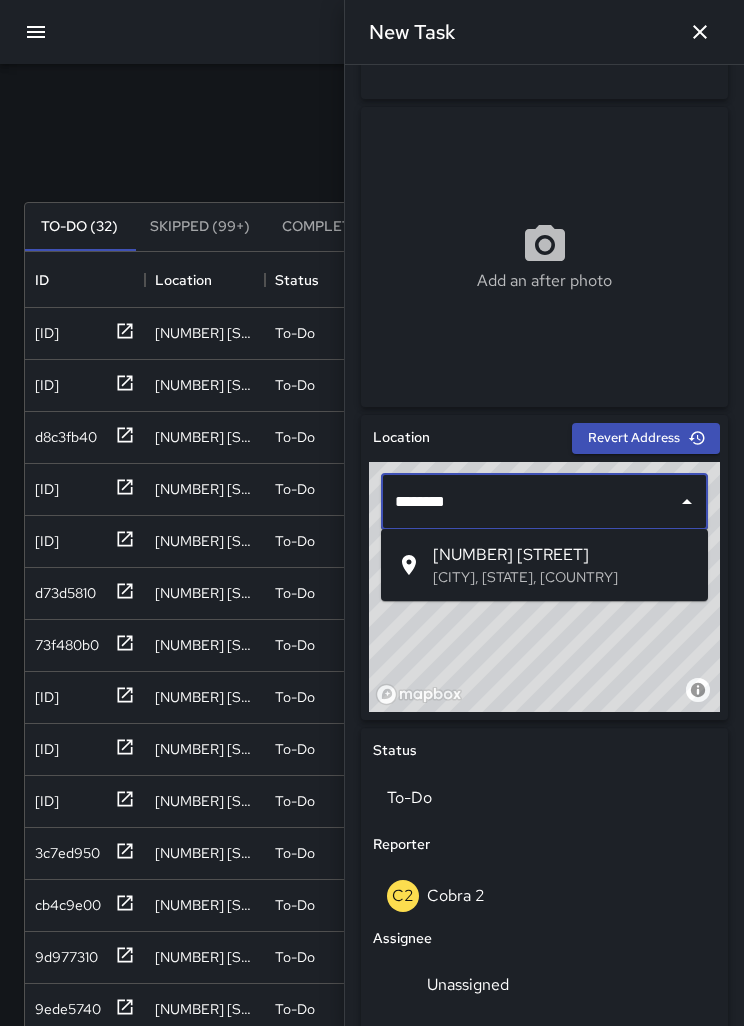 click on "1900 Webster Street" at bounding box center [562, 555] 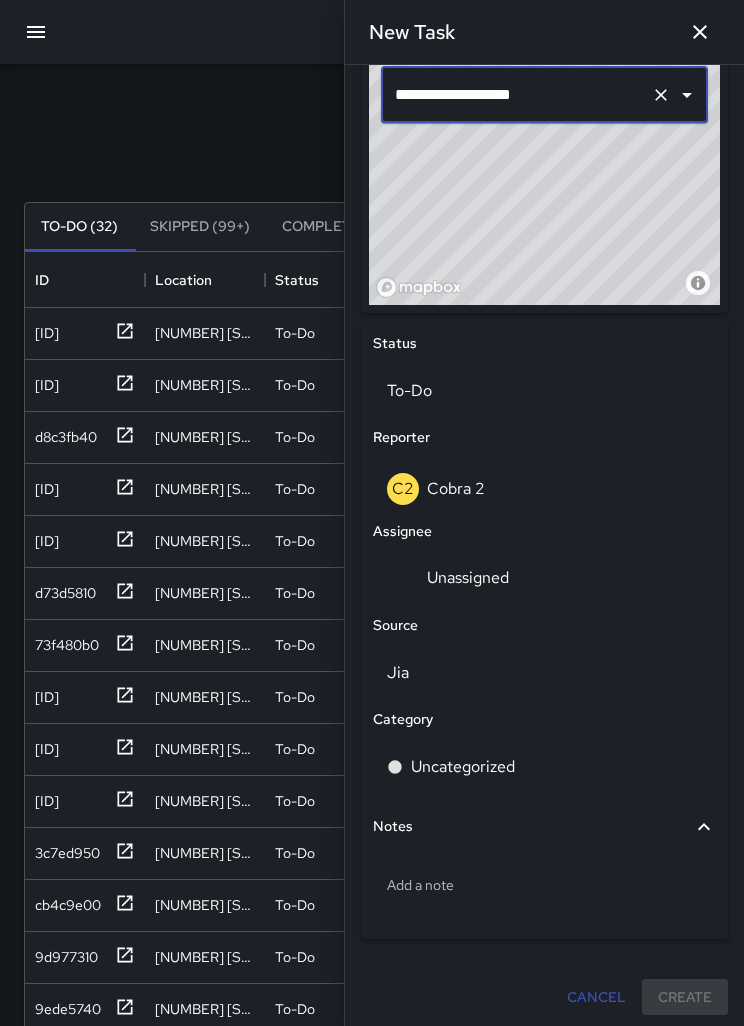 scroll, scrollTop: 688, scrollLeft: 0, axis: vertical 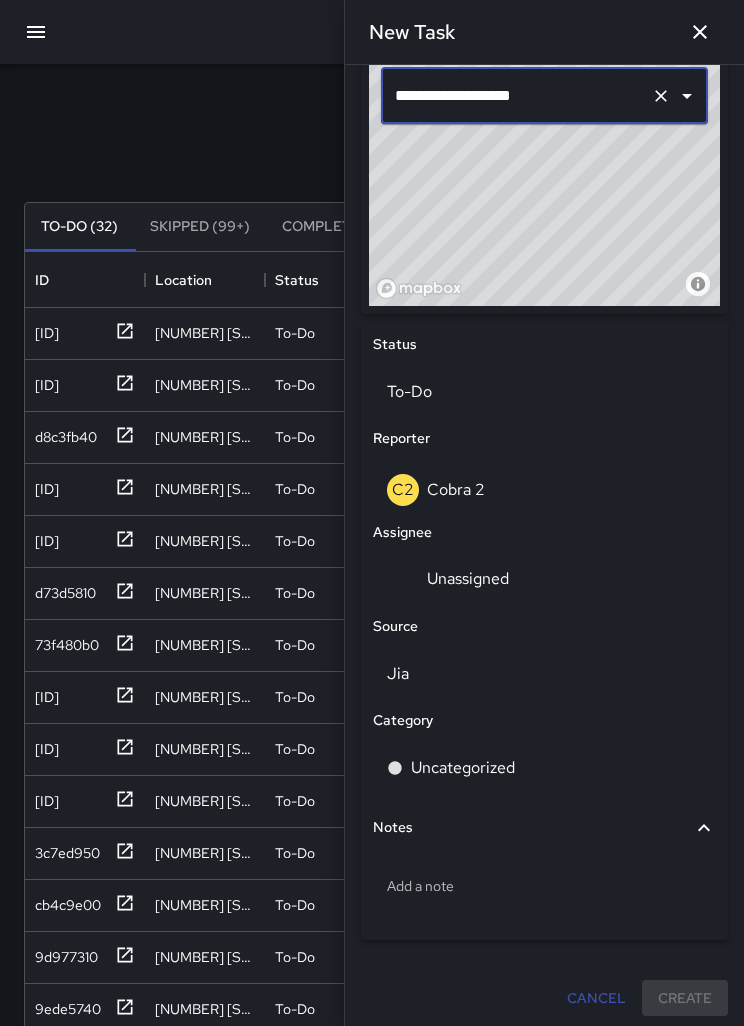 click on "Unassigned" at bounding box center [468, 578] 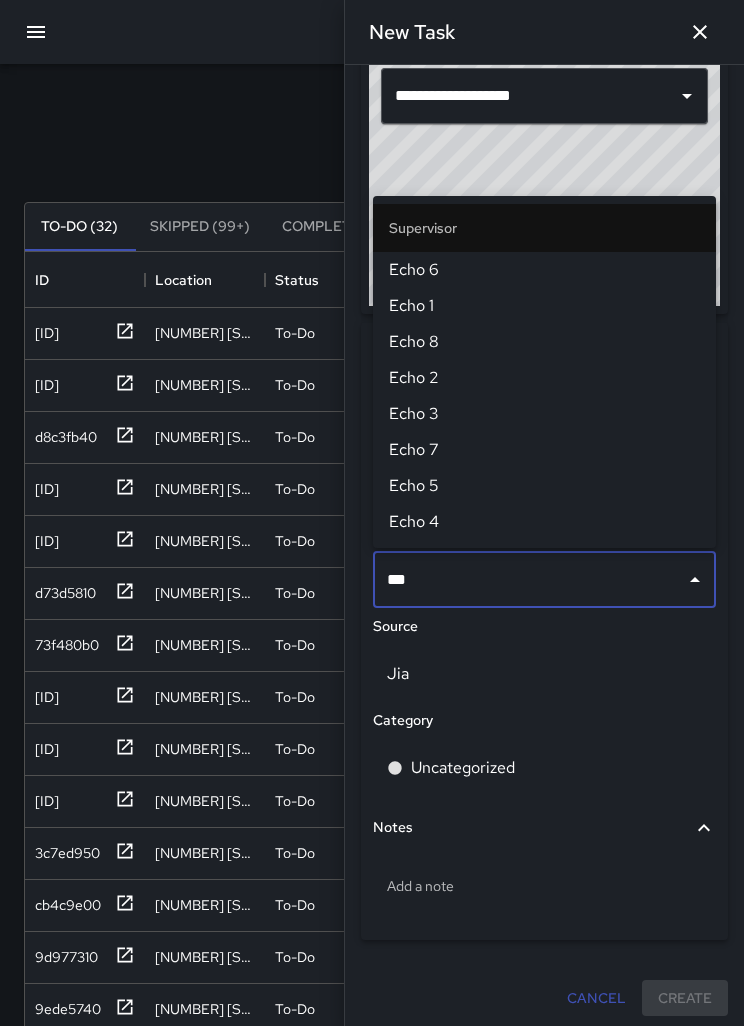 type on "****" 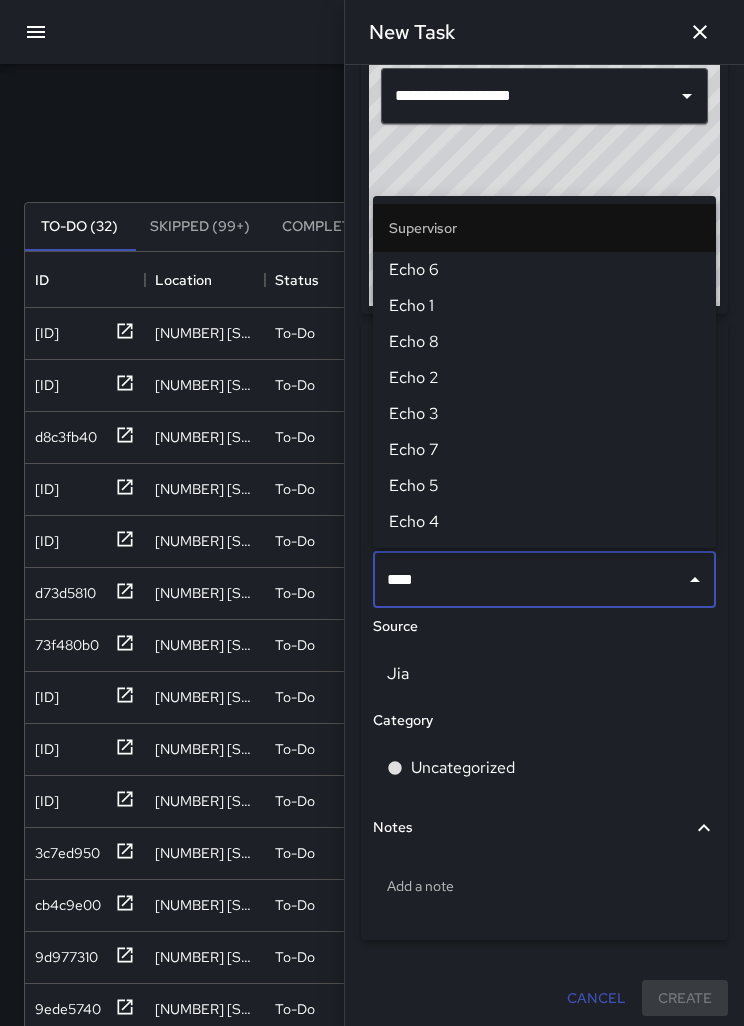 click on "Echo 5" at bounding box center (544, 486) 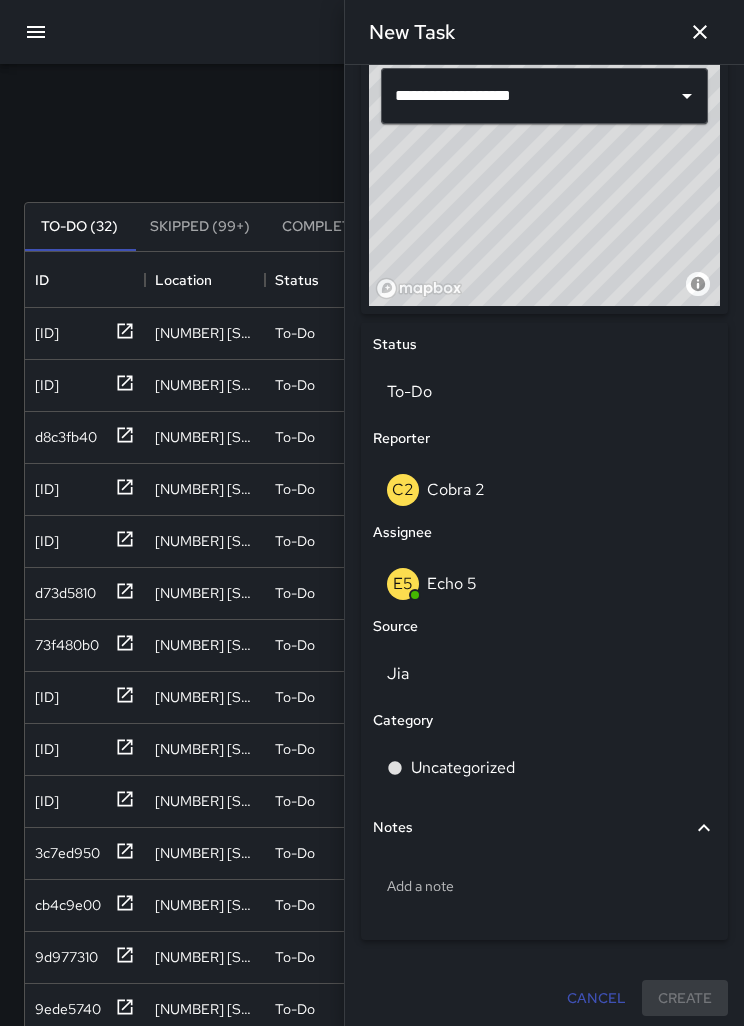 click on "Jia" at bounding box center [544, 392] 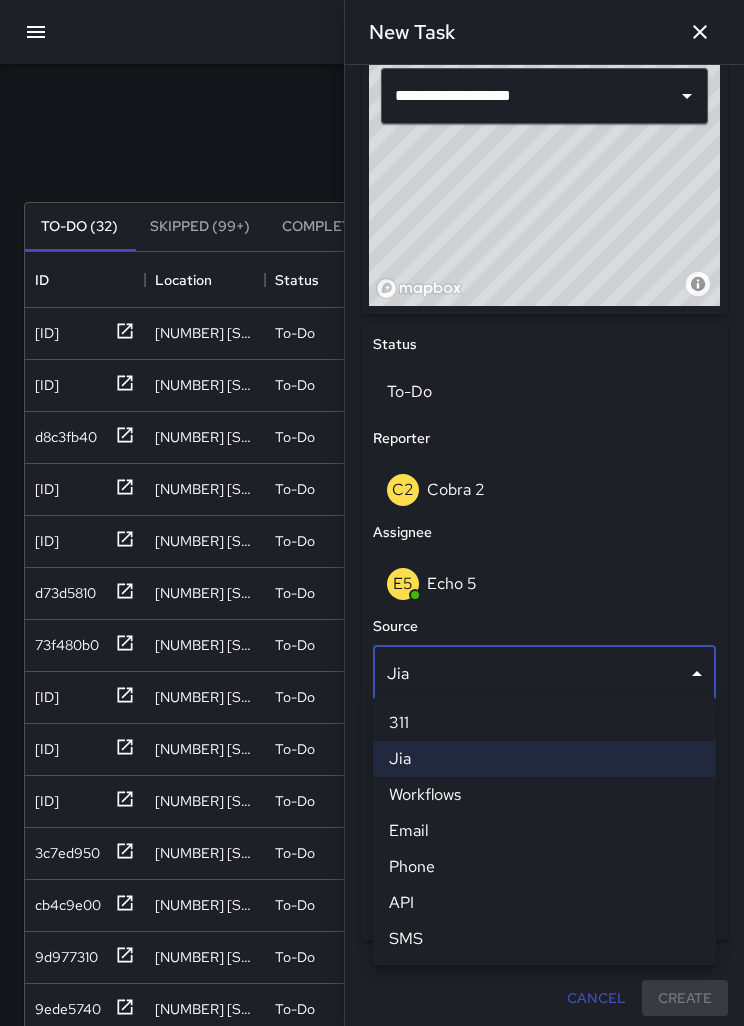 click on "Phone" at bounding box center (544, 867) 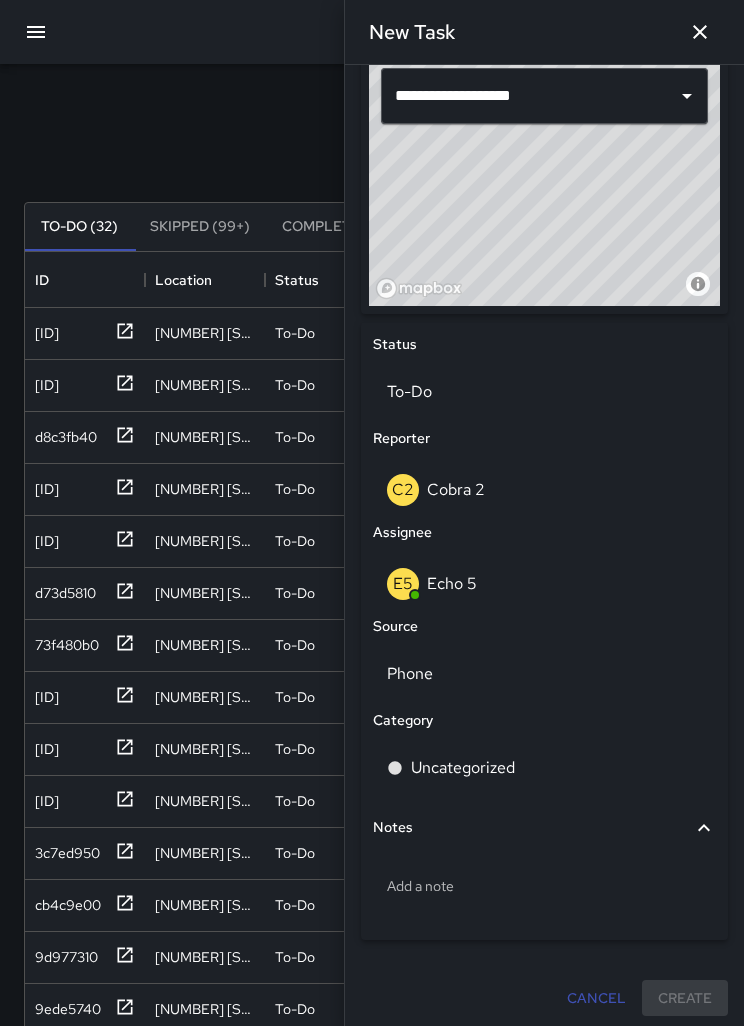 click on "Uncategorized" at bounding box center (544, 392) 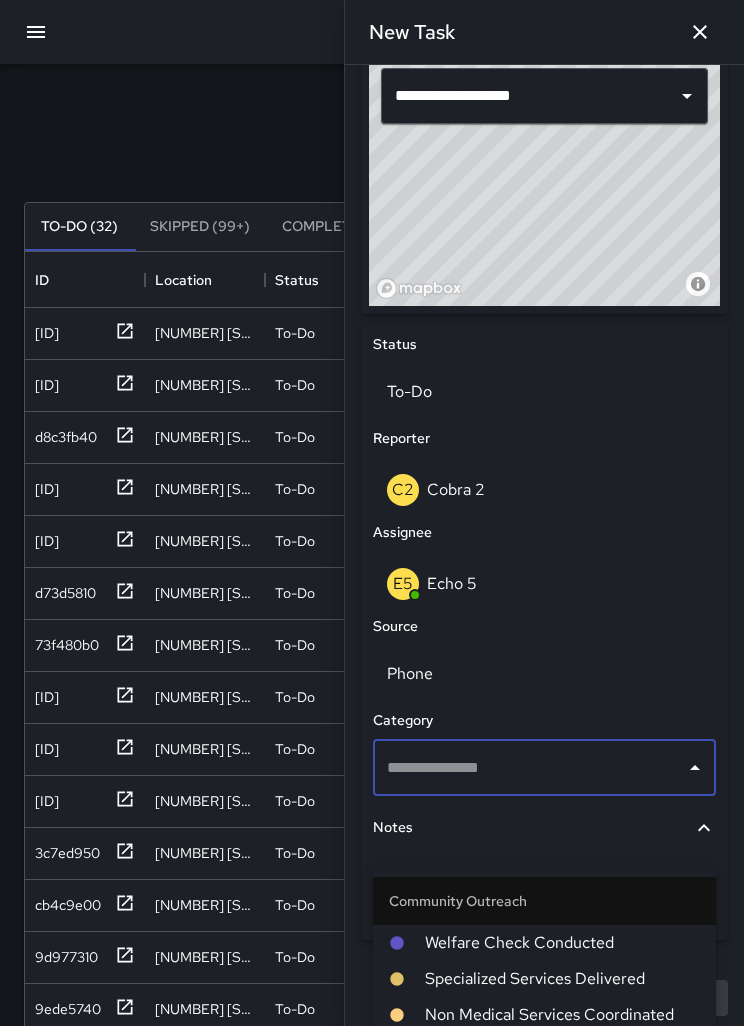 scroll, scrollTop: 79, scrollLeft: 0, axis: vertical 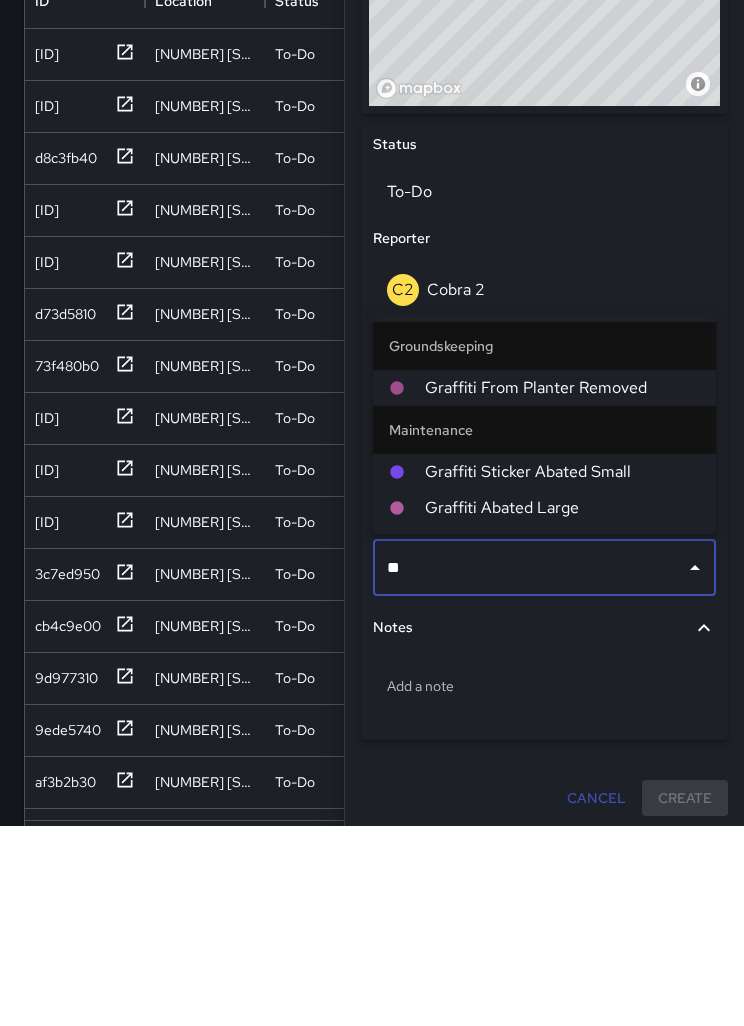 type on "***" 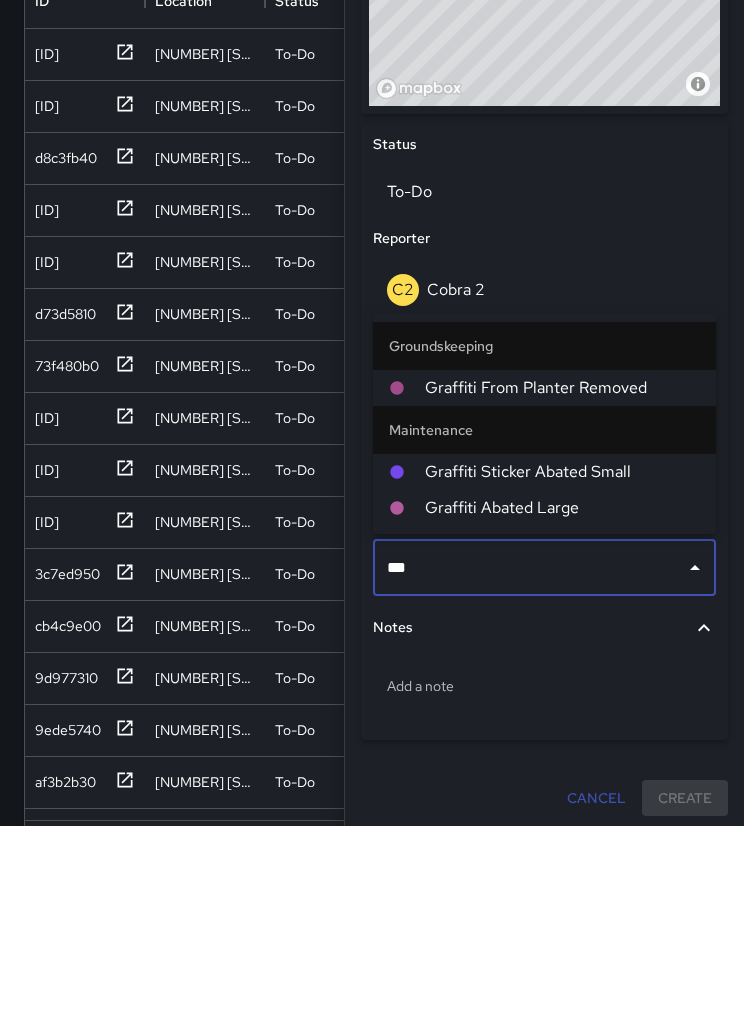 click on "Graffiti Abated Large" at bounding box center [544, 708] 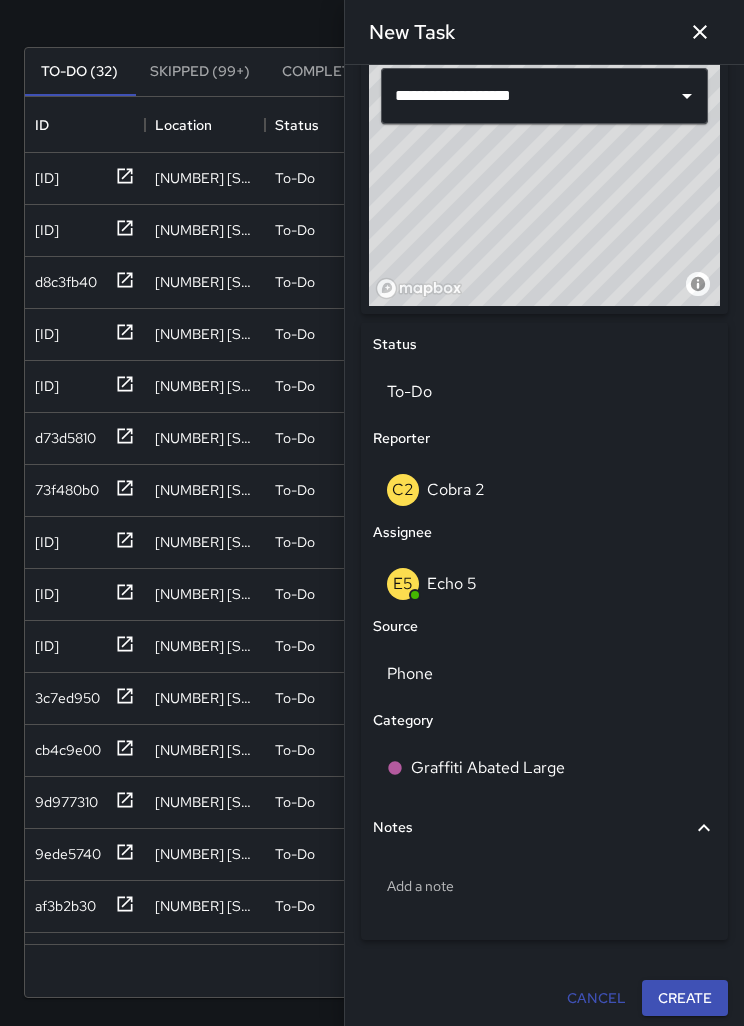 click on "C2 Cobra 2" at bounding box center [544, 490] 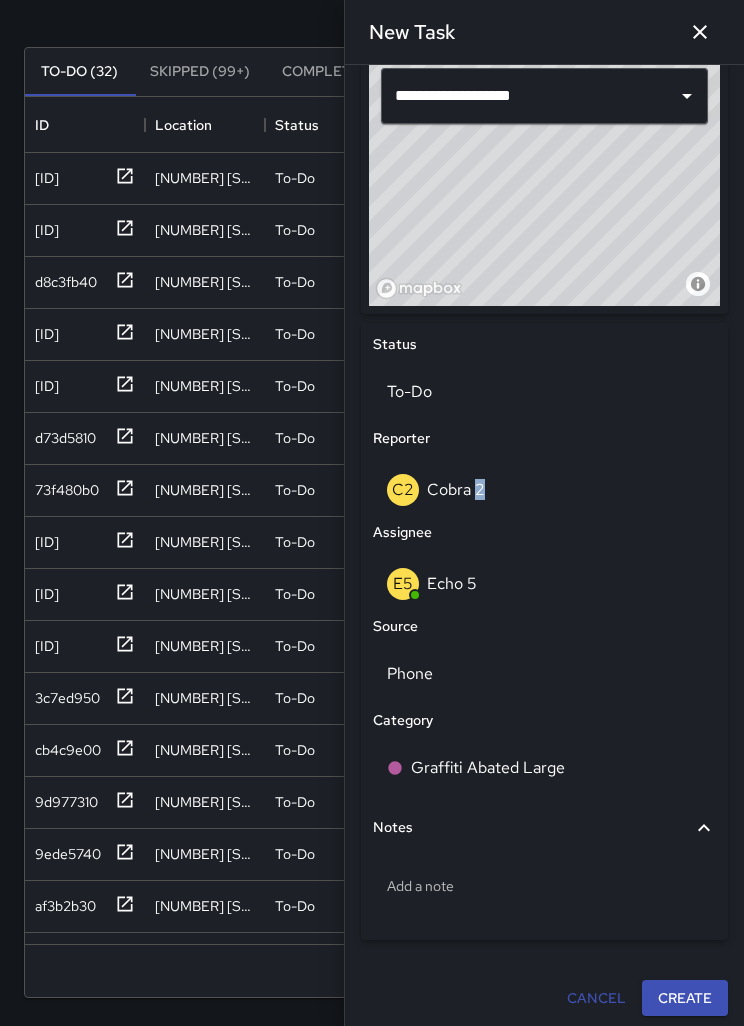 click on "Add a note" at bounding box center [544, 886] 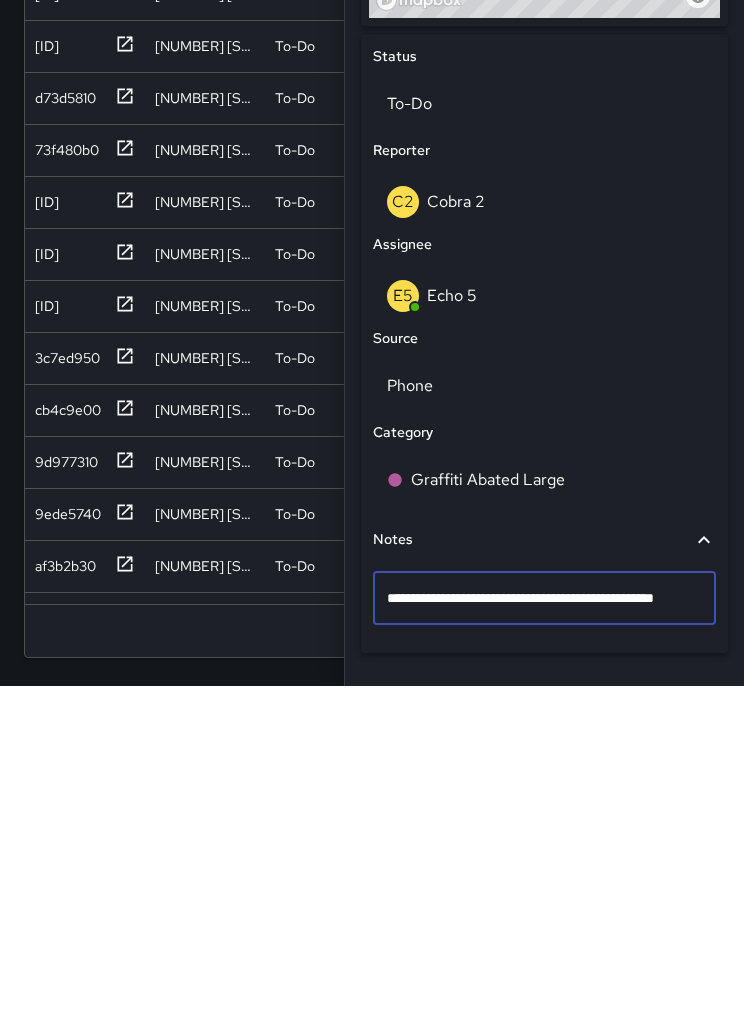 scroll, scrollTop: 0, scrollLeft: 0, axis: both 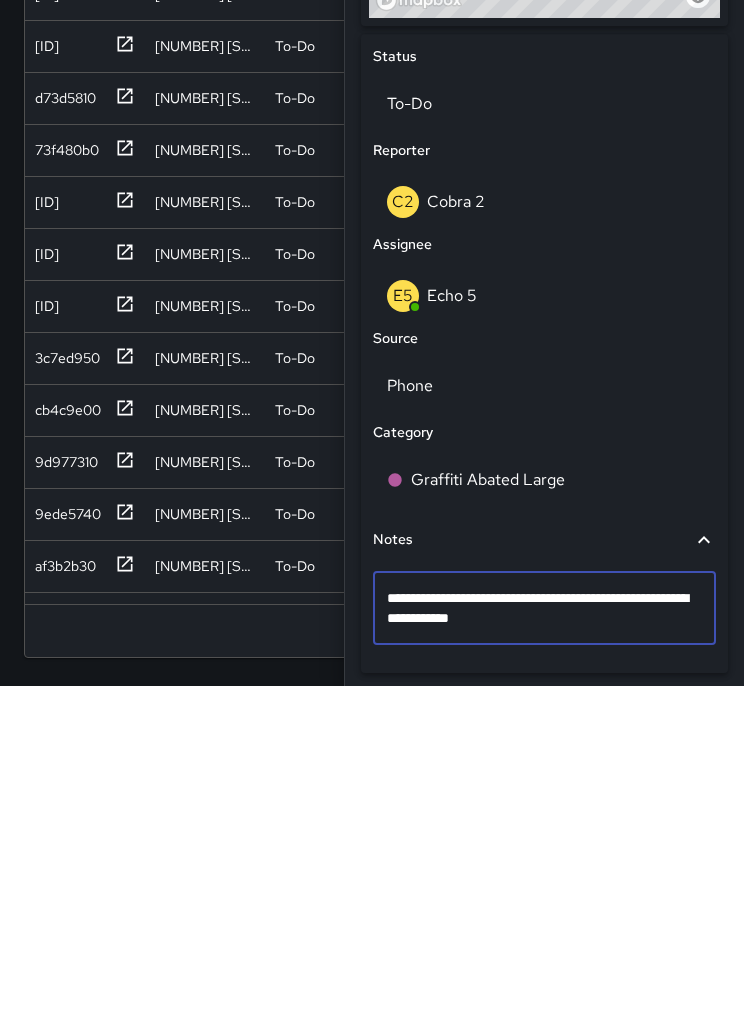 type on "**********" 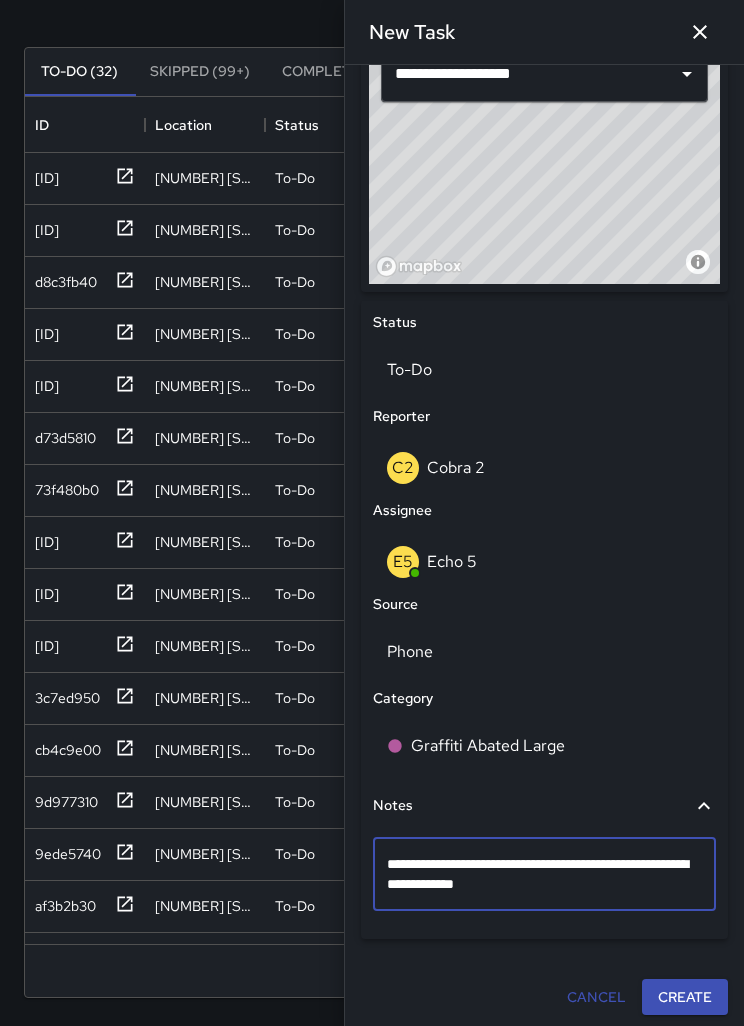 scroll, scrollTop: 709, scrollLeft: 0, axis: vertical 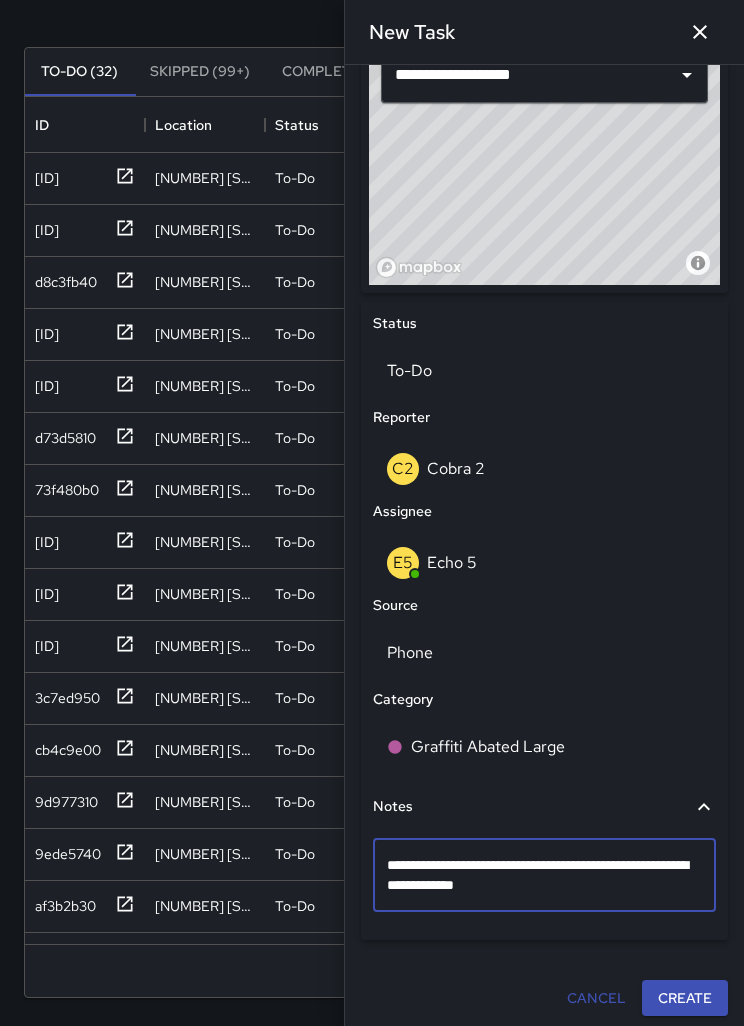 click on "**********" at bounding box center (544, 194) 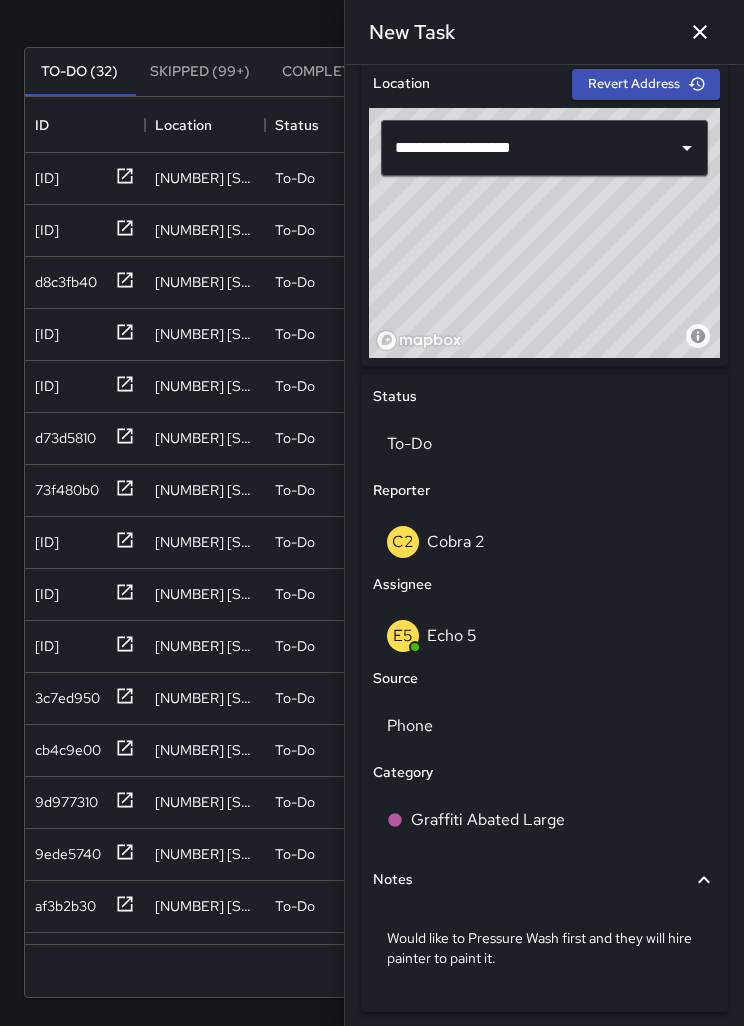 click at bounding box center [700, 32] 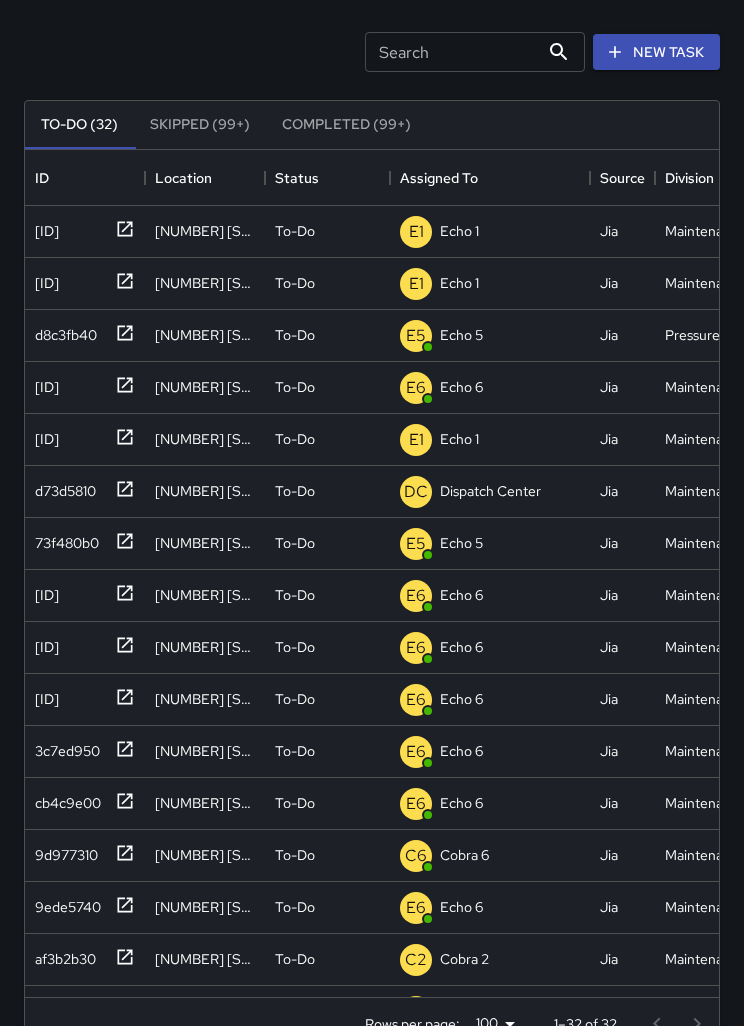 scroll, scrollTop: 102, scrollLeft: 0, axis: vertical 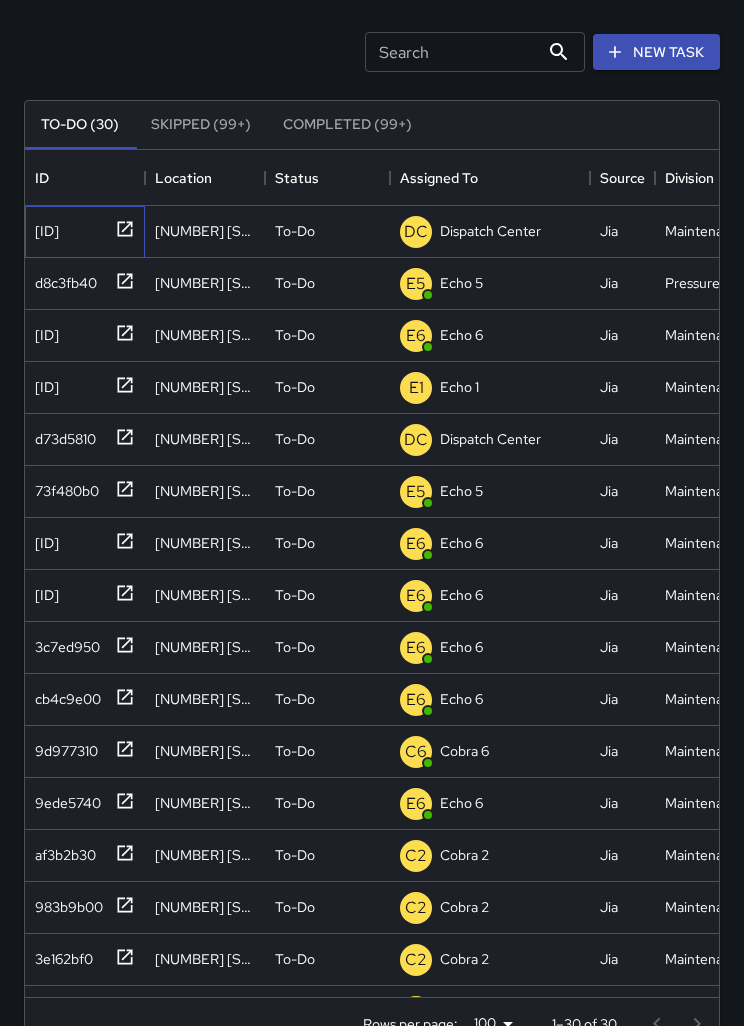 click on "6974d400" at bounding box center [43, 227] 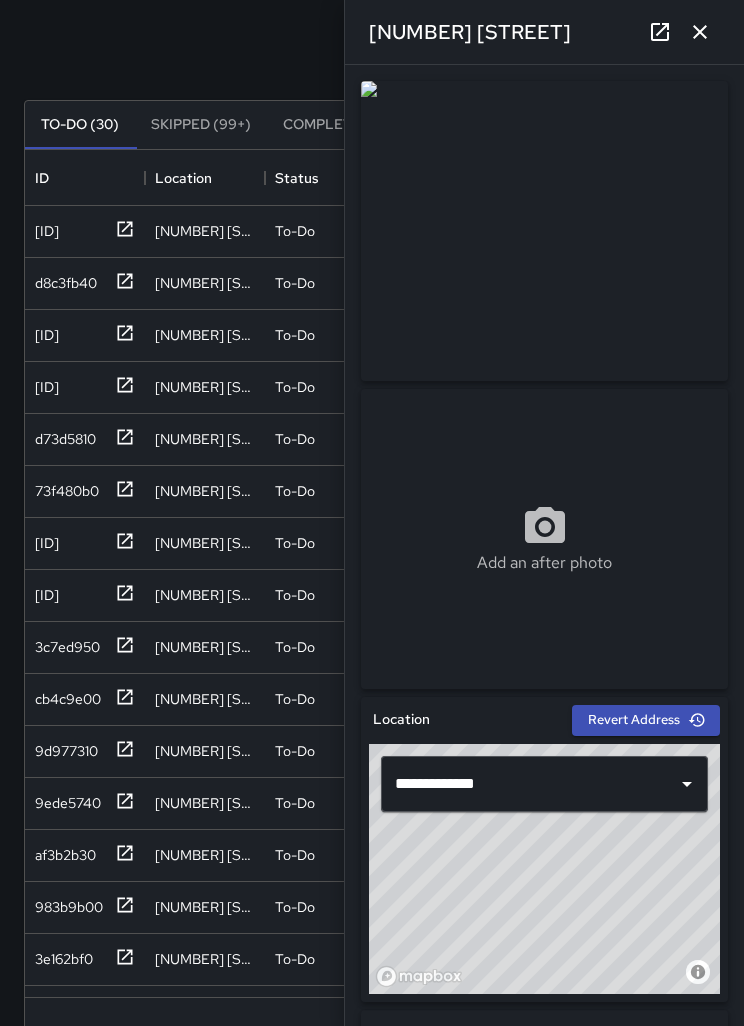 click at bounding box center [700, 32] 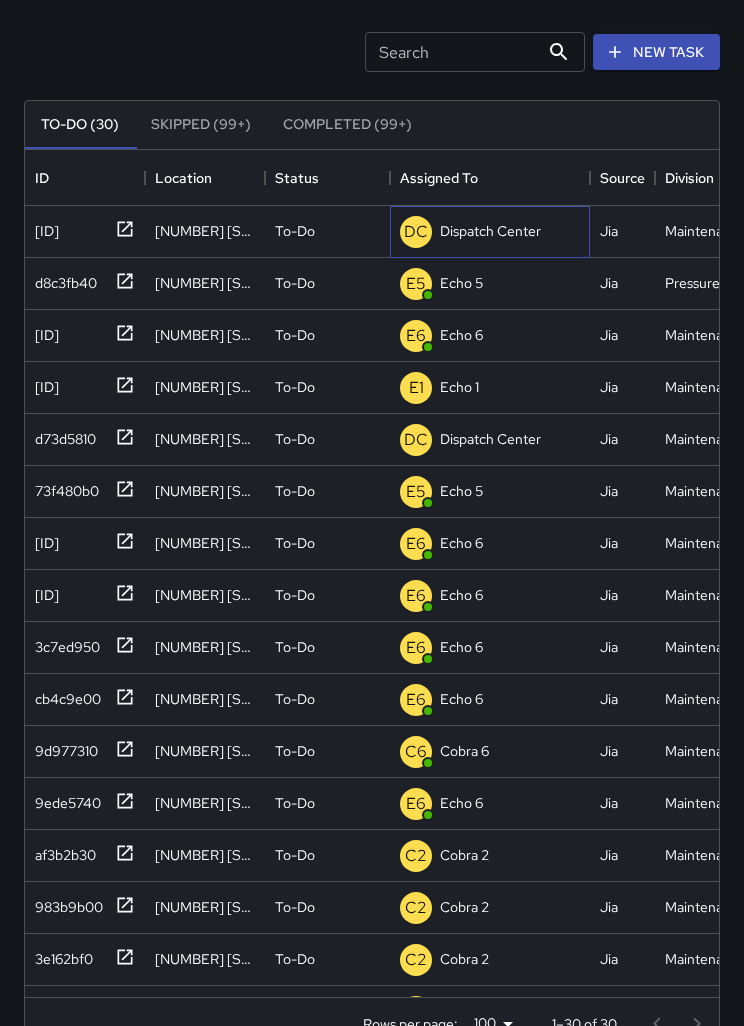 click on "Dispatch Center" at bounding box center (490, 231) 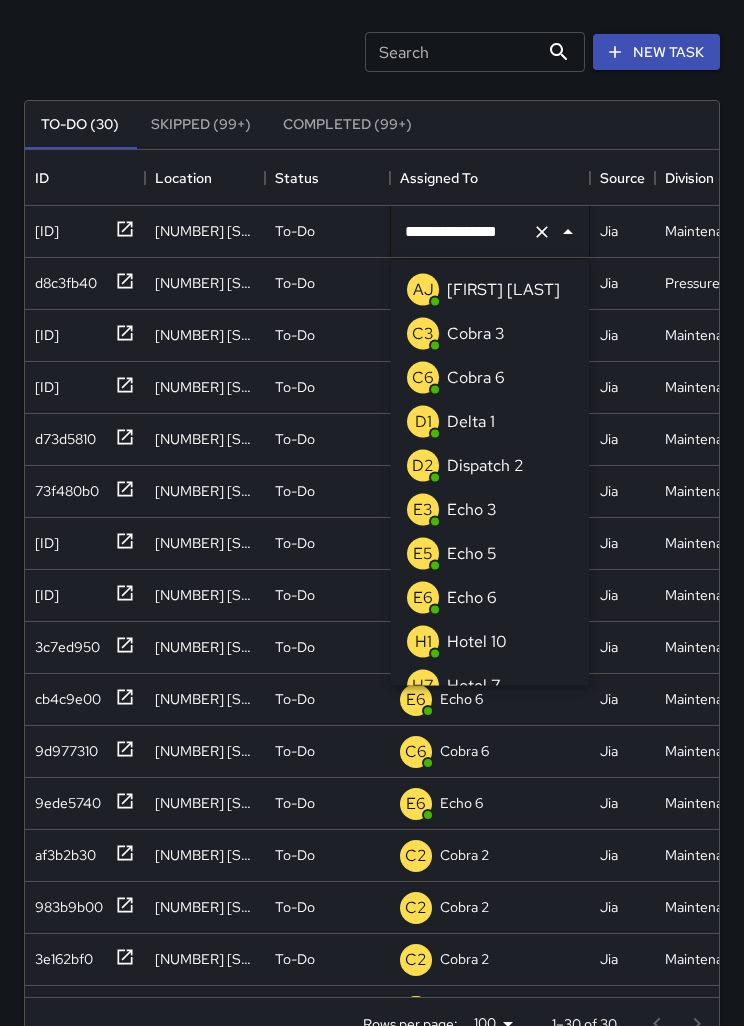 scroll, scrollTop: 101, scrollLeft: 0, axis: vertical 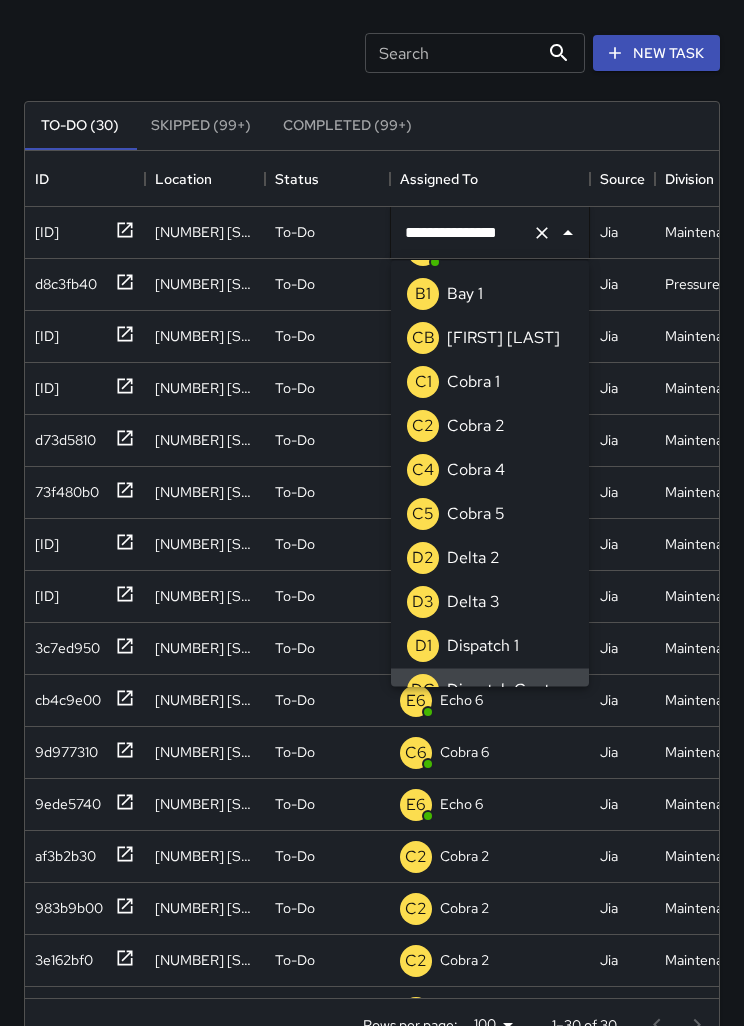 click at bounding box center (542, 233) 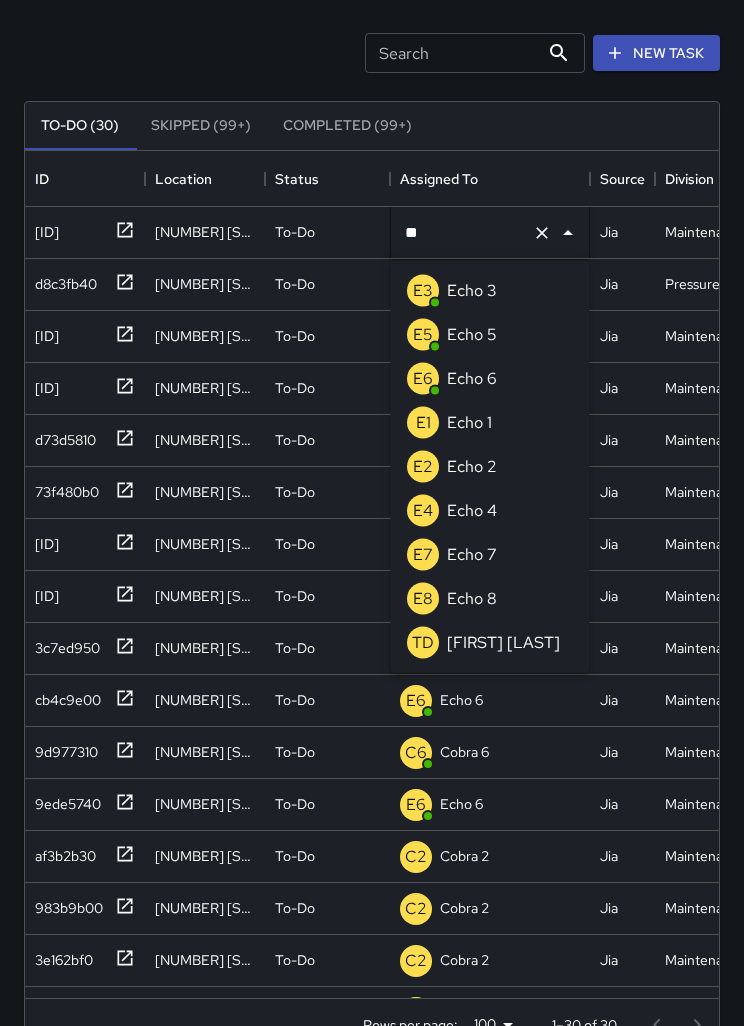 scroll, scrollTop: 0, scrollLeft: 0, axis: both 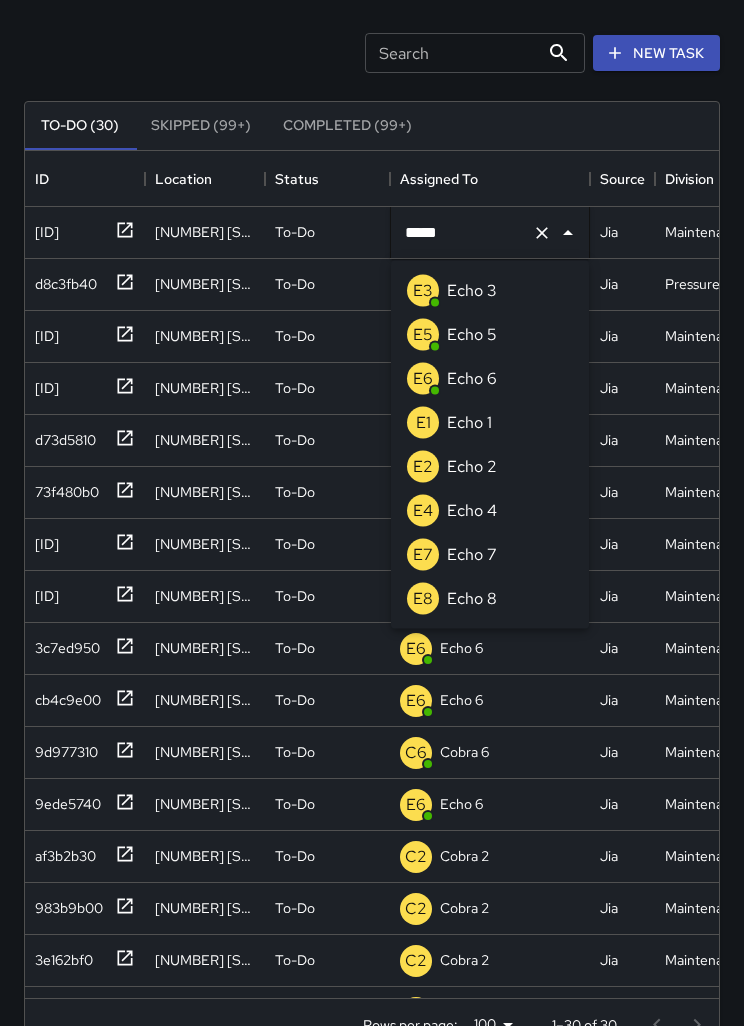 type on "******" 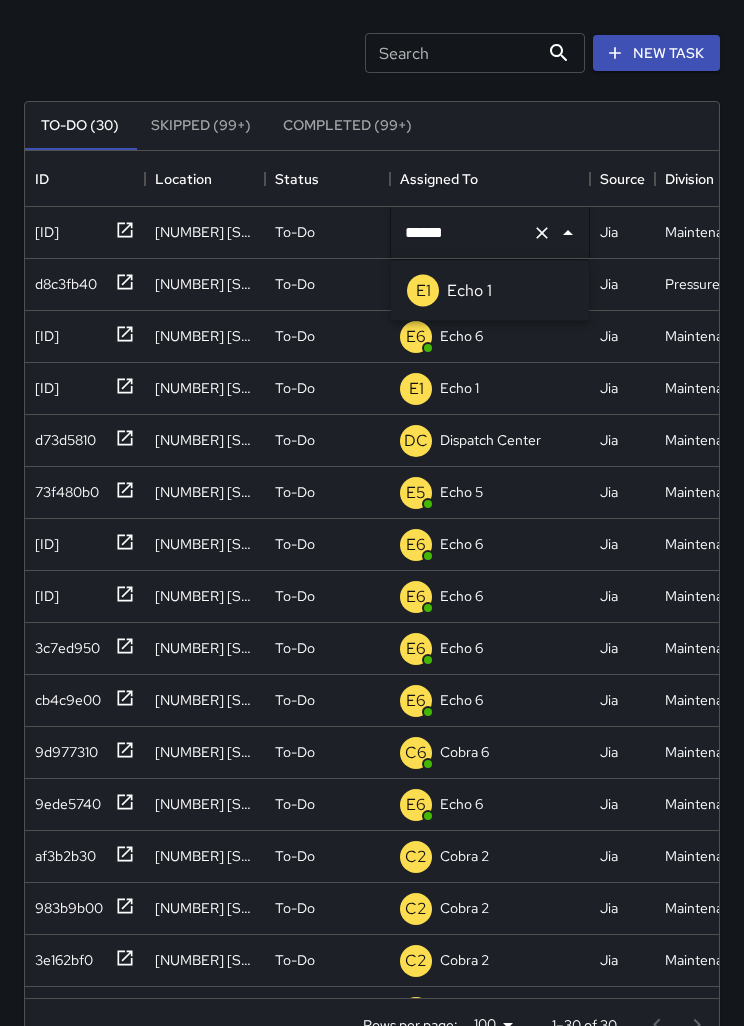 click on "Echo 1" at bounding box center [469, 291] 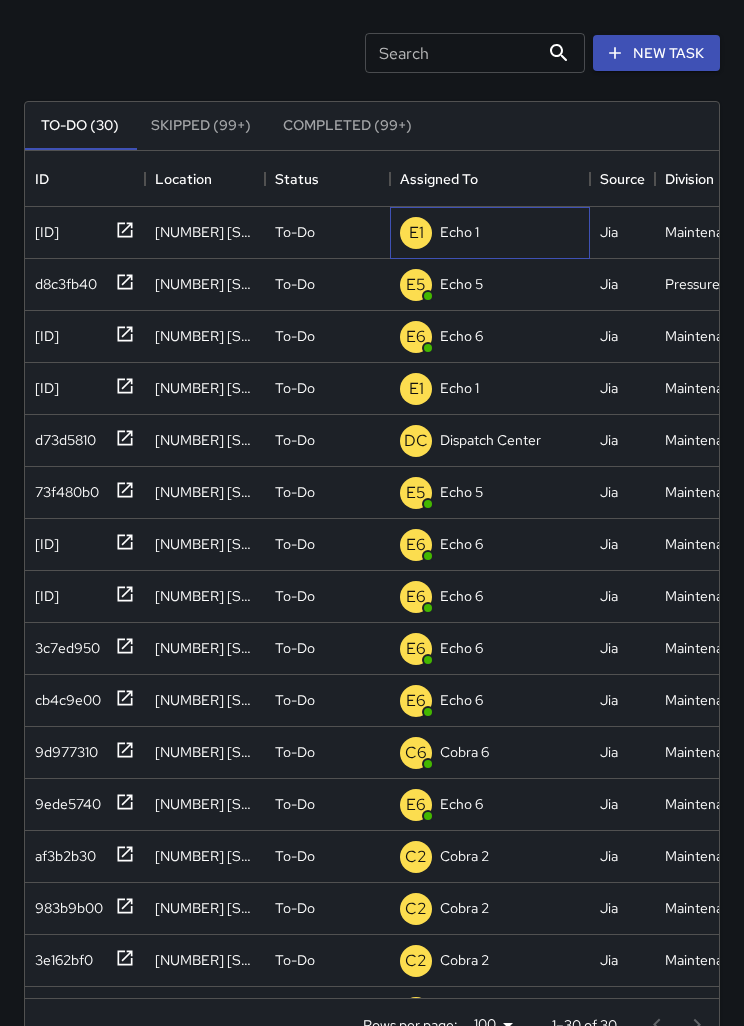 scroll, scrollTop: 102, scrollLeft: 0, axis: vertical 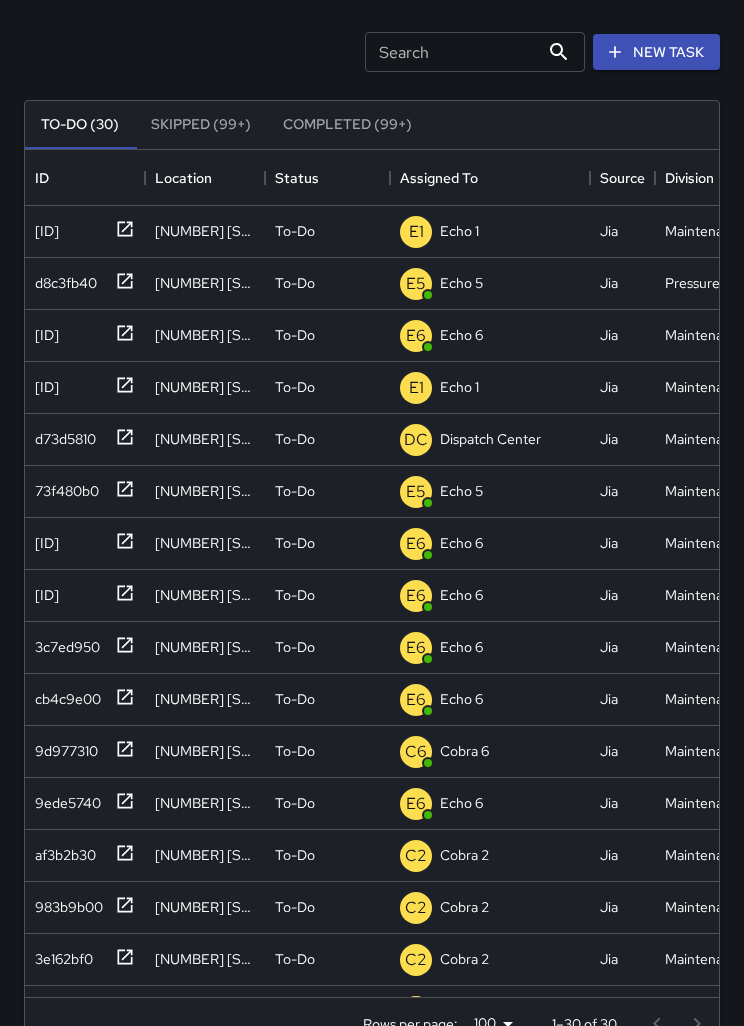 click on "Search Search New Task" at bounding box center [372, 52] 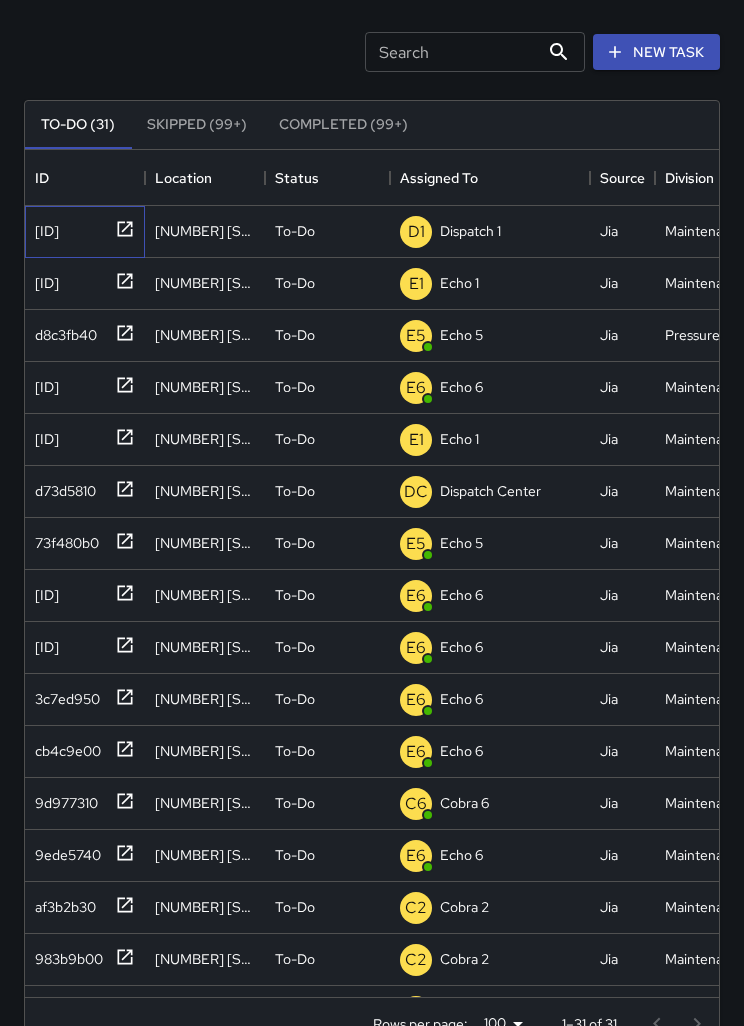 click on "cf4a5ba0" at bounding box center [43, 227] 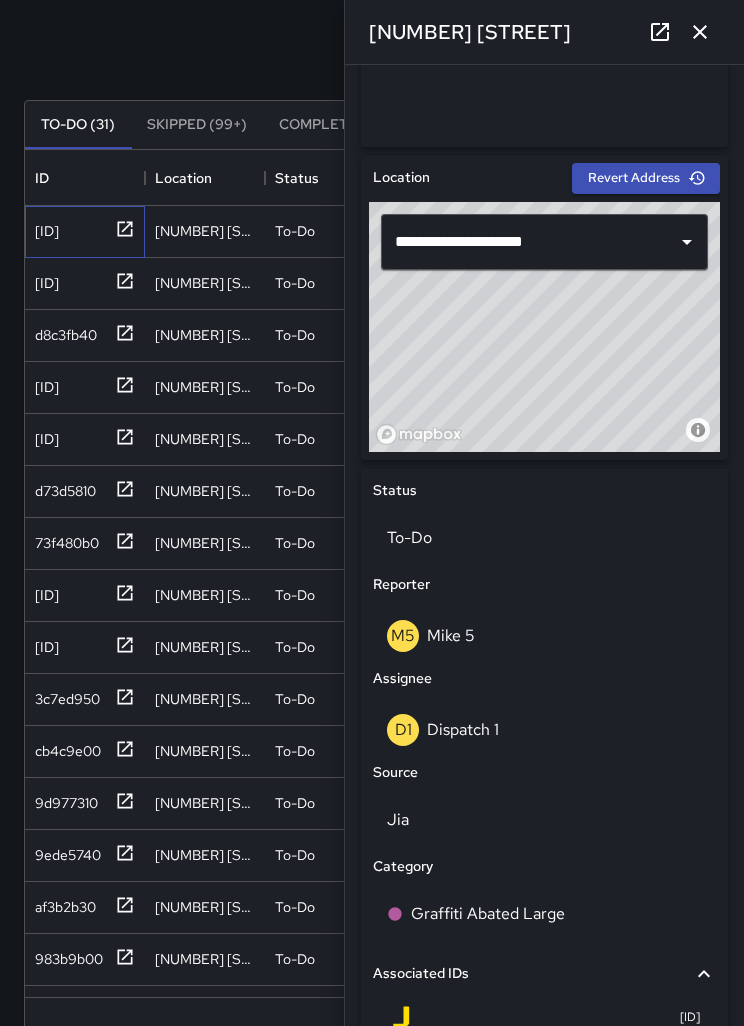 scroll, scrollTop: 591, scrollLeft: 0, axis: vertical 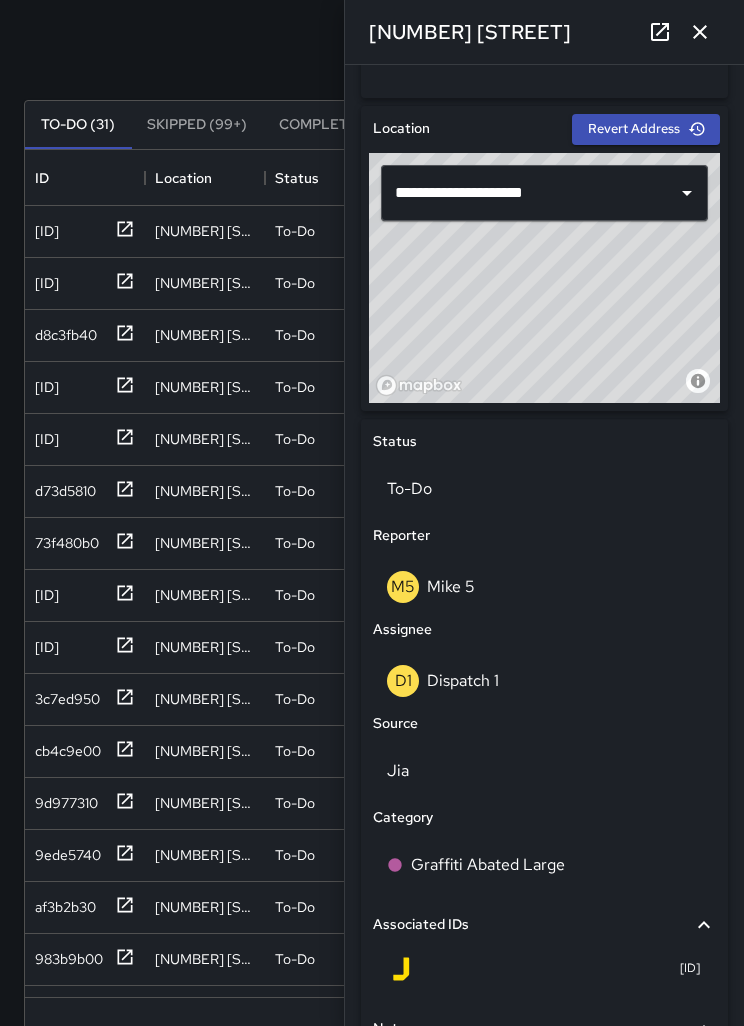 click on "D1 Dispatch 1" at bounding box center (544, 681) 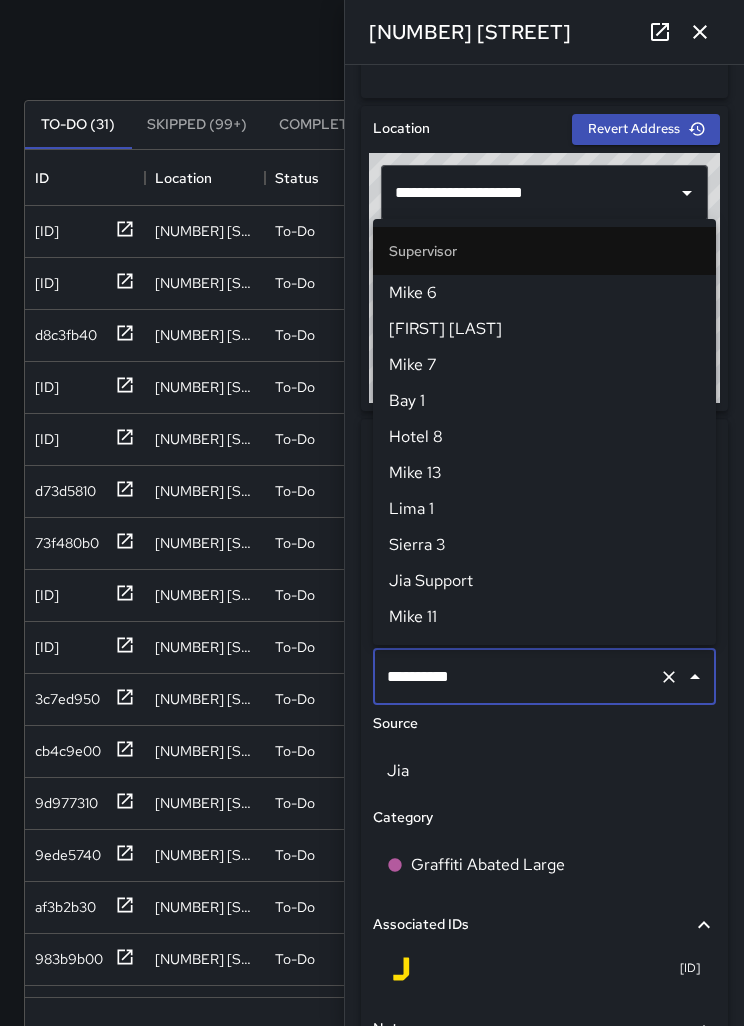 scroll, scrollTop: 101, scrollLeft: 0, axis: vertical 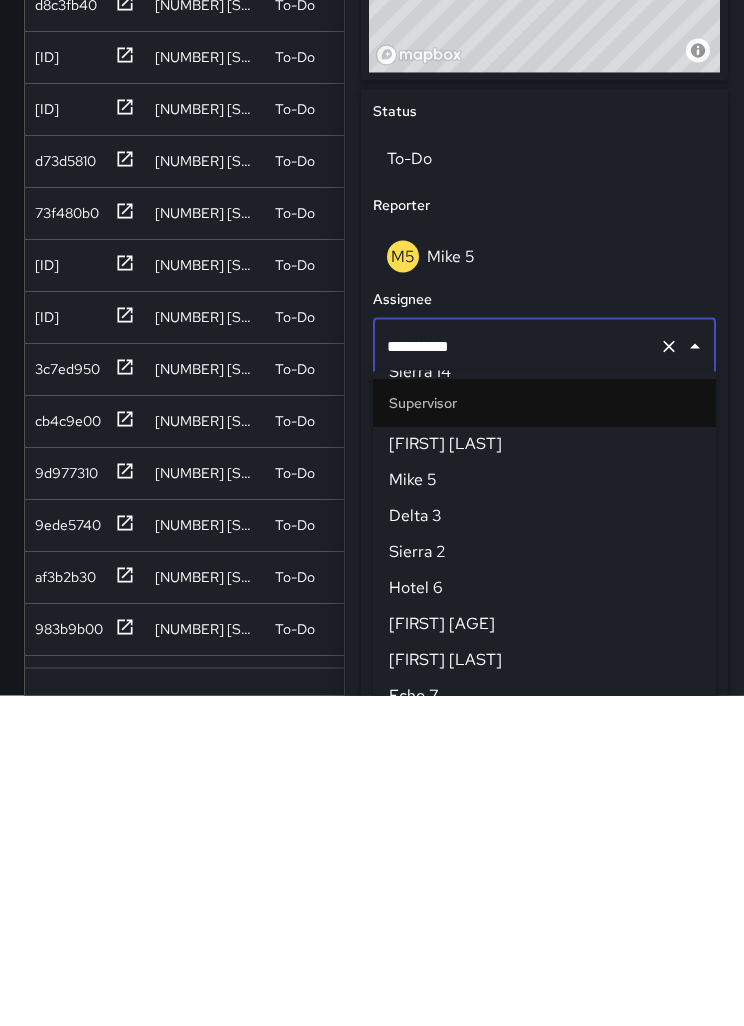 click at bounding box center [669, 677] 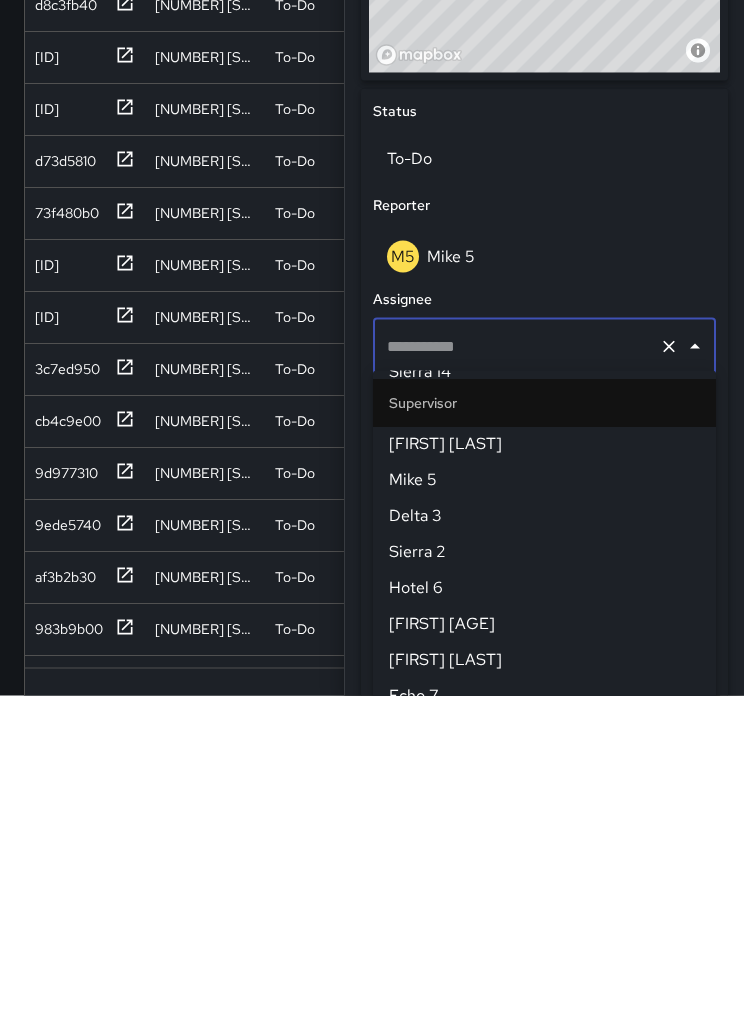 scroll, scrollTop: 0, scrollLeft: 0, axis: both 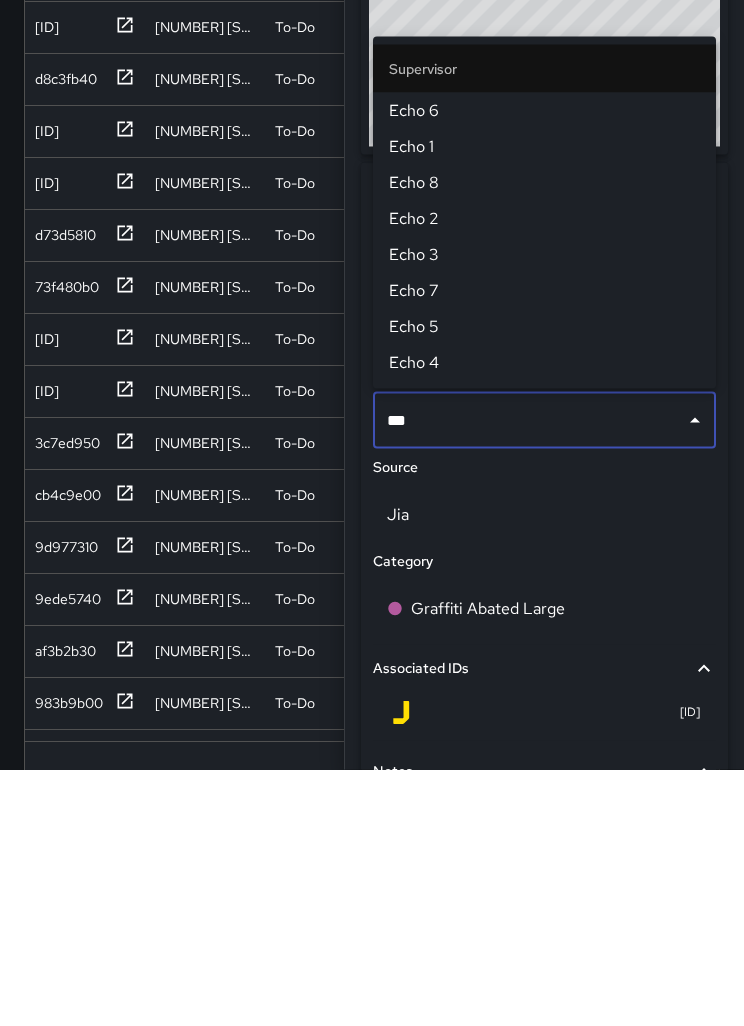 type on "****" 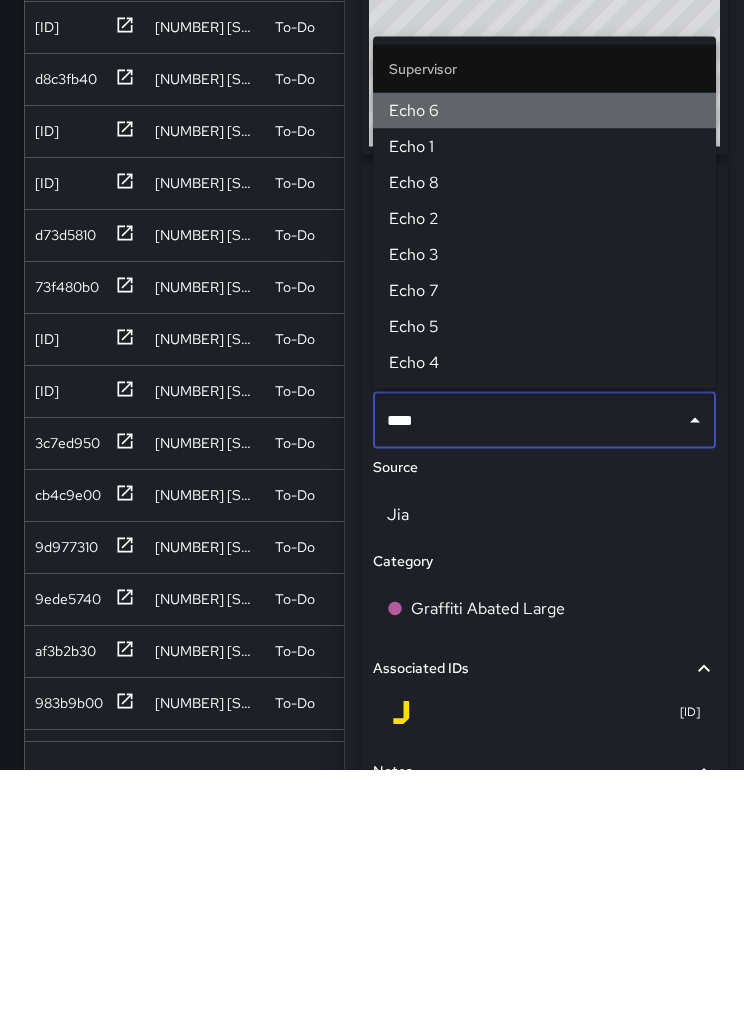 click on "Echo 6" at bounding box center [544, 368] 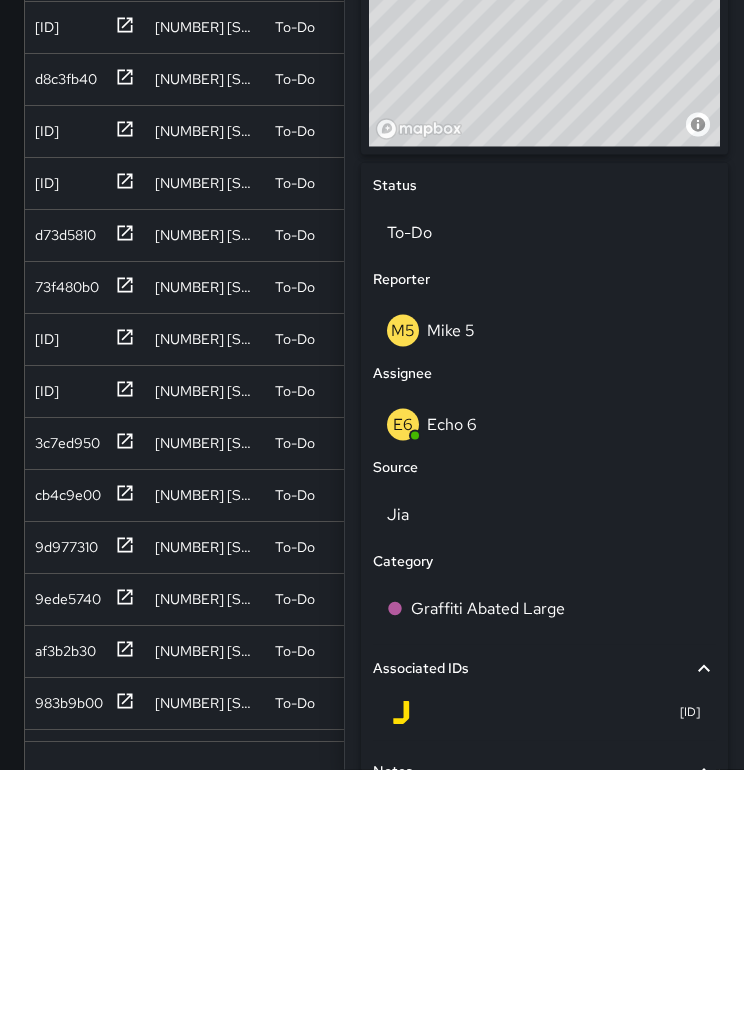 scroll, scrollTop: 155, scrollLeft: 0, axis: vertical 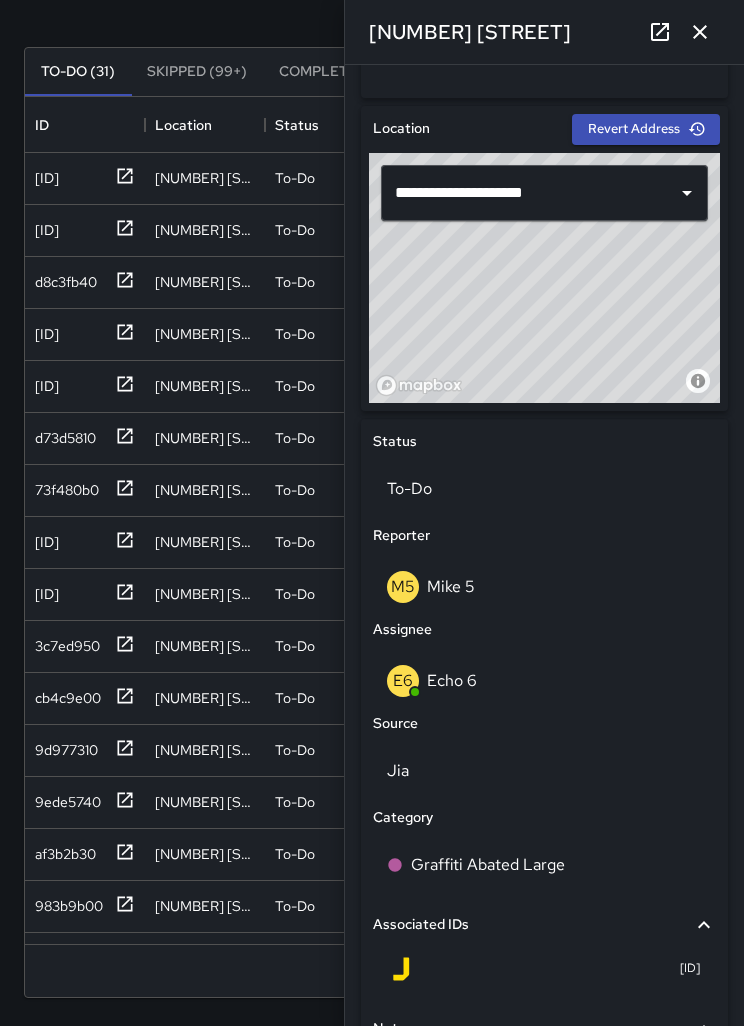 click at bounding box center [700, 32] 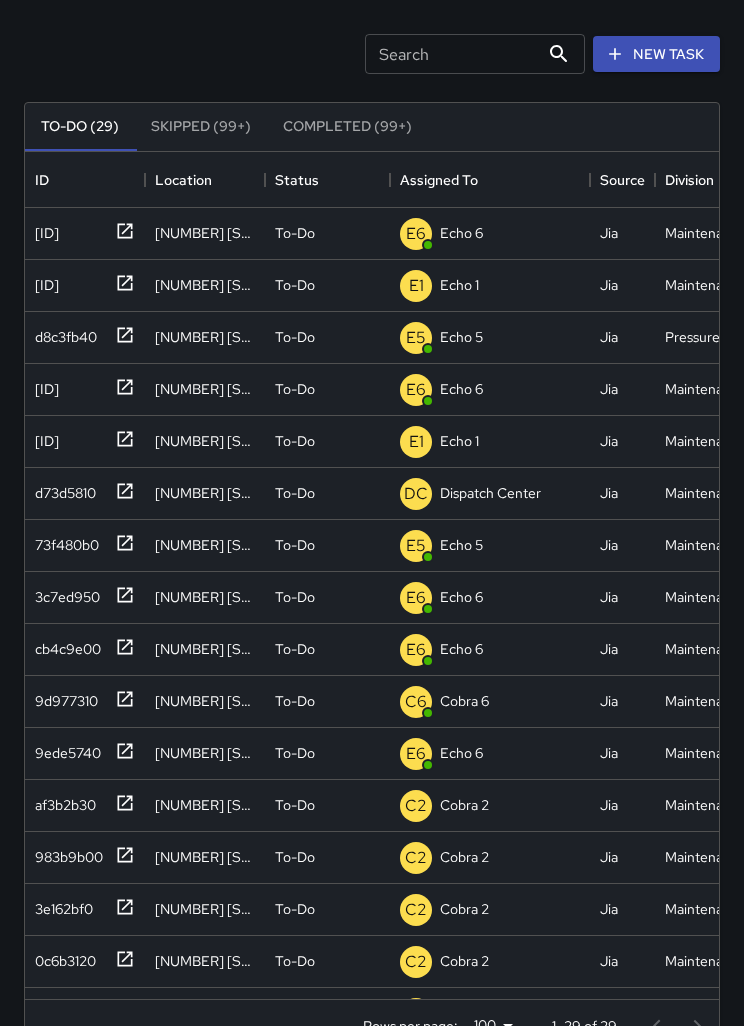 scroll, scrollTop: 100, scrollLeft: 0, axis: vertical 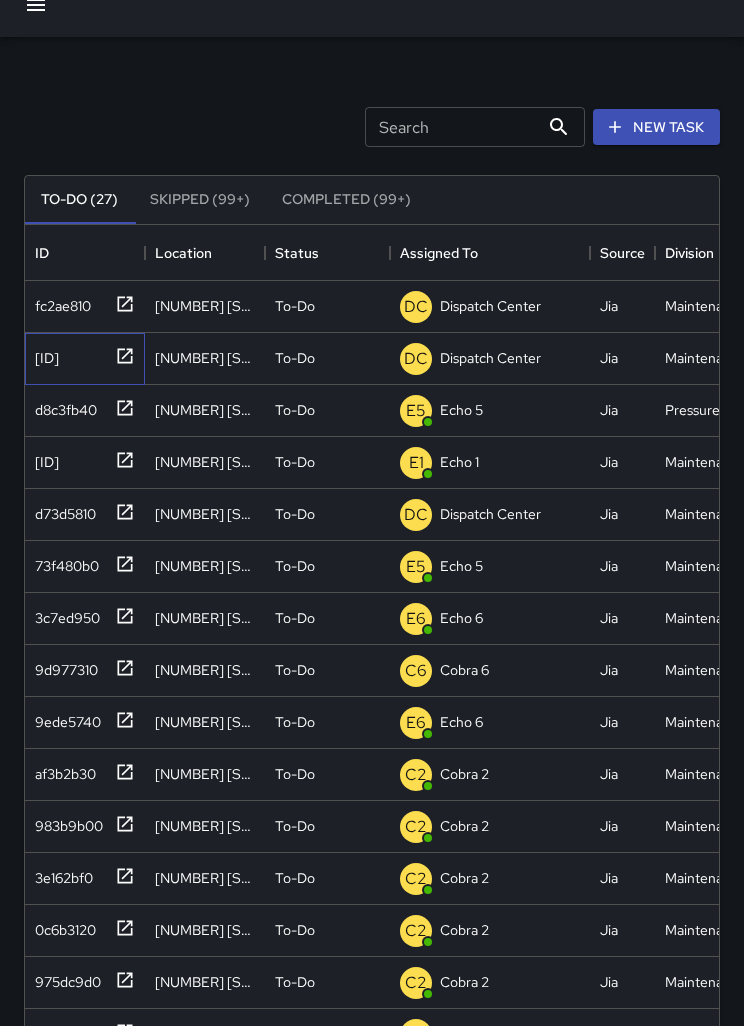 click on "c05b7980" at bounding box center [59, 302] 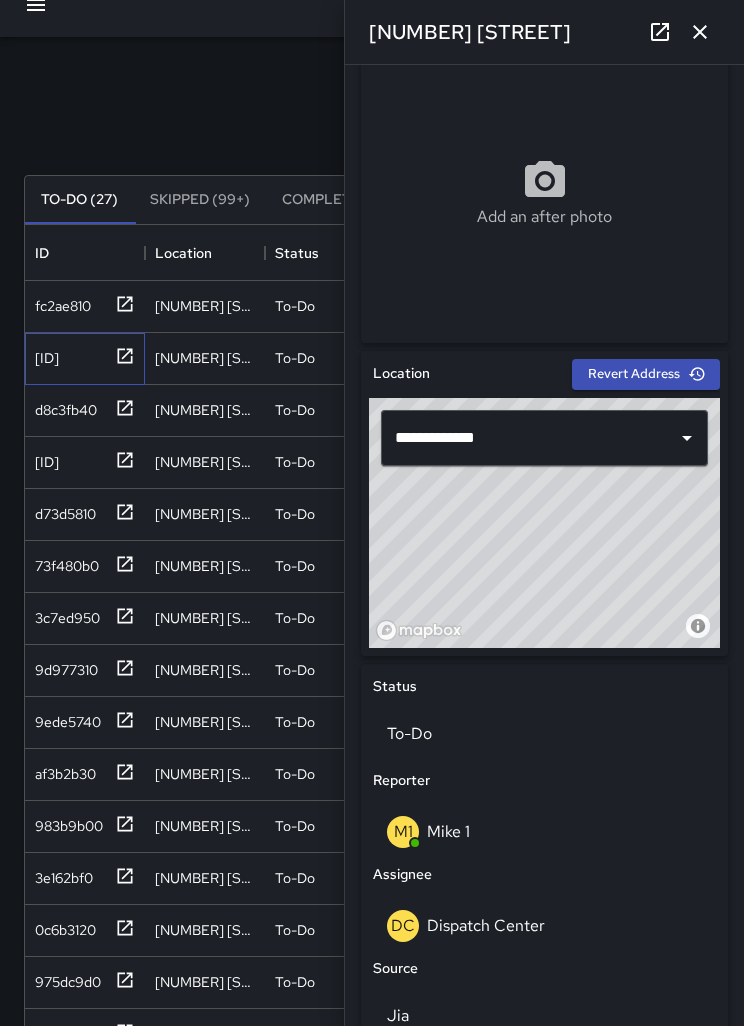scroll, scrollTop: 347, scrollLeft: 0, axis: vertical 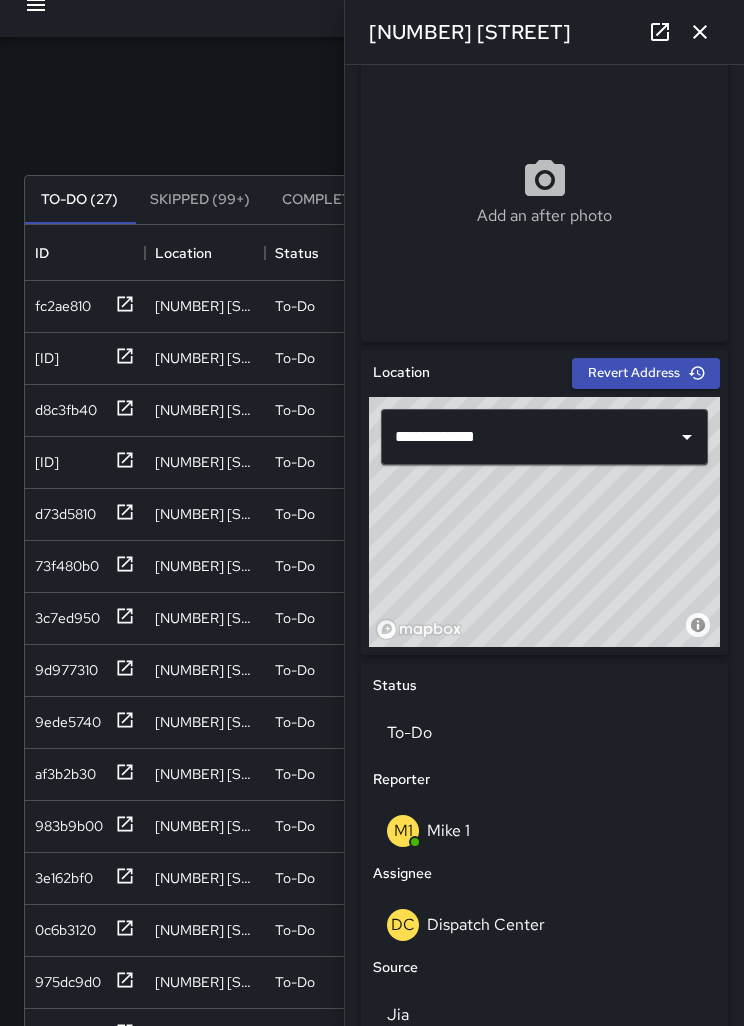 click on "Dispatch Center" at bounding box center [486, 924] 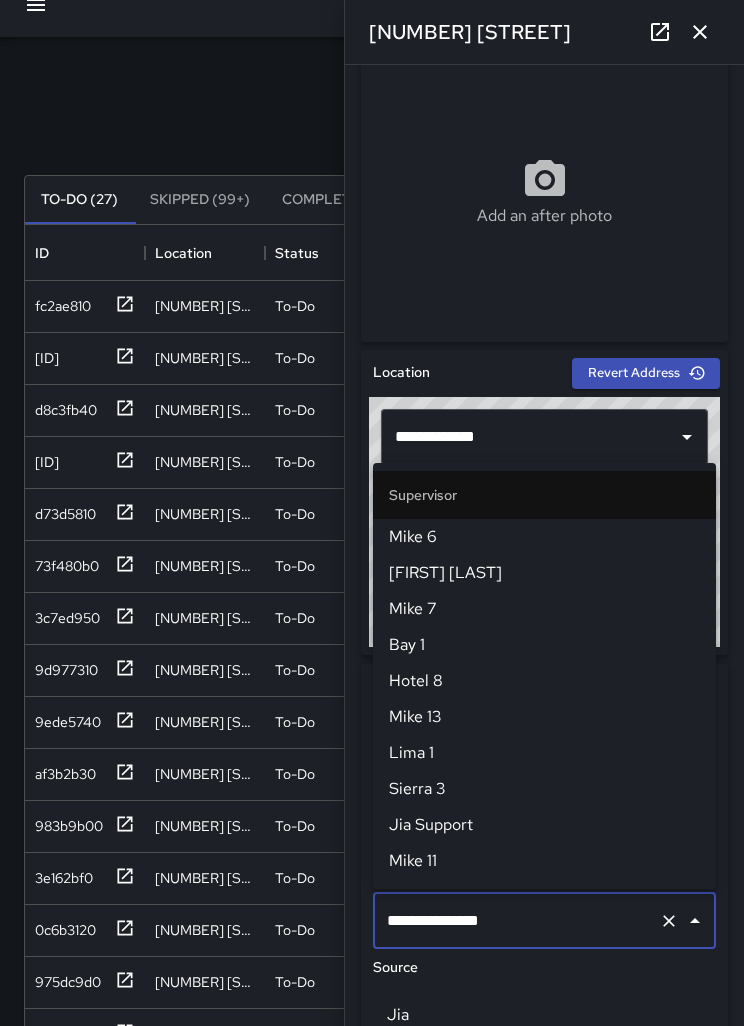 scroll, scrollTop: 155, scrollLeft: 0, axis: vertical 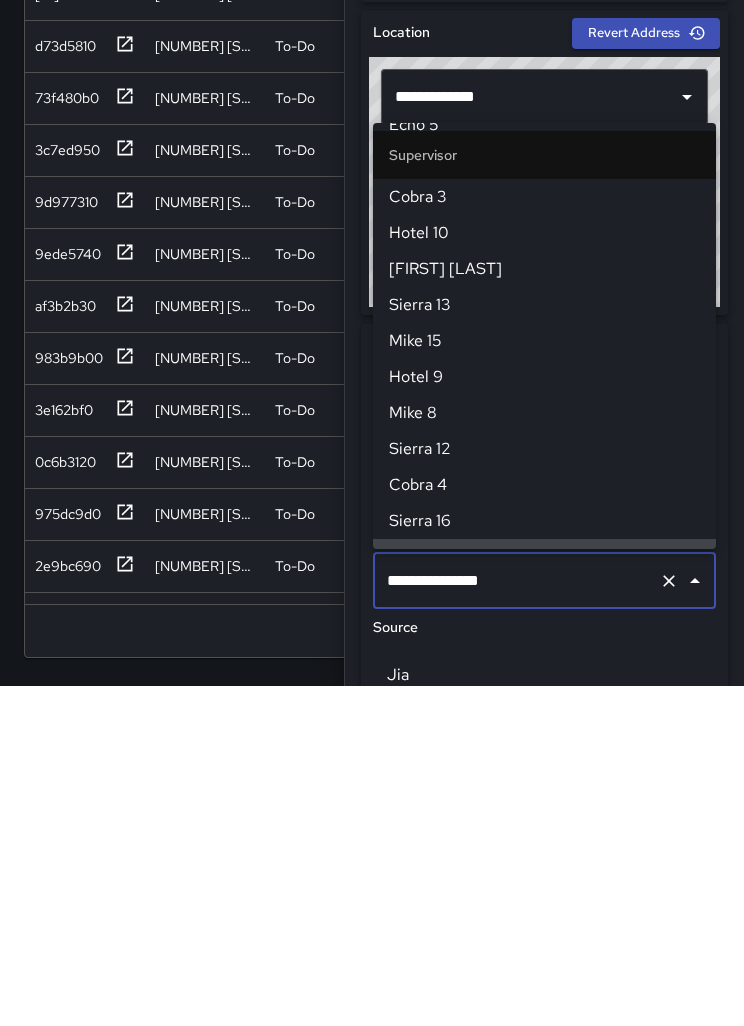 click at bounding box center [669, 921] 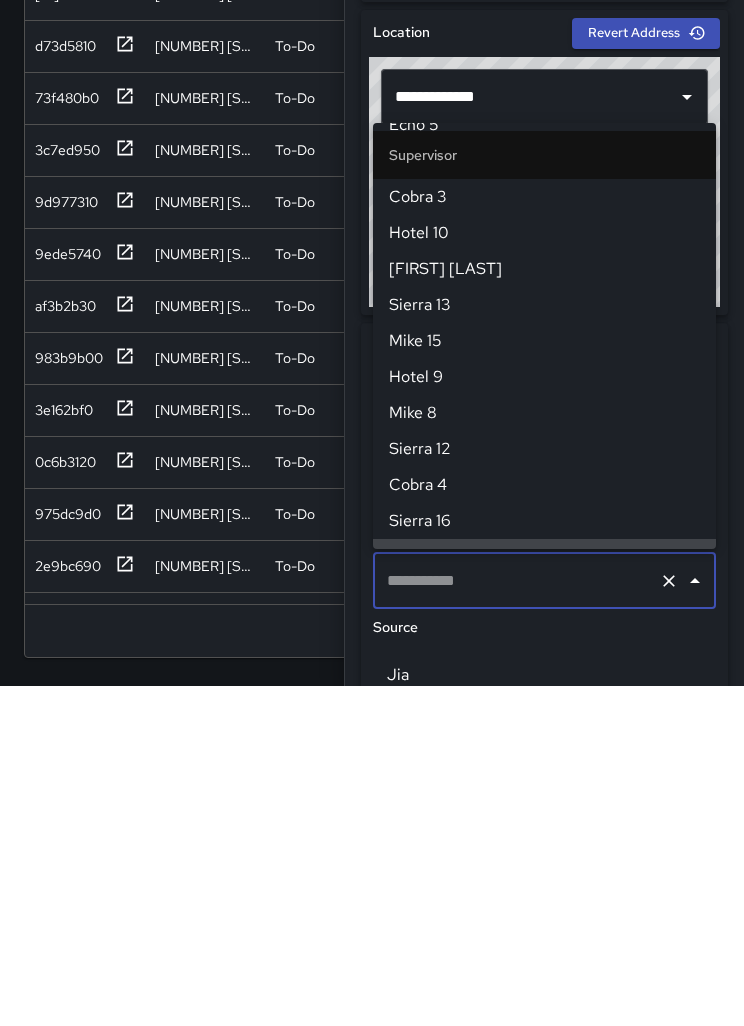 scroll, scrollTop: 0, scrollLeft: 0, axis: both 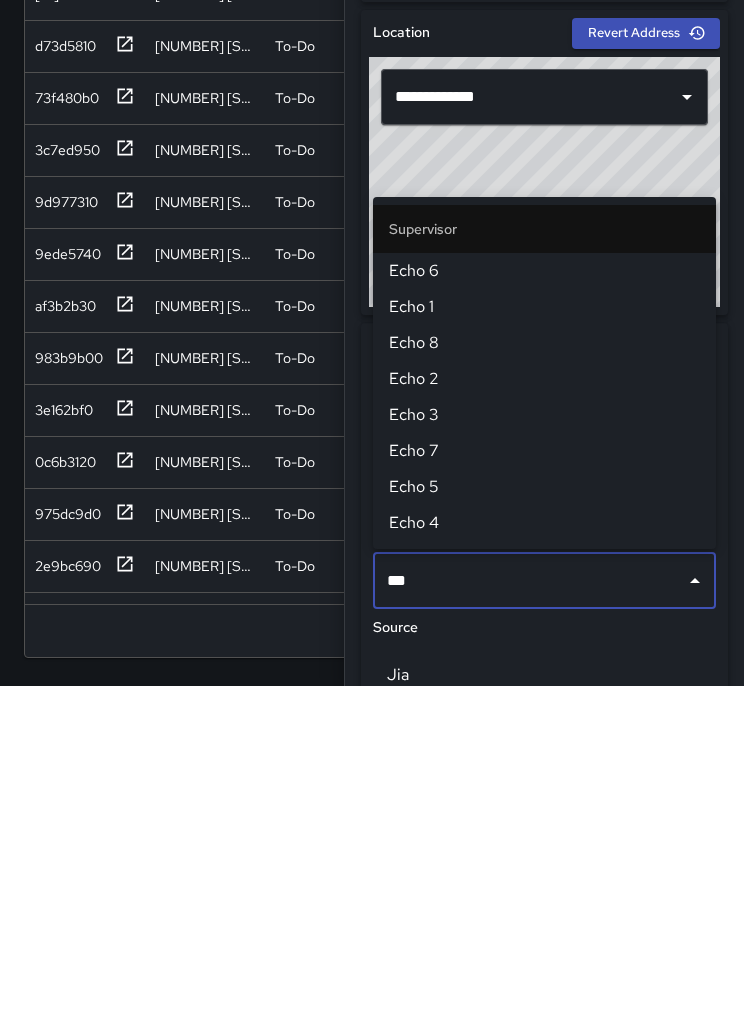 type on "****" 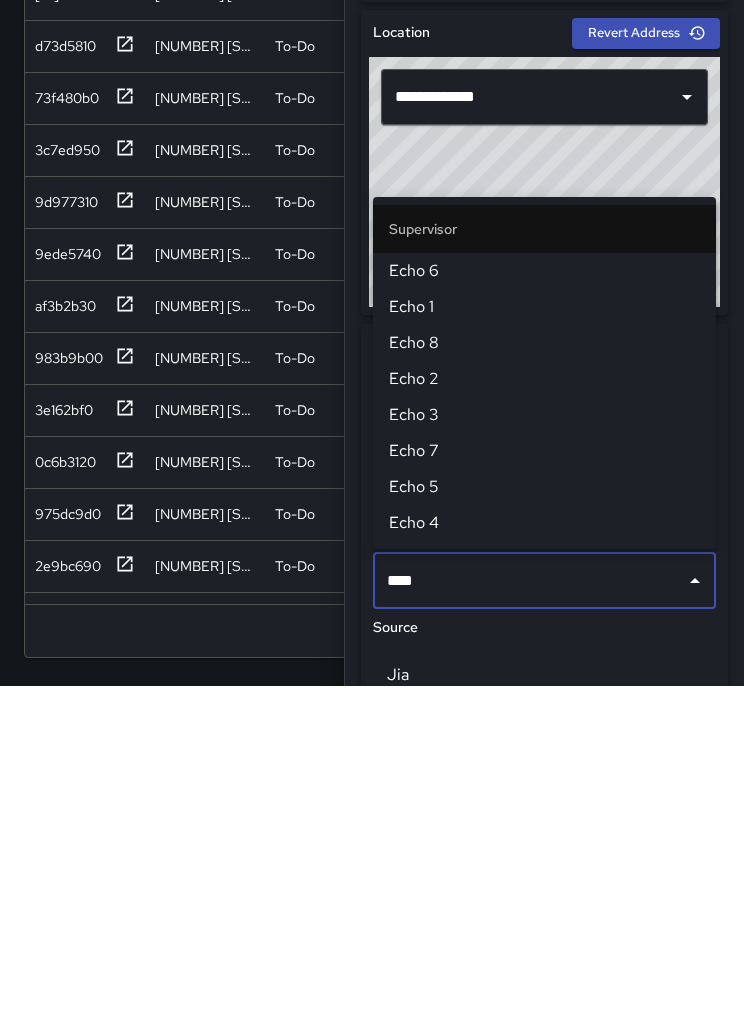 click on "Echo 1" at bounding box center [544, 647] 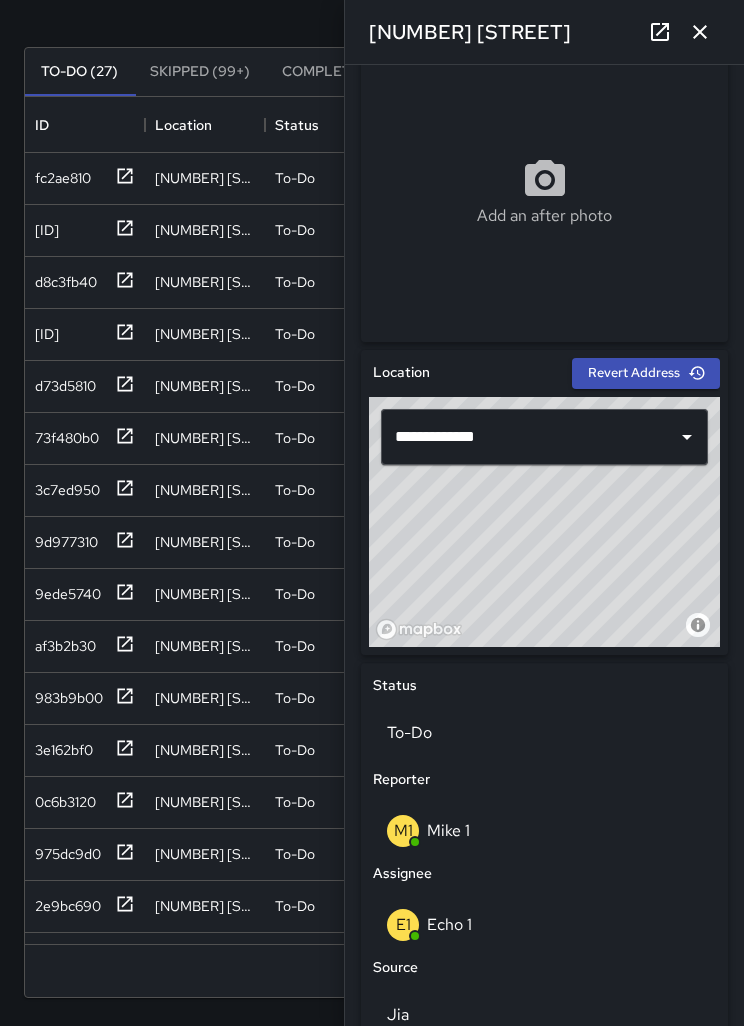 click at bounding box center [700, 32] 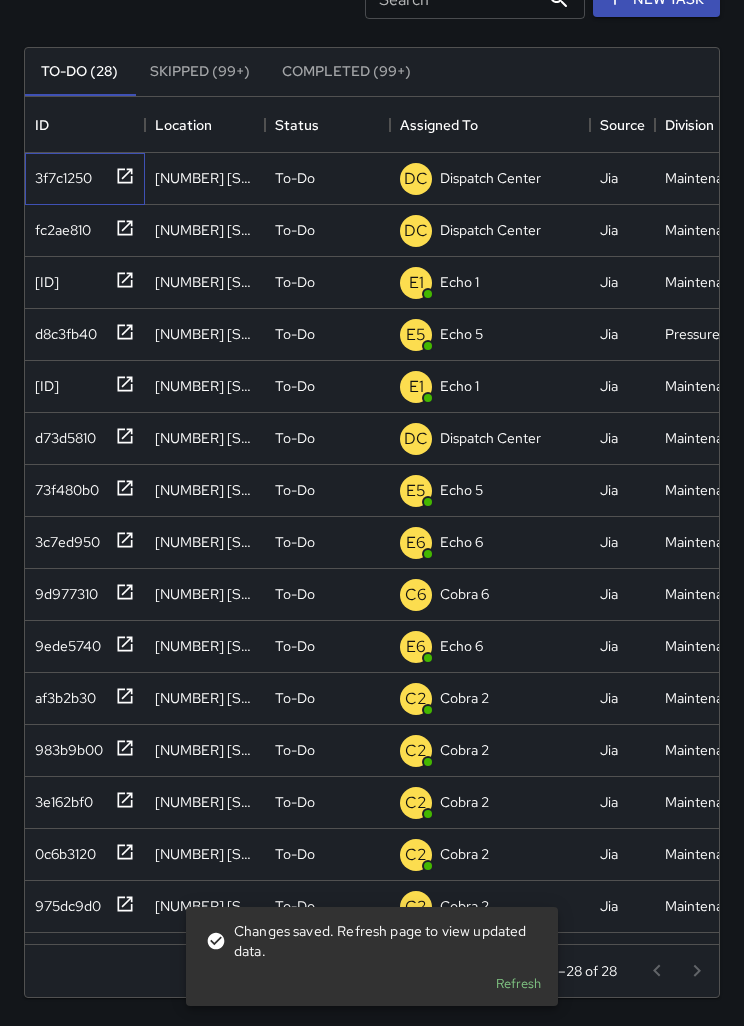 click on "3f7c1250" at bounding box center (59, 174) 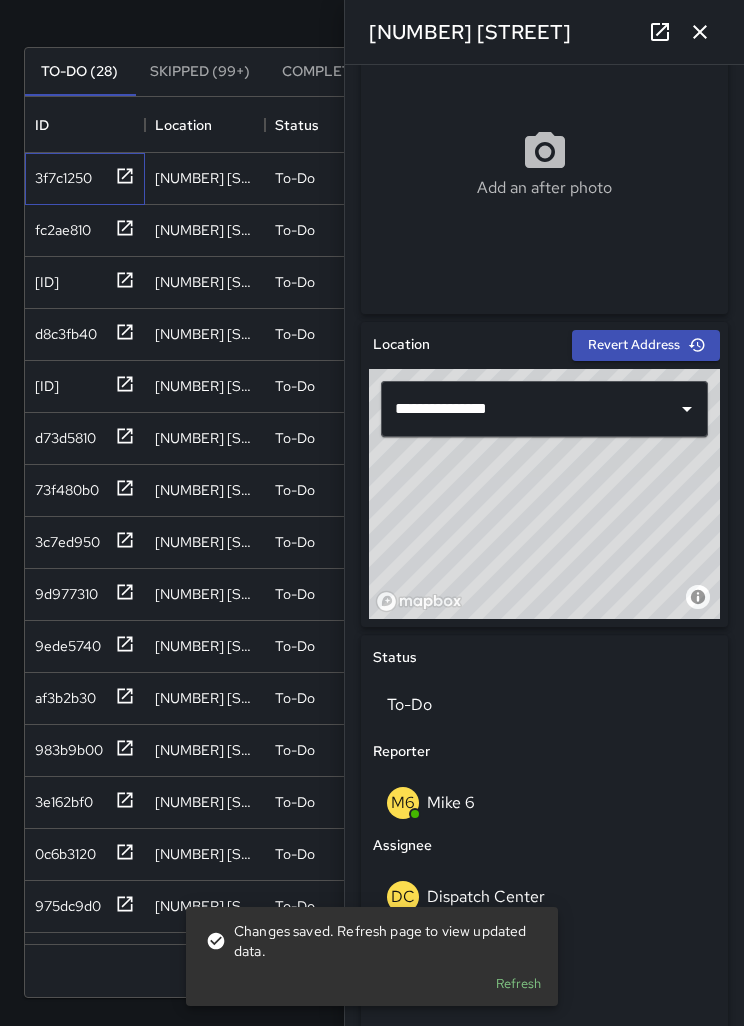 scroll, scrollTop: 386, scrollLeft: 0, axis: vertical 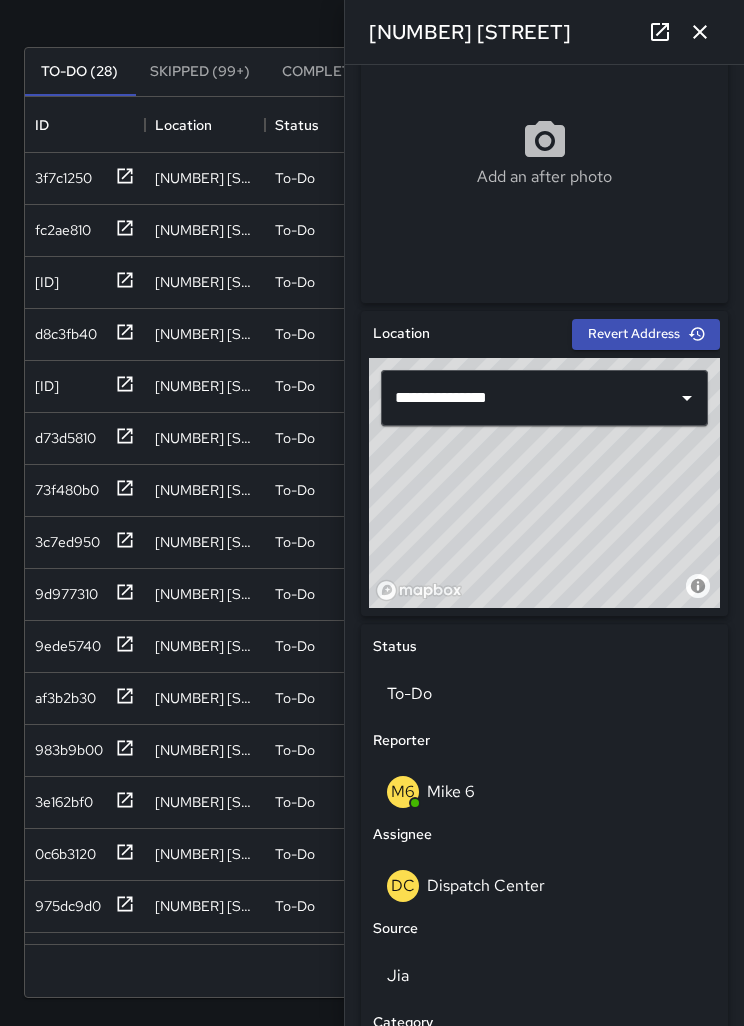 click on "DC Dispatch Center" at bounding box center (544, 886) 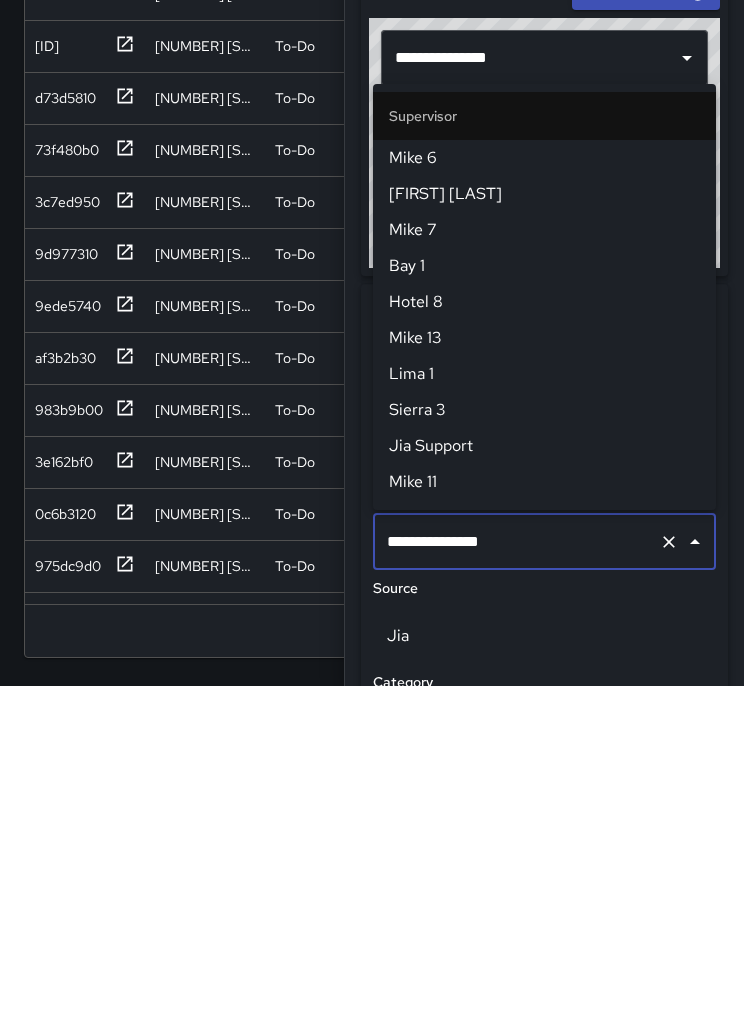 scroll, scrollTop: 1944, scrollLeft: 0, axis: vertical 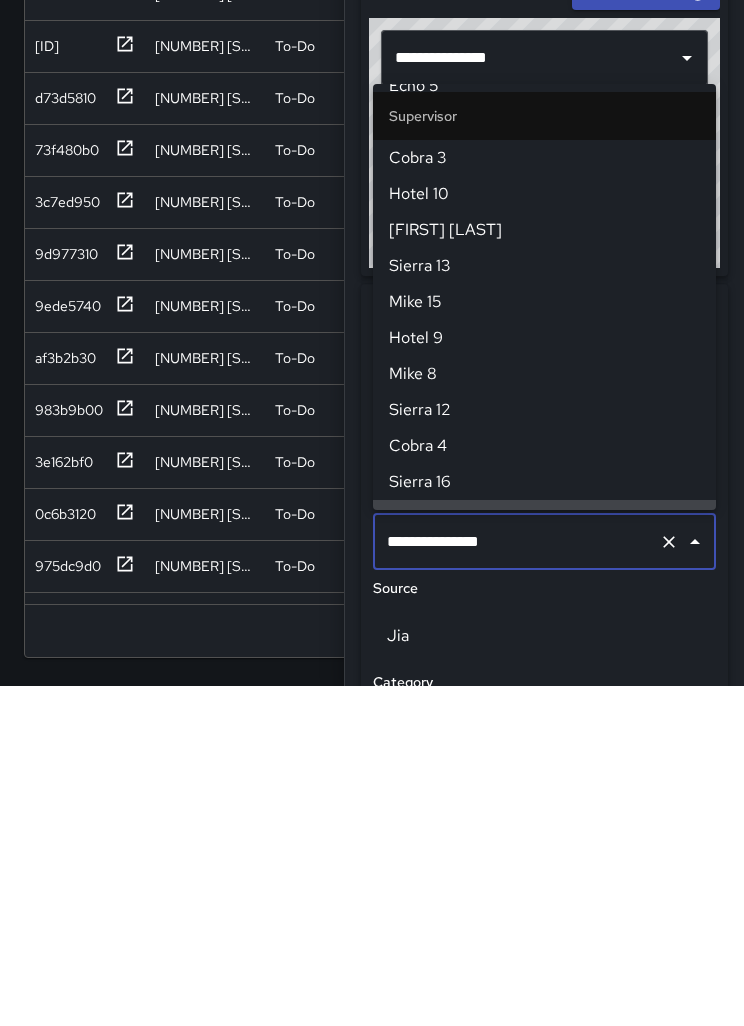 click at bounding box center [669, 882] 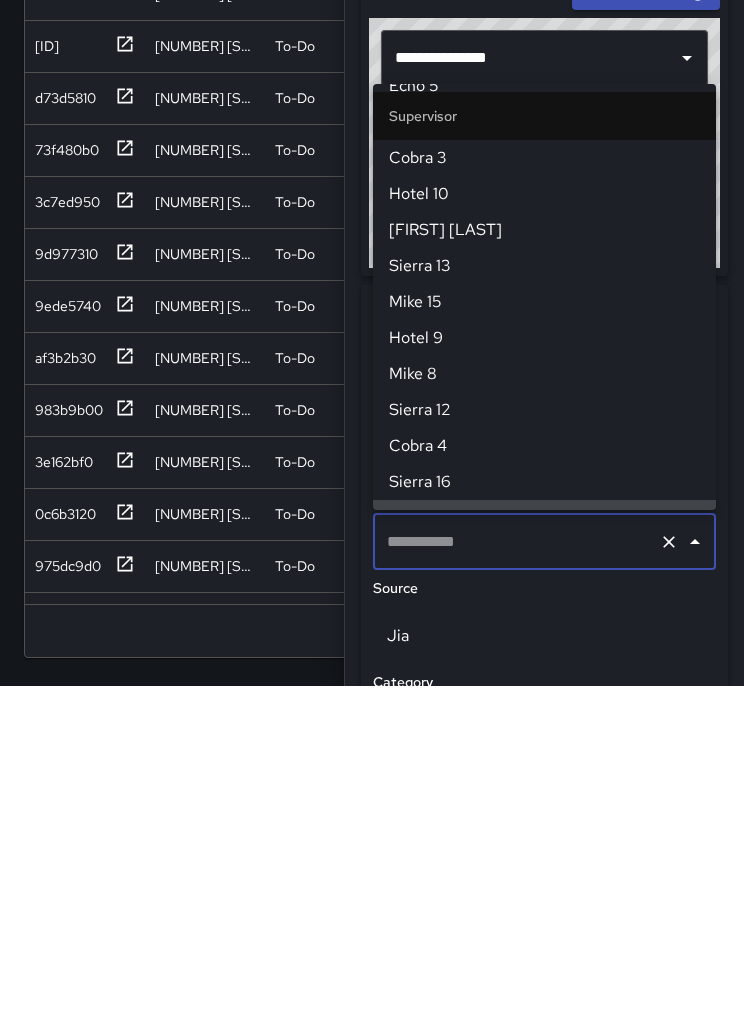 scroll, scrollTop: 0, scrollLeft: 0, axis: both 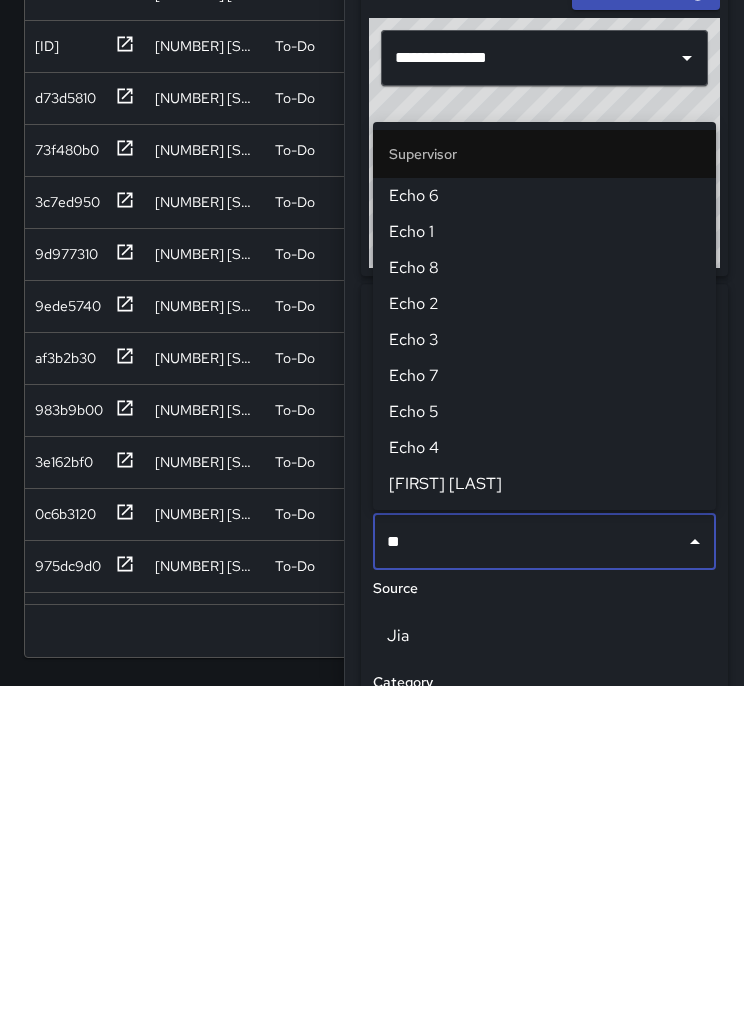 type on "***" 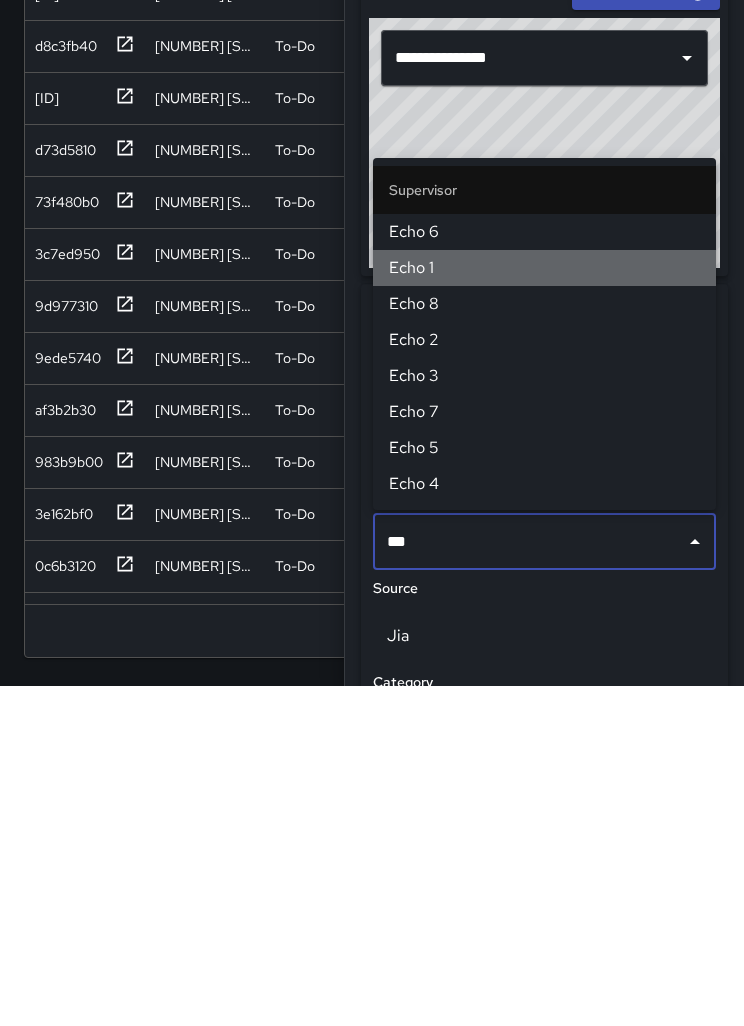 click on "Echo 1" at bounding box center (544, 608) 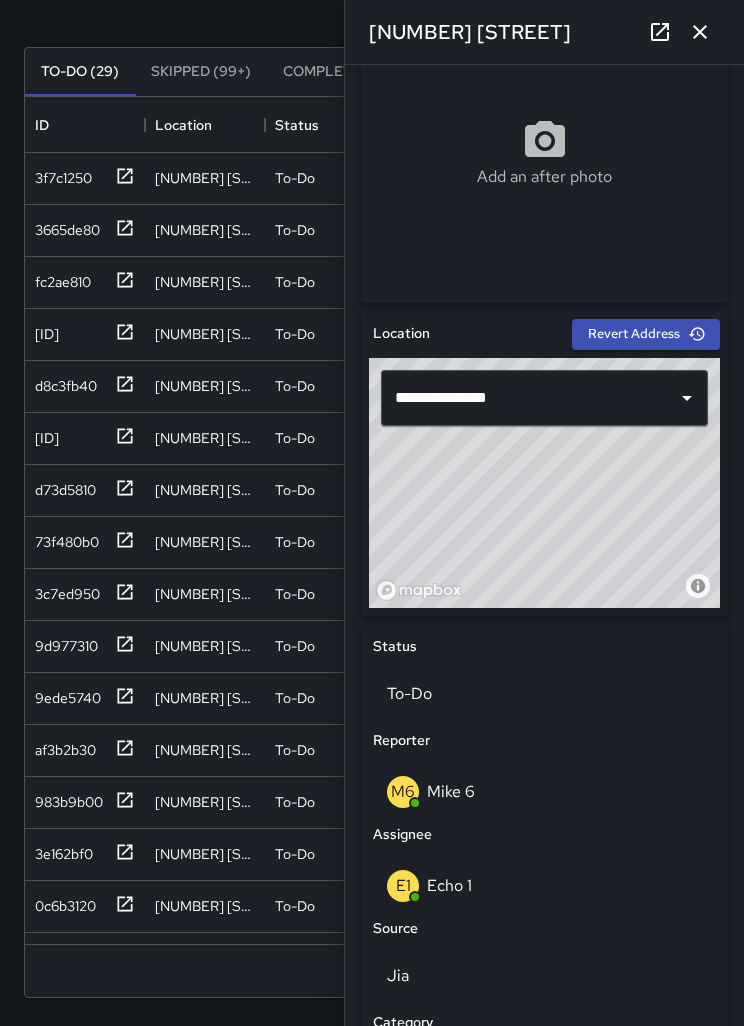 click at bounding box center [700, 32] 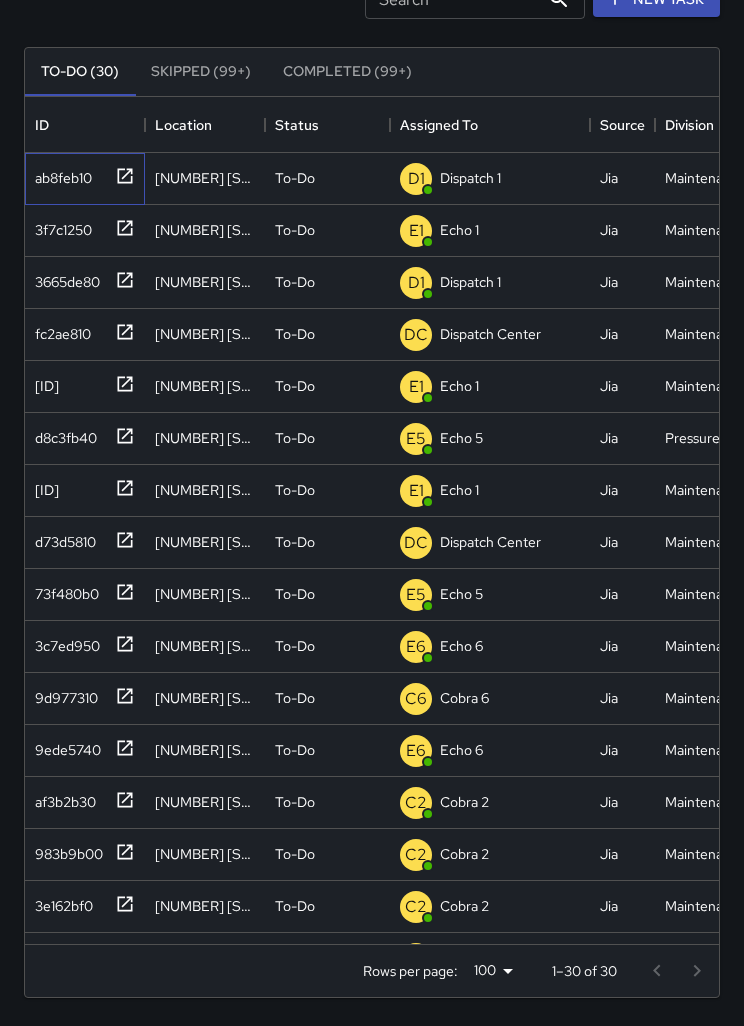 click on "ab8feb10" at bounding box center [59, 174] 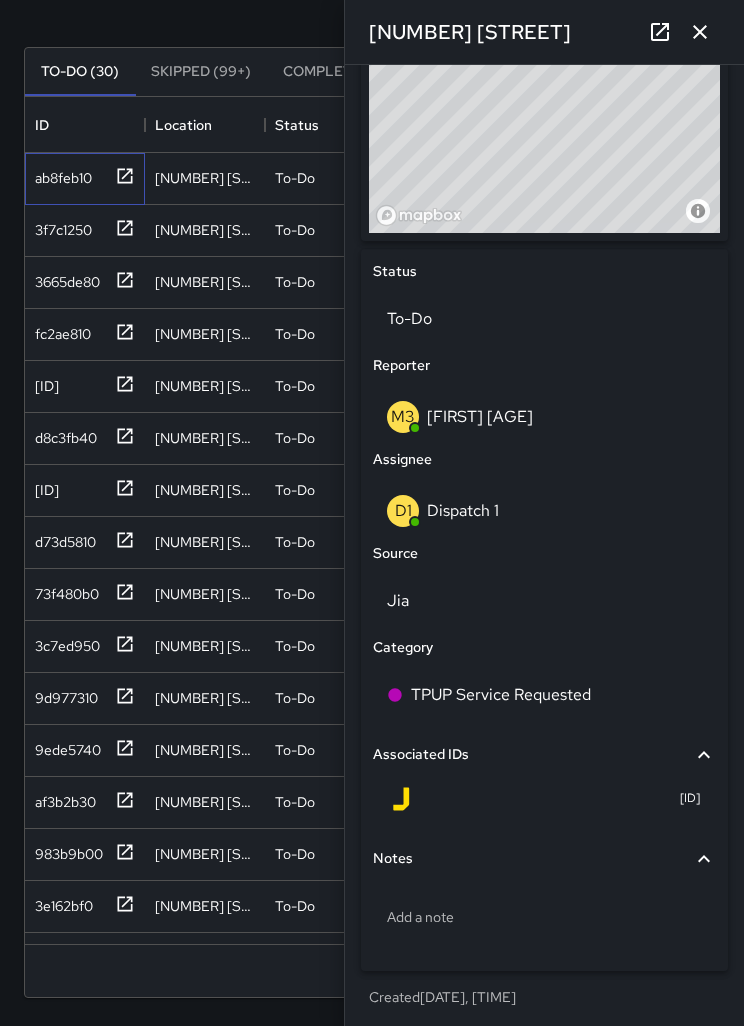 scroll, scrollTop: 760, scrollLeft: 0, axis: vertical 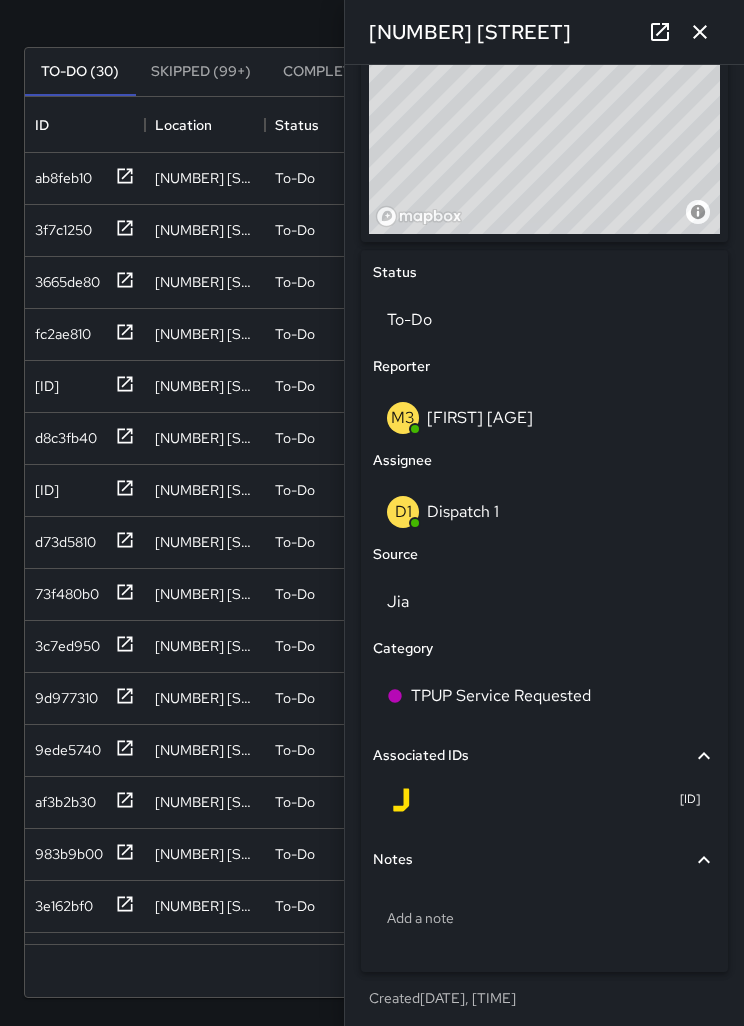 click on "Dispatch 1" at bounding box center [463, 511] 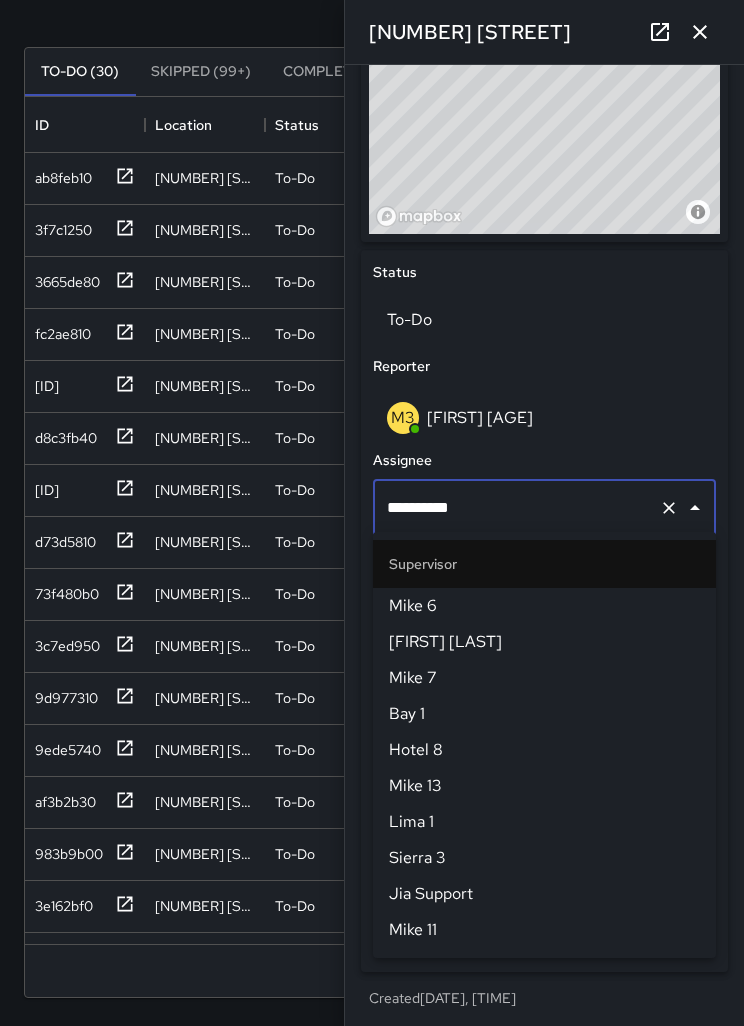 scroll, scrollTop: 1224, scrollLeft: 0, axis: vertical 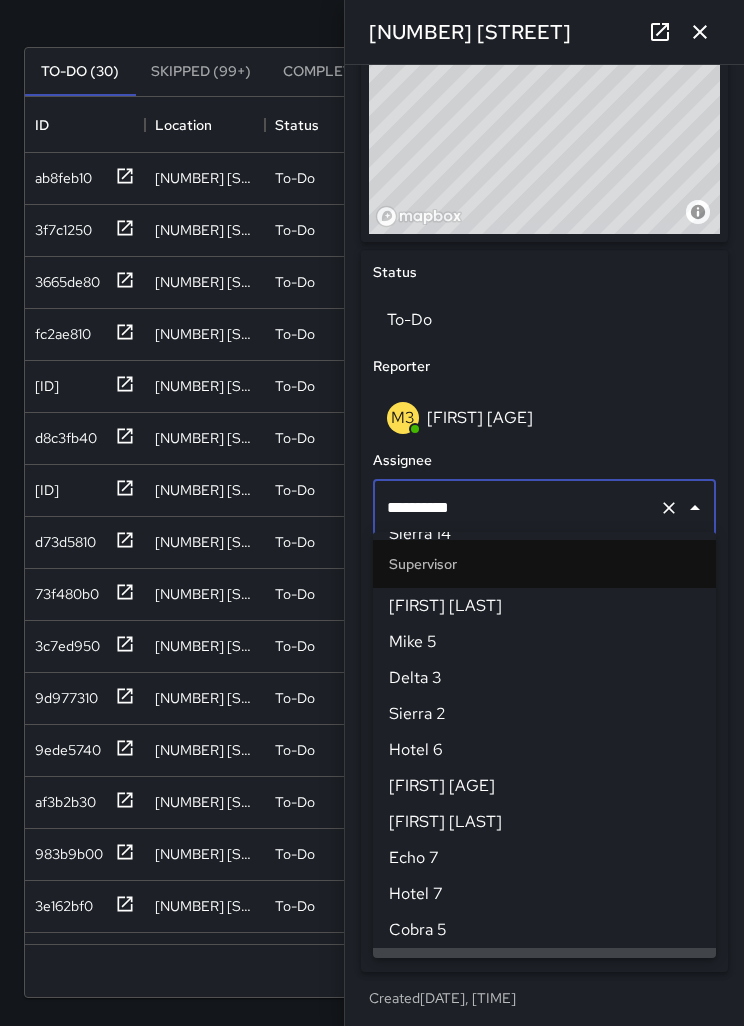 click at bounding box center [669, 508] 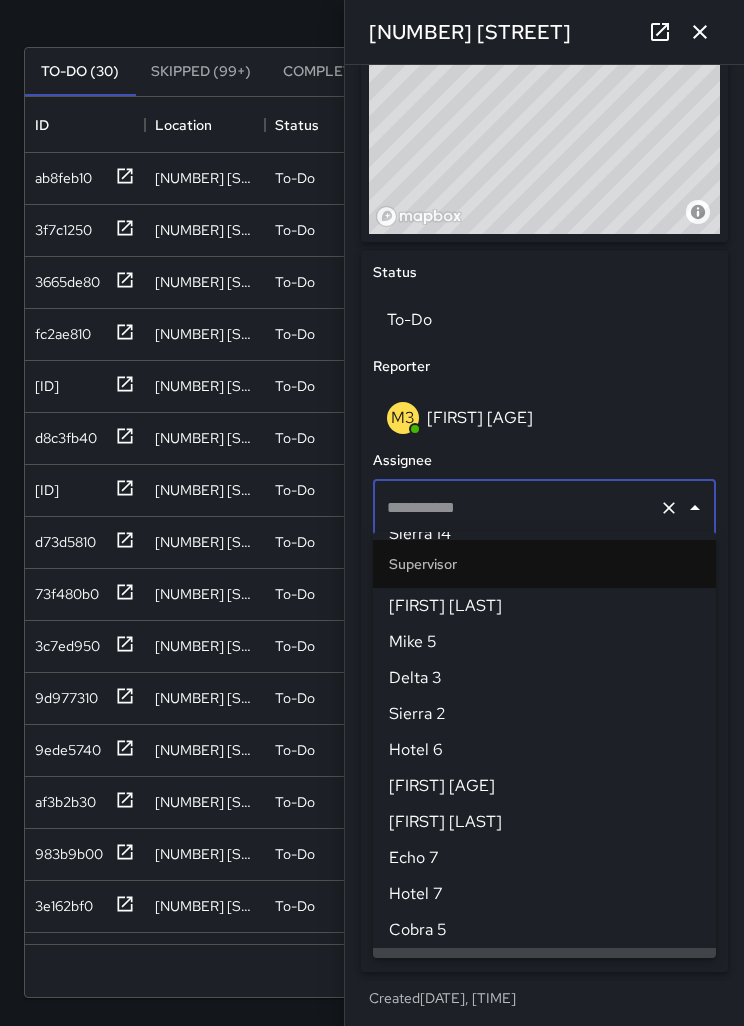 scroll, scrollTop: 0, scrollLeft: 0, axis: both 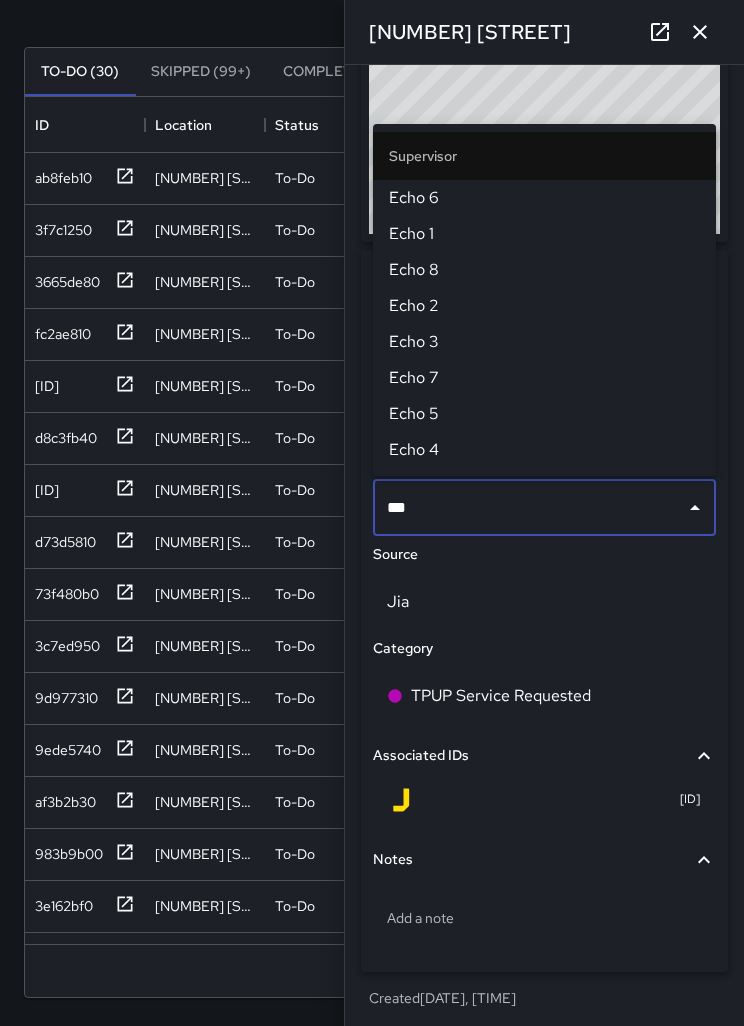 type on "****" 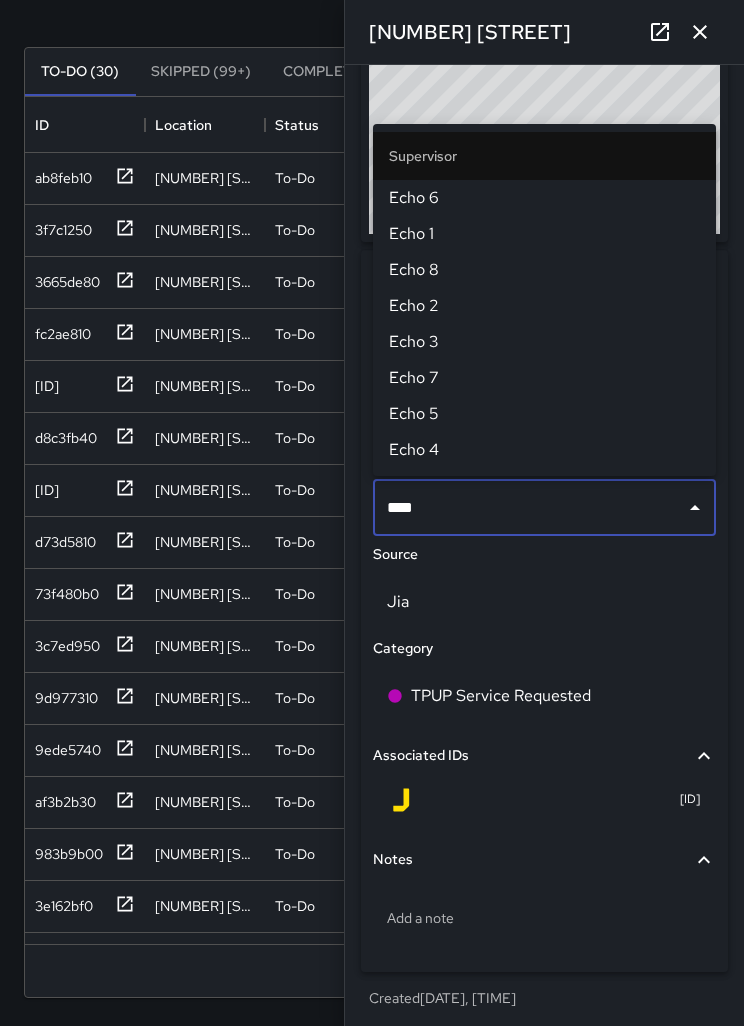 click on "Echo 1" at bounding box center [544, 234] 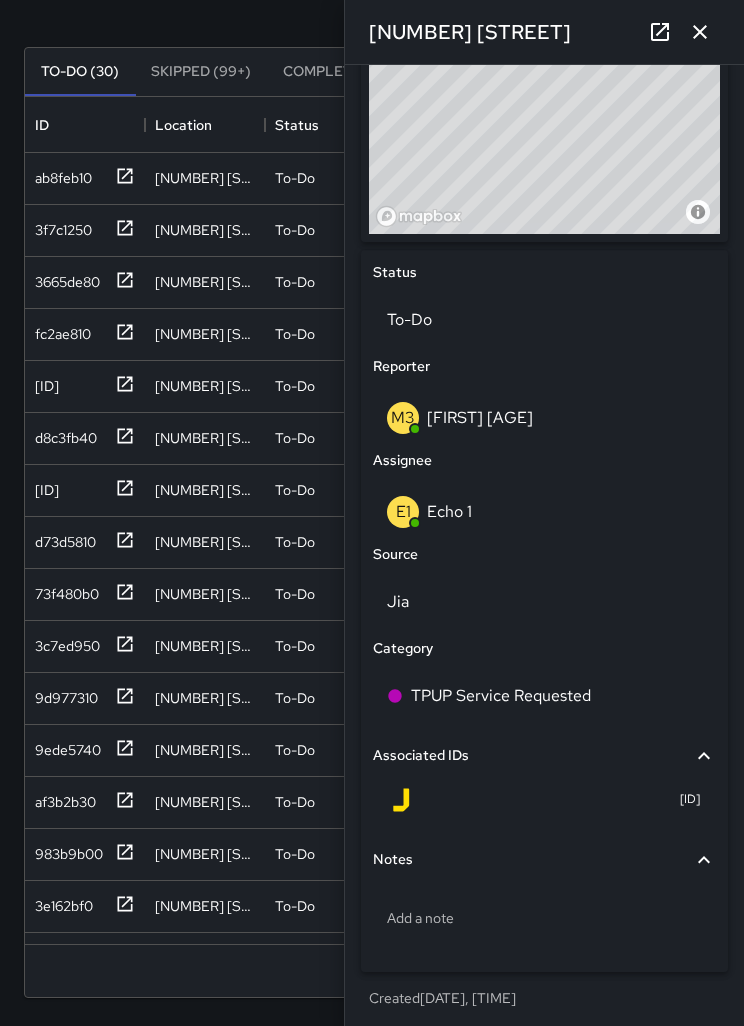 click at bounding box center [700, 32] 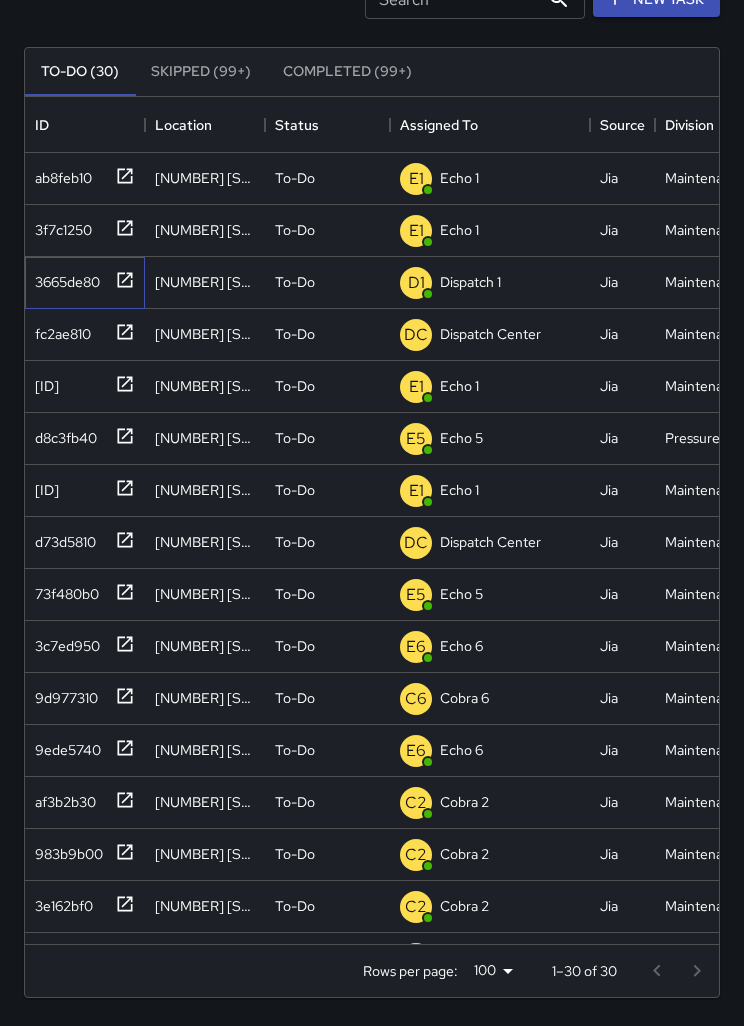 click on "3665de80" at bounding box center [59, 174] 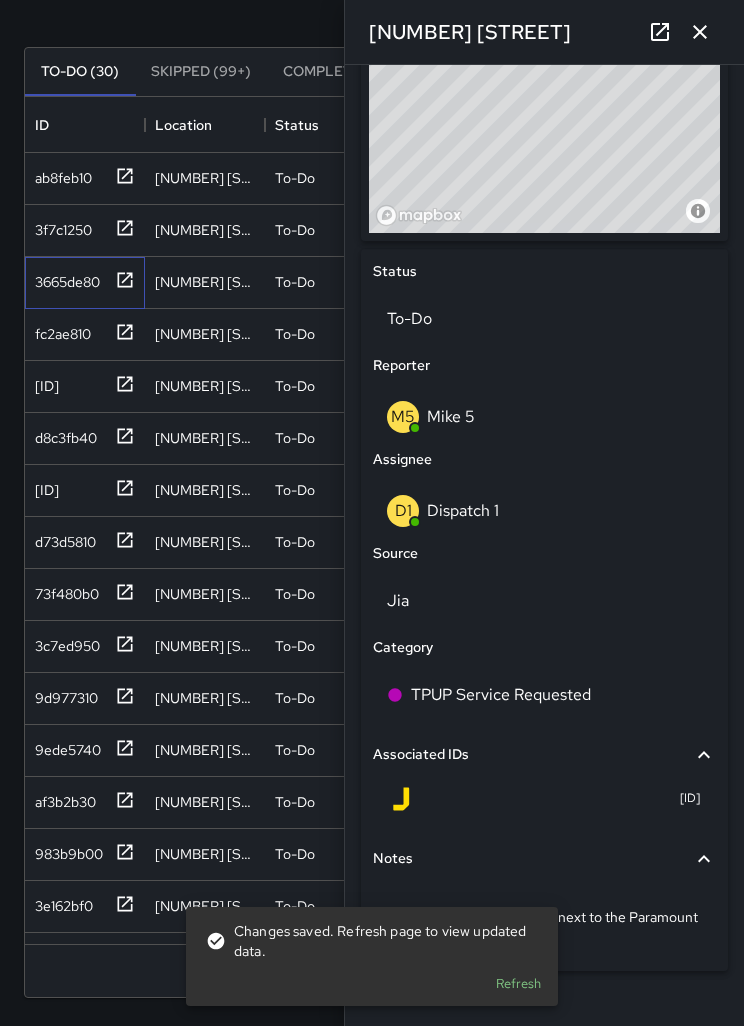 scroll, scrollTop: 760, scrollLeft: 0, axis: vertical 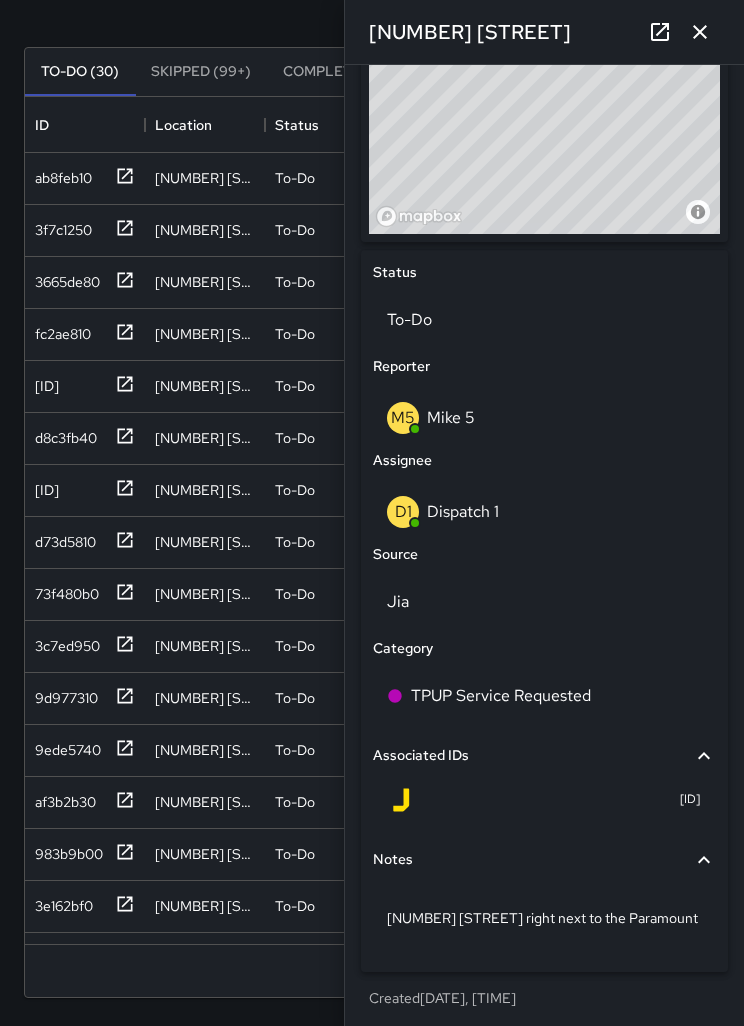 click on "Dispatch 1" at bounding box center (463, 511) 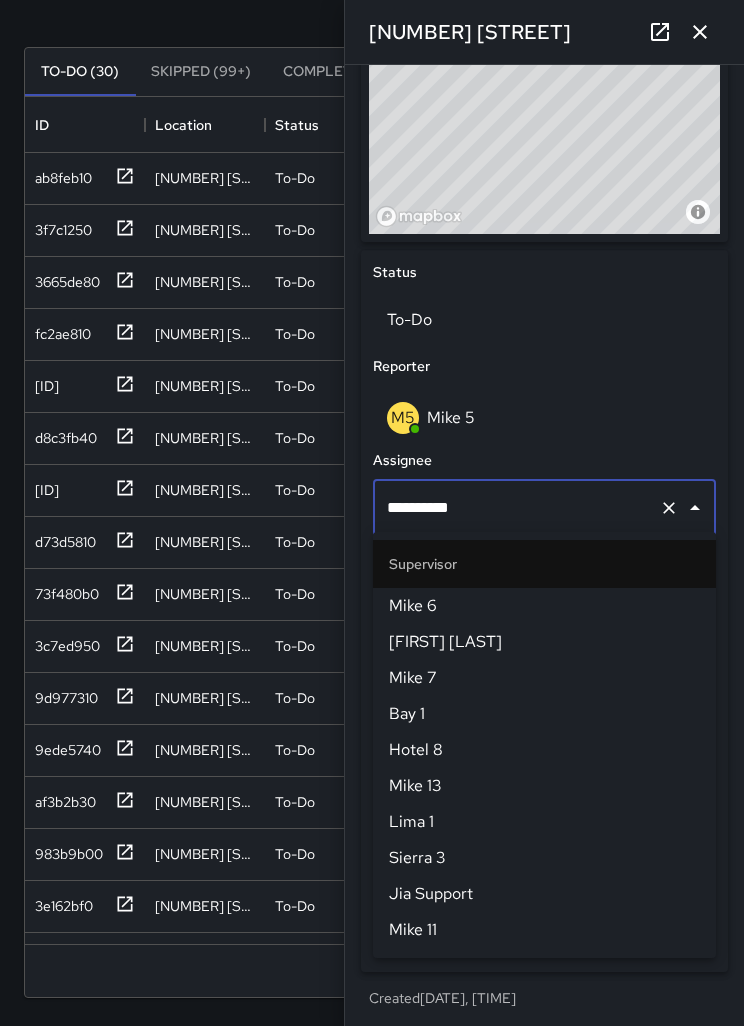 scroll, scrollTop: 1224, scrollLeft: 0, axis: vertical 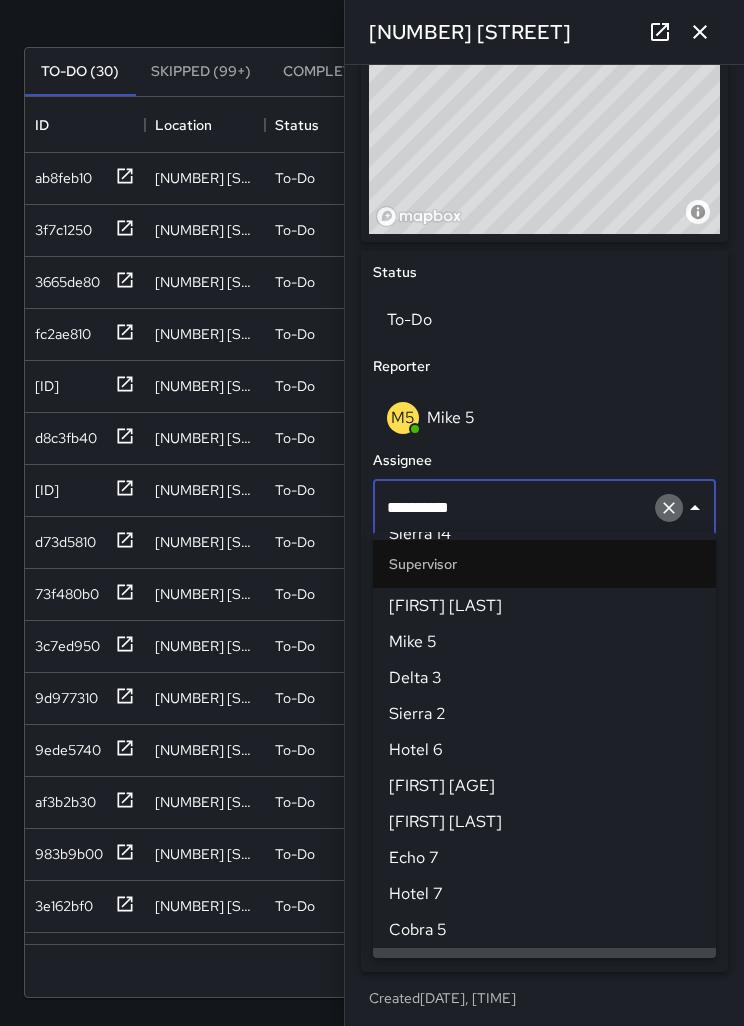 click at bounding box center (669, 508) 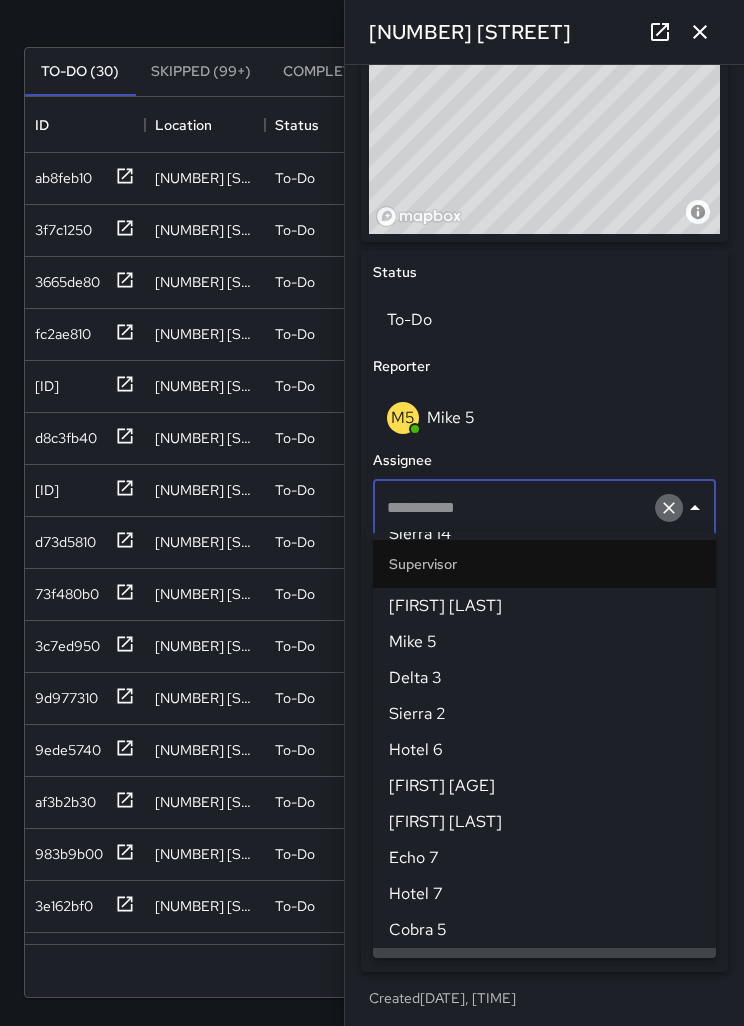 scroll, scrollTop: 0, scrollLeft: 0, axis: both 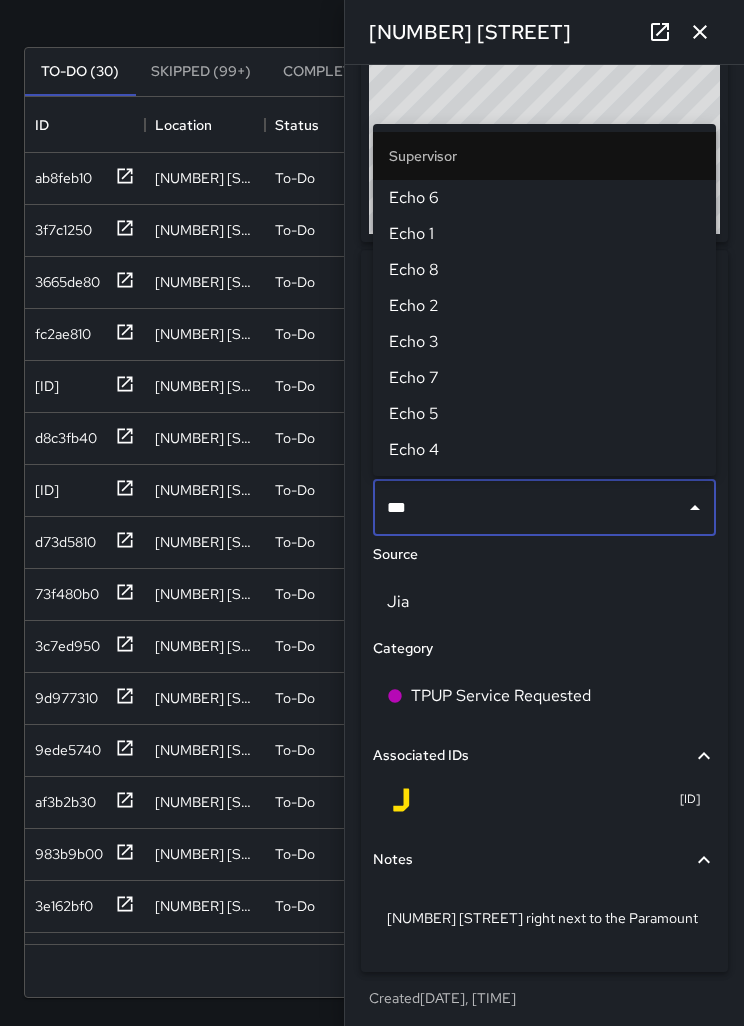 type on "****" 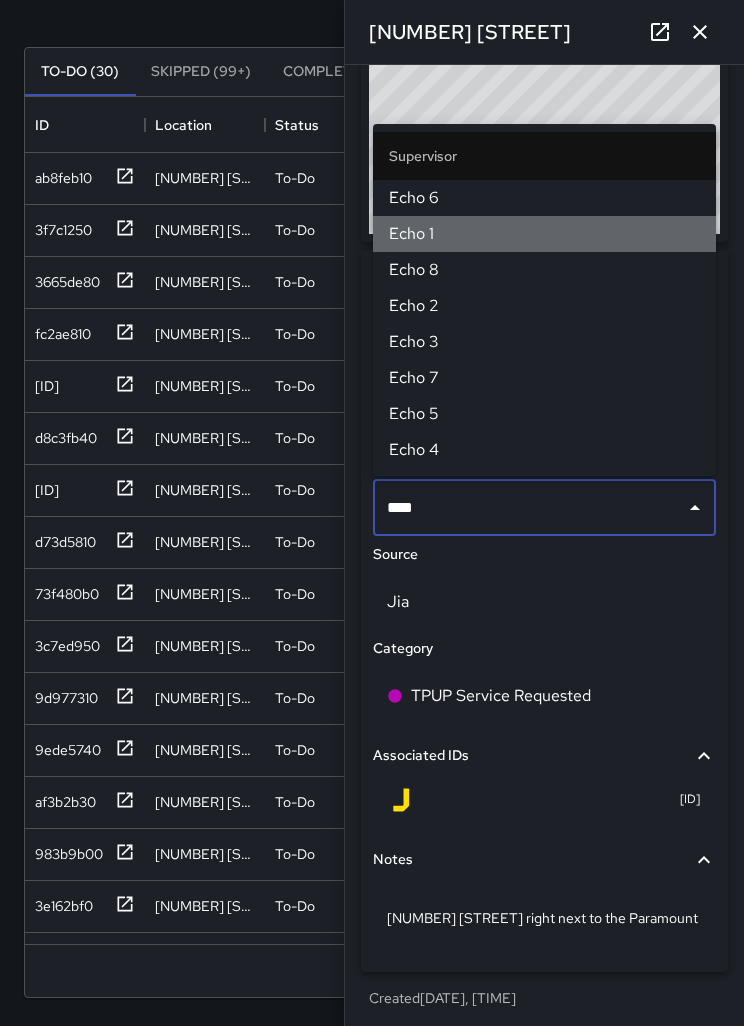 click on "Echo 1" at bounding box center (544, 234) 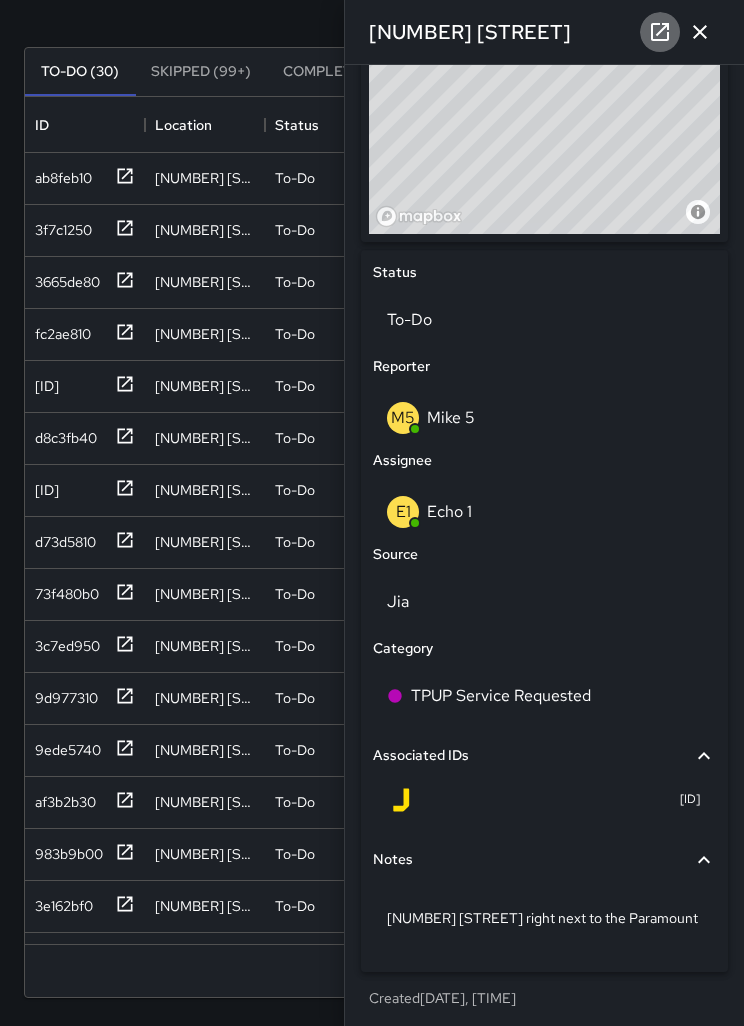 click at bounding box center [660, 32] 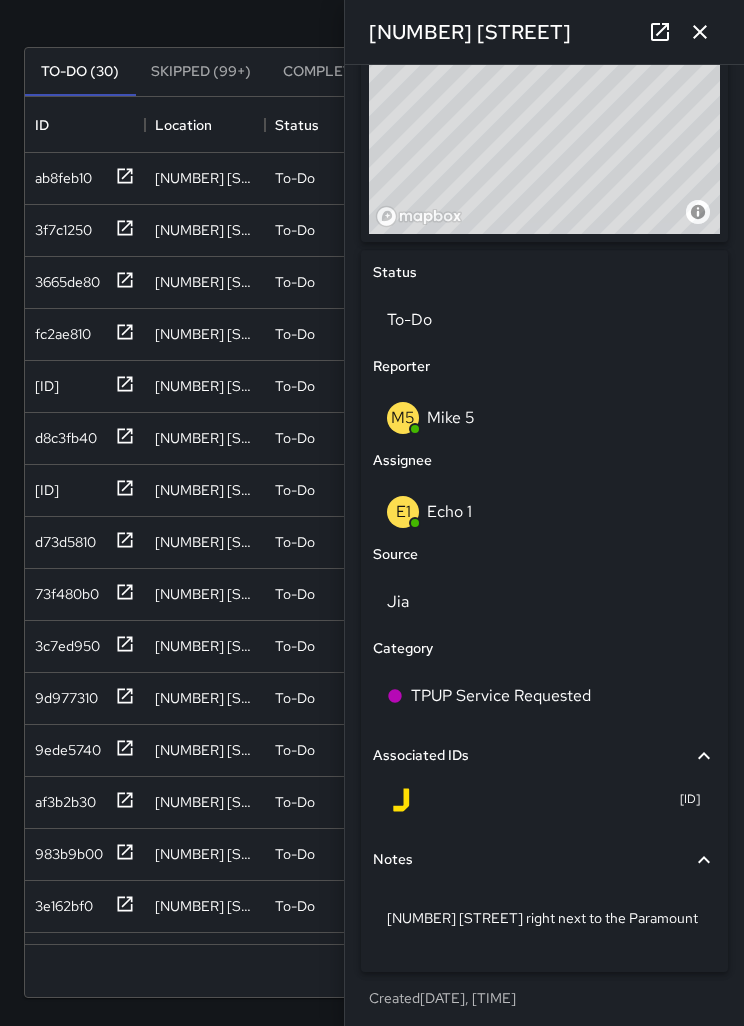 click at bounding box center (700, 32) 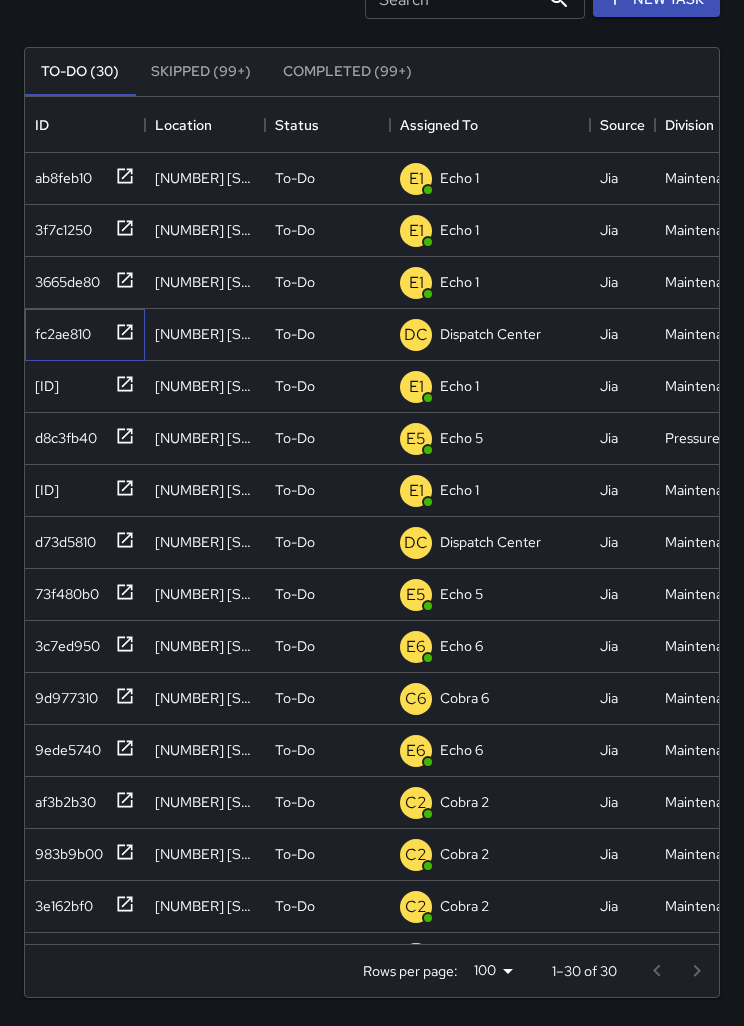 click on "fc2ae810" at bounding box center [81, 174] 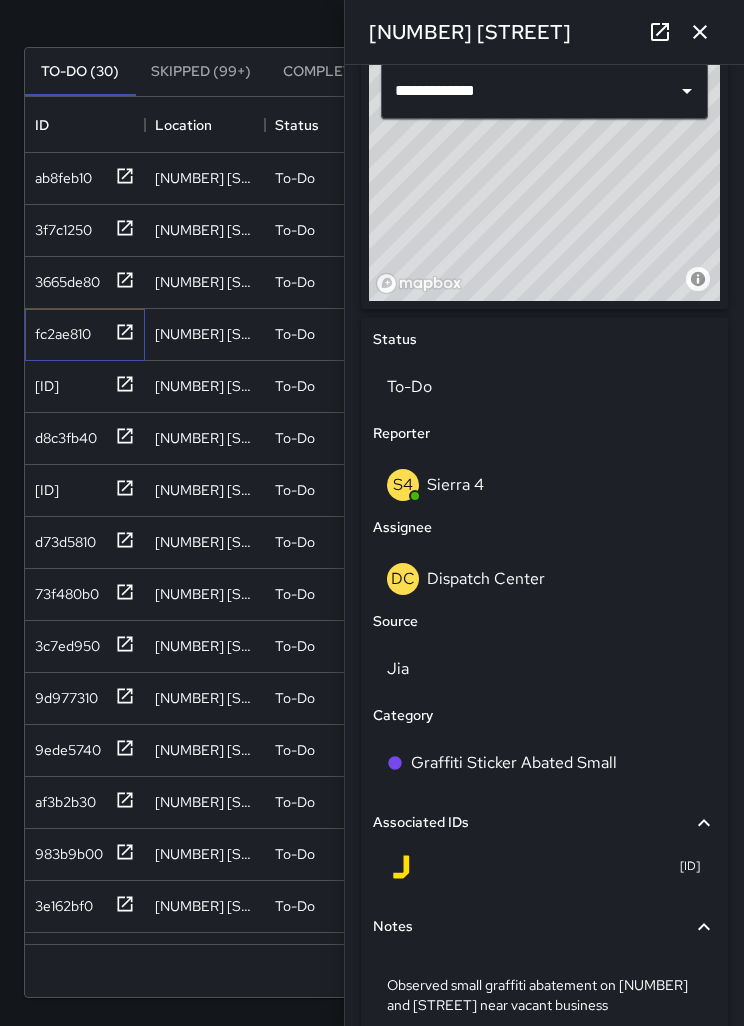 scroll, scrollTop: 691, scrollLeft: 0, axis: vertical 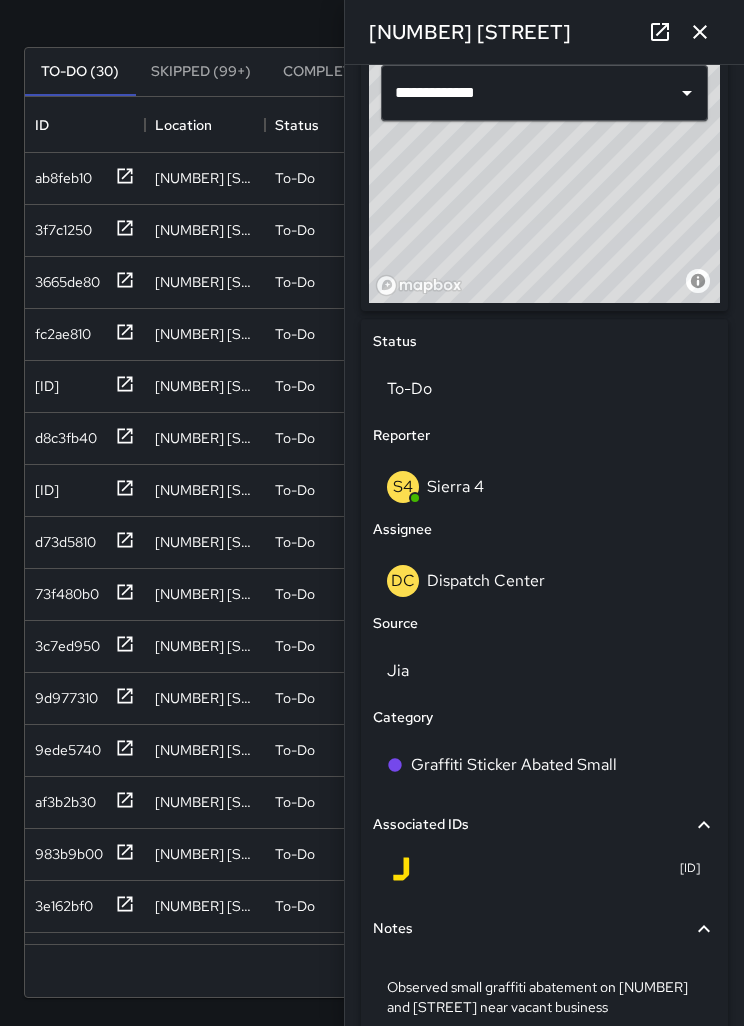 click on "Dispatch Center" at bounding box center [486, 580] 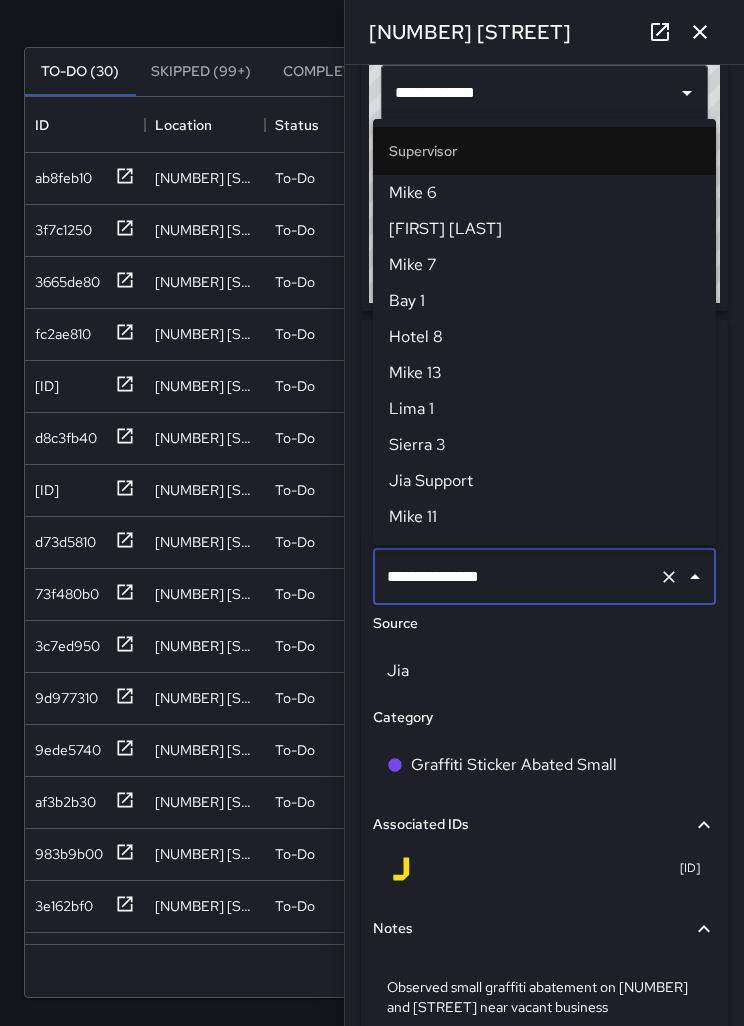 scroll, scrollTop: 1944, scrollLeft: 0, axis: vertical 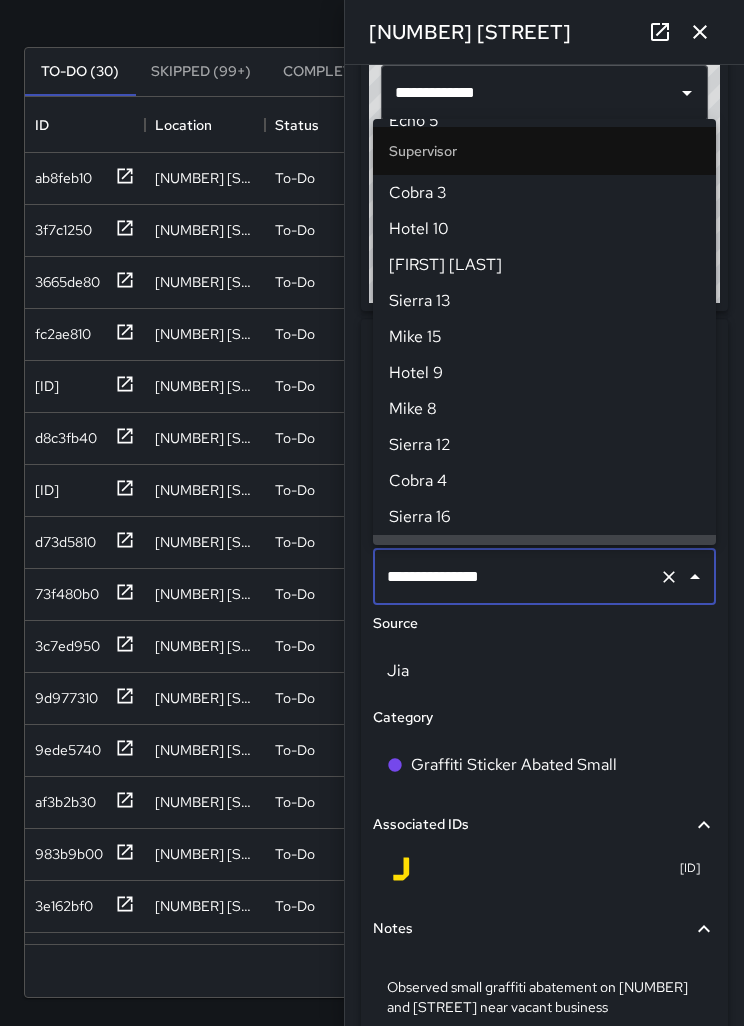 click at bounding box center [669, 577] 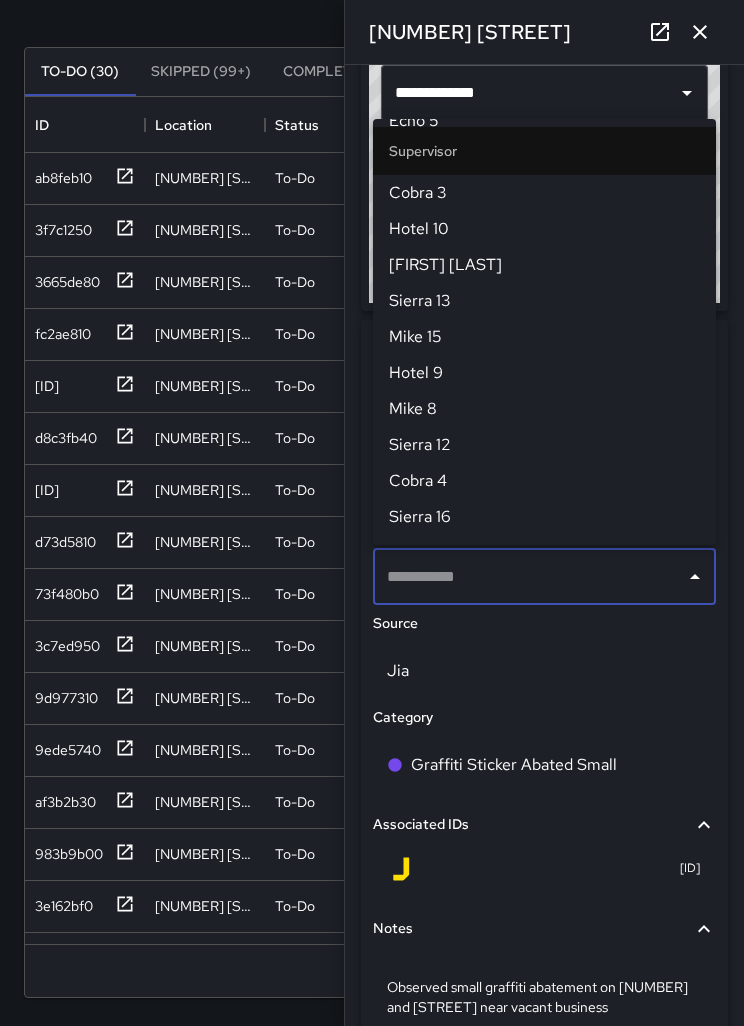 scroll, scrollTop: 0, scrollLeft: 0, axis: both 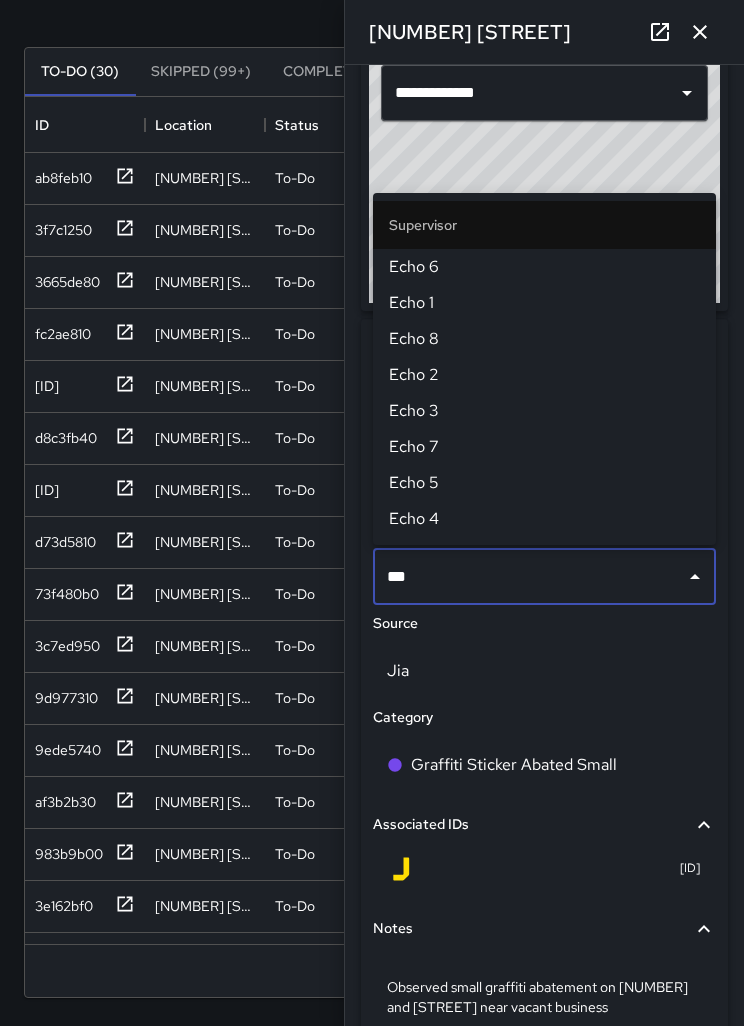 type on "****" 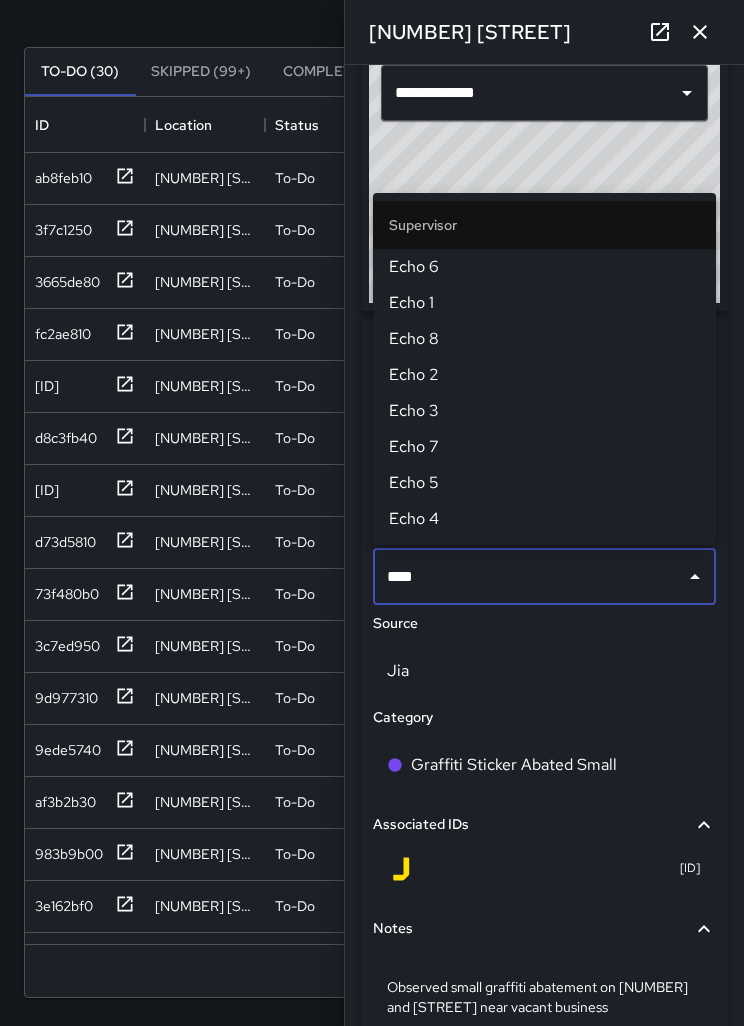 click on "Echo 6" at bounding box center [544, 267] 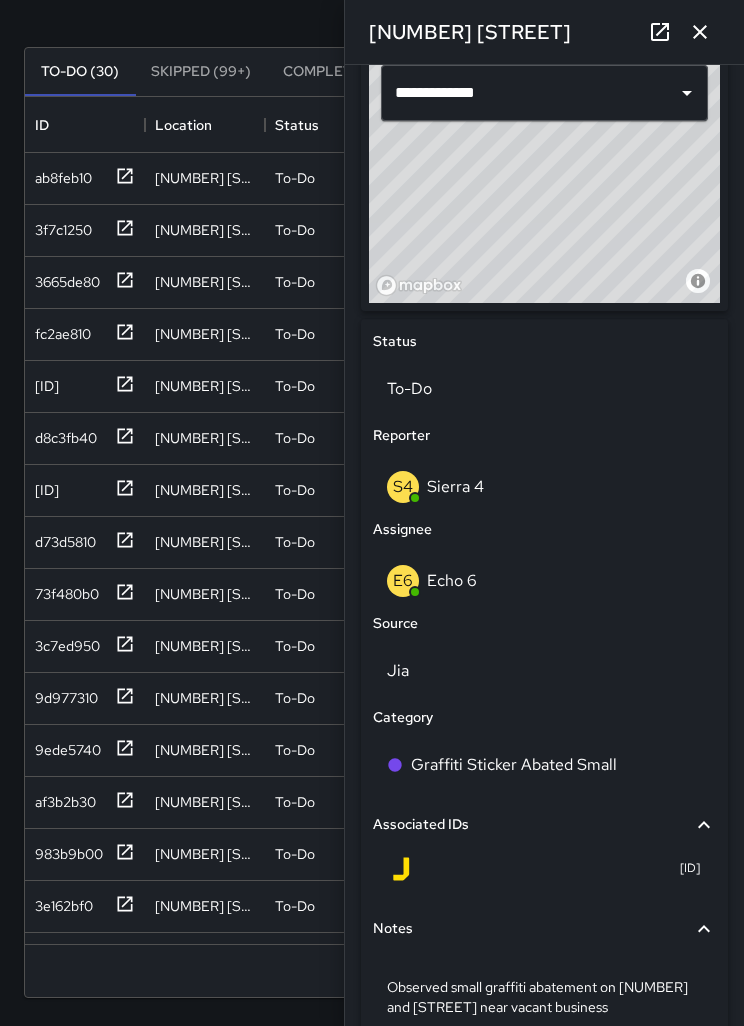 click at bounding box center (700, 32) 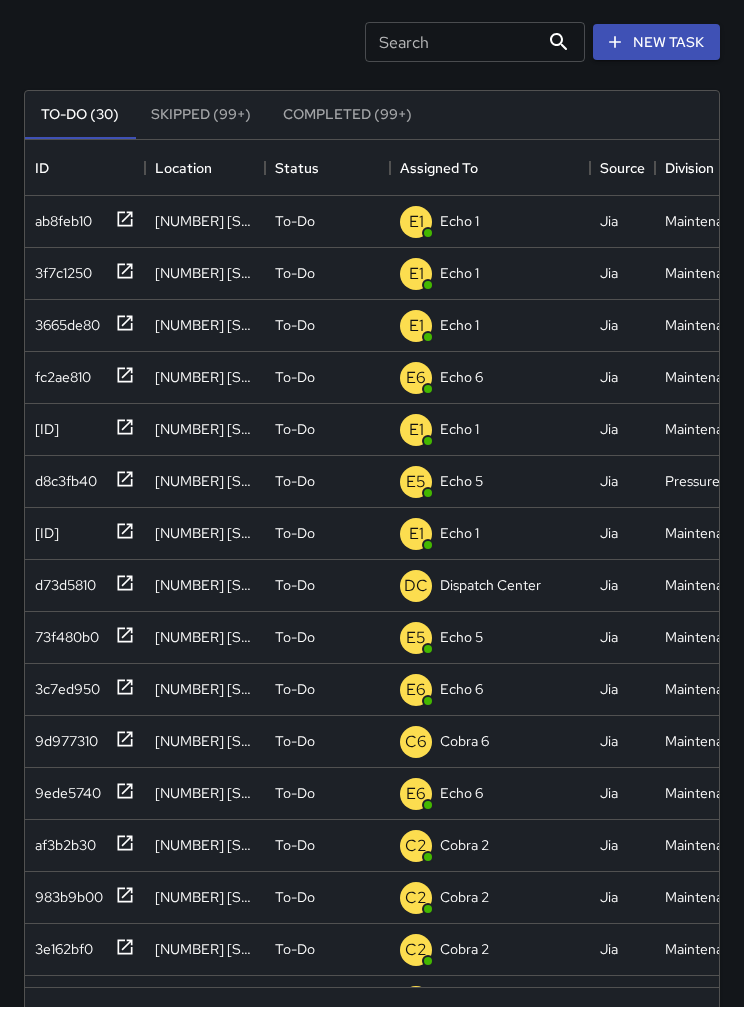scroll, scrollTop: 91, scrollLeft: 0, axis: vertical 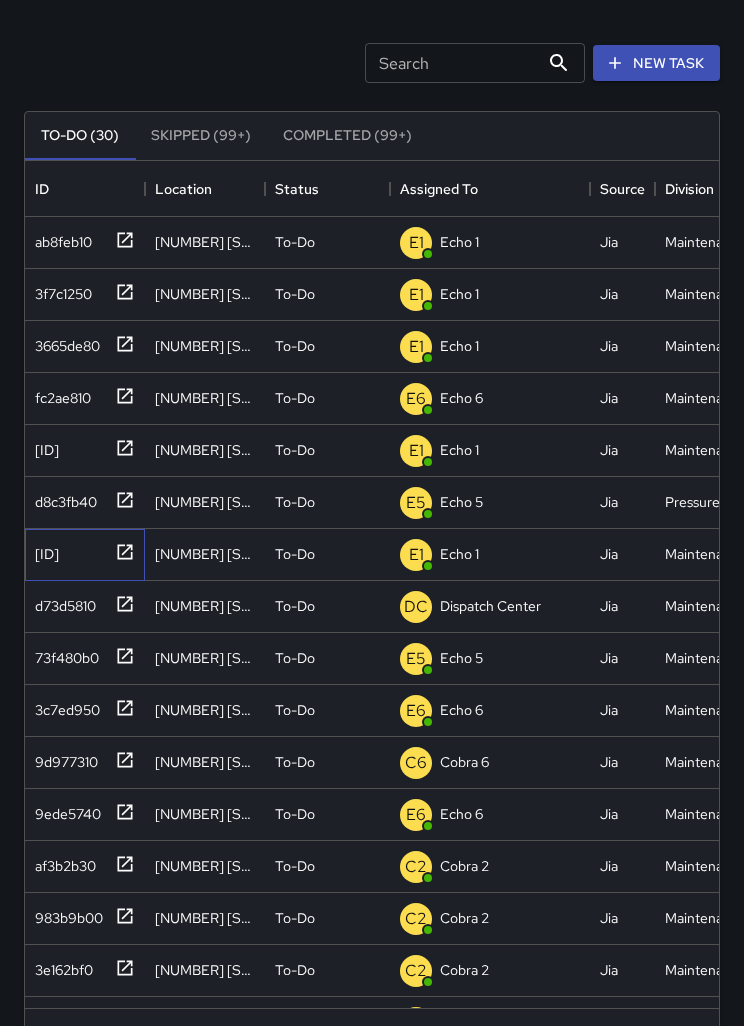 click at bounding box center [121, 238] 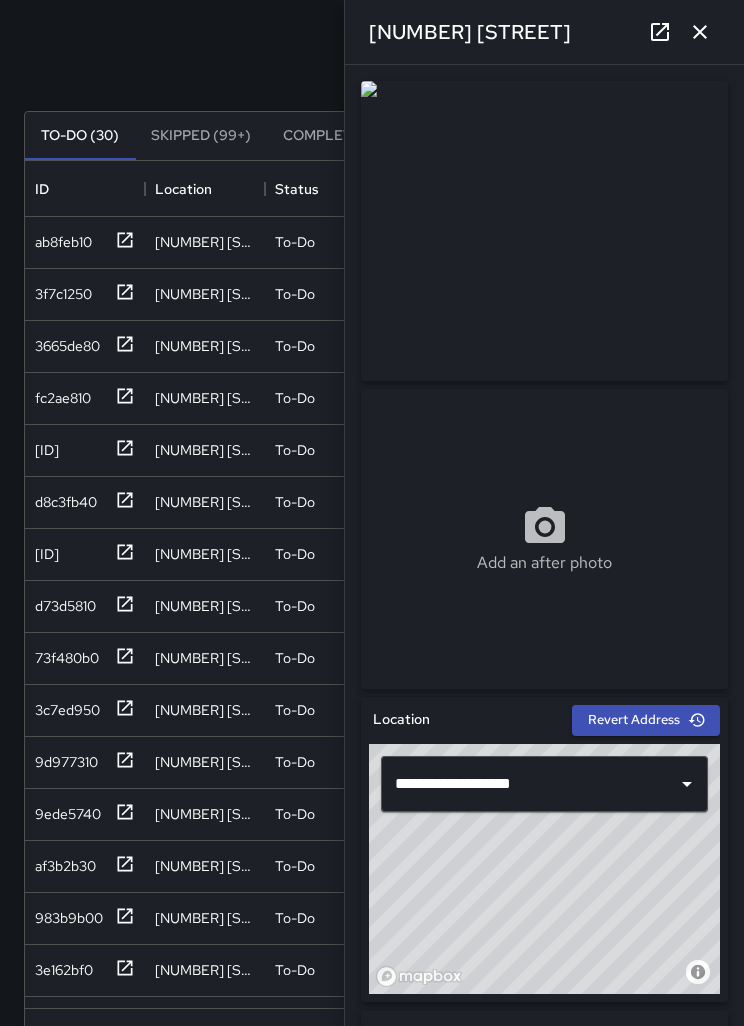 click at bounding box center (700, 32) 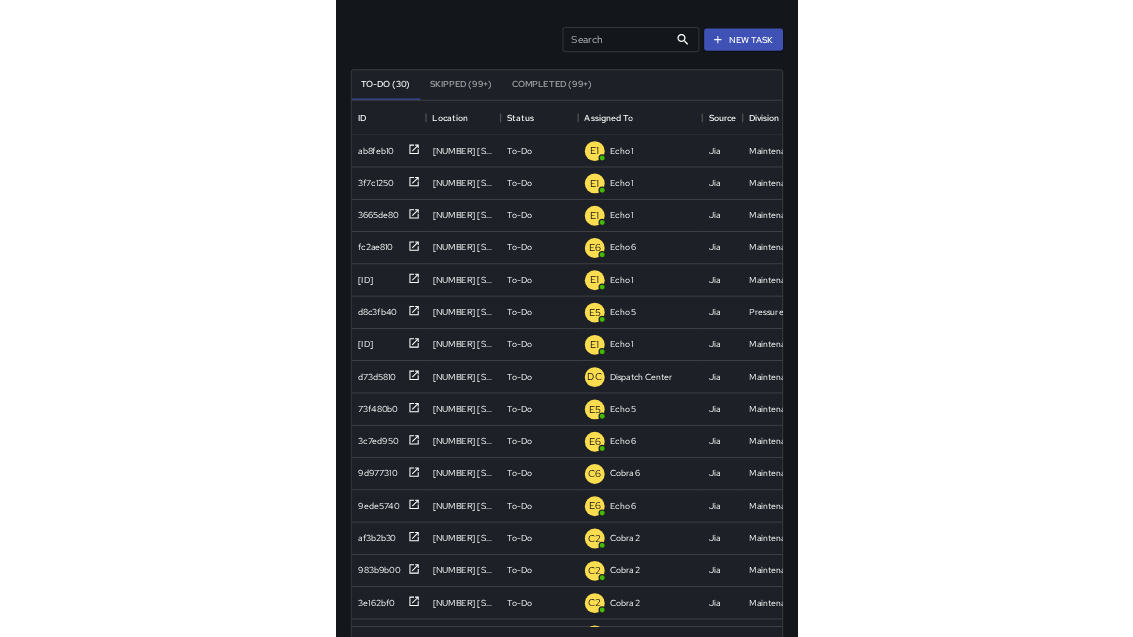scroll, scrollTop: 480, scrollLeft: 0, axis: vertical 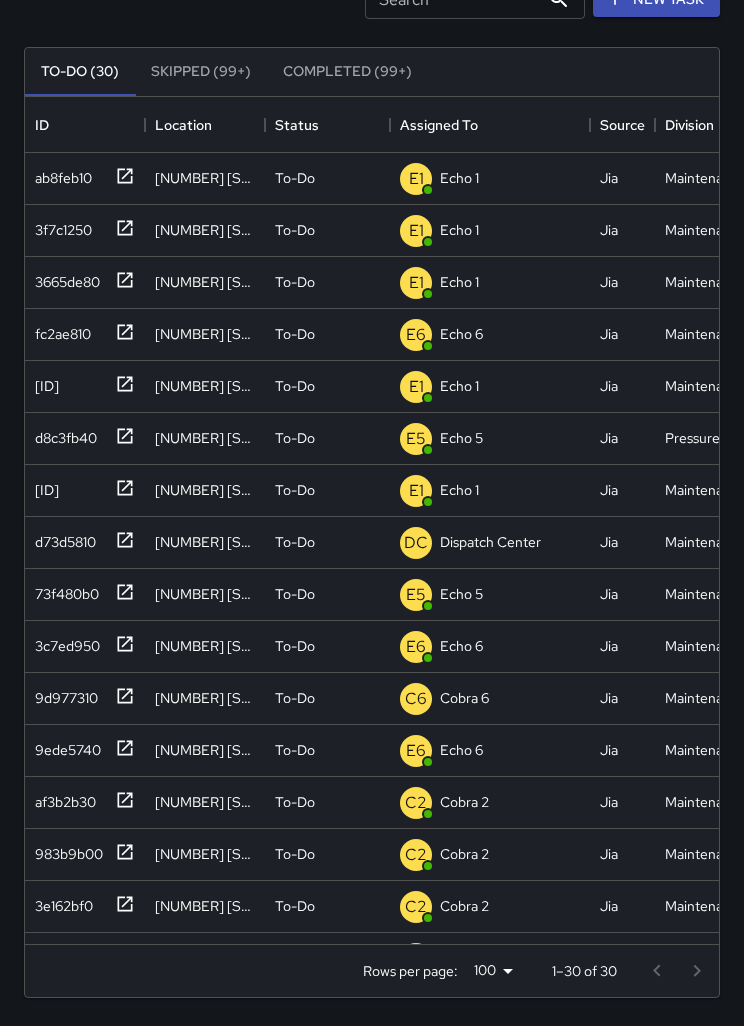 click on "Search Search New Task To-Do (30) Skipped (99+) Completed (99+) ID Location Status Assigned To Source Division Category Fixed Asset Date Created ab8feb10 393 13th Street To-Do E1 Echo 1  Jia Maintenance TPUP Service Requested  7/8/2025, 10:26:23 AM 3f7c1250 351 17th Street To-Do E1 Echo 1  Jia Maintenance TPUP Service Requested  7/8/2025, 10:23:22 AM 3665de80 1970 Broadway To-Do E1 Echo 1  Jia Maintenance TPUP Service Requested  7/8/2025, 10:23:07 AM fc2ae810 2100 Broadway To-Do E6 Echo 6 Jia Maintenance Graffiti Sticker Abated Small 7/8/2025, 10:14:19 AM c05b7980 2216 Broadway To-Do E1 Echo 1  Jia Maintenance TPUP Service Requested  7/8/2025, 10:12:39 AM d8c3fb40 1430 Broadway To-Do E5 Echo 5 Jia Pressure Washing Pressure Washing Hotspot List Completed 7/8/2025, 8:33:07 AM faa5b760 755 Franklin Street To-Do E1 Echo 1  Jia Maintenance Block Face Detailed 7/8/2025, 8:12:35 AM d73d5810 755 Franklin Street To-Do DC Dispatch Center Jia Maintenance Graffiti Abated Large 7/8/2025, 8:04:26 AM 73f480b0 To-Do E5 Jia" at bounding box center [372, 467] 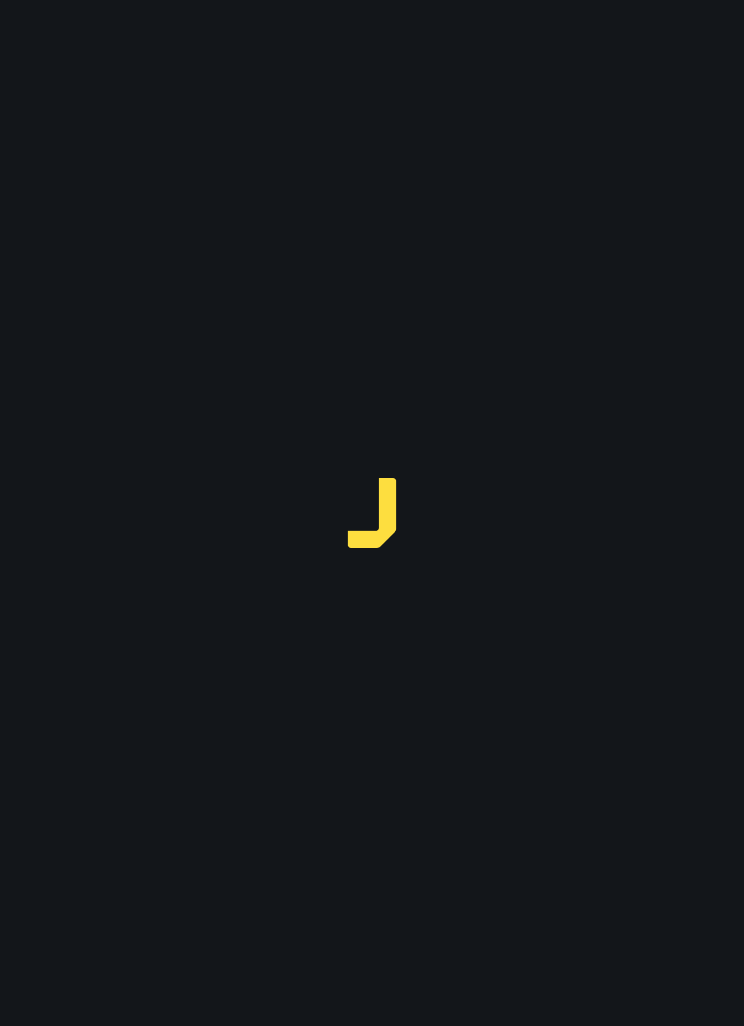 scroll, scrollTop: 0, scrollLeft: 18, axis: horizontal 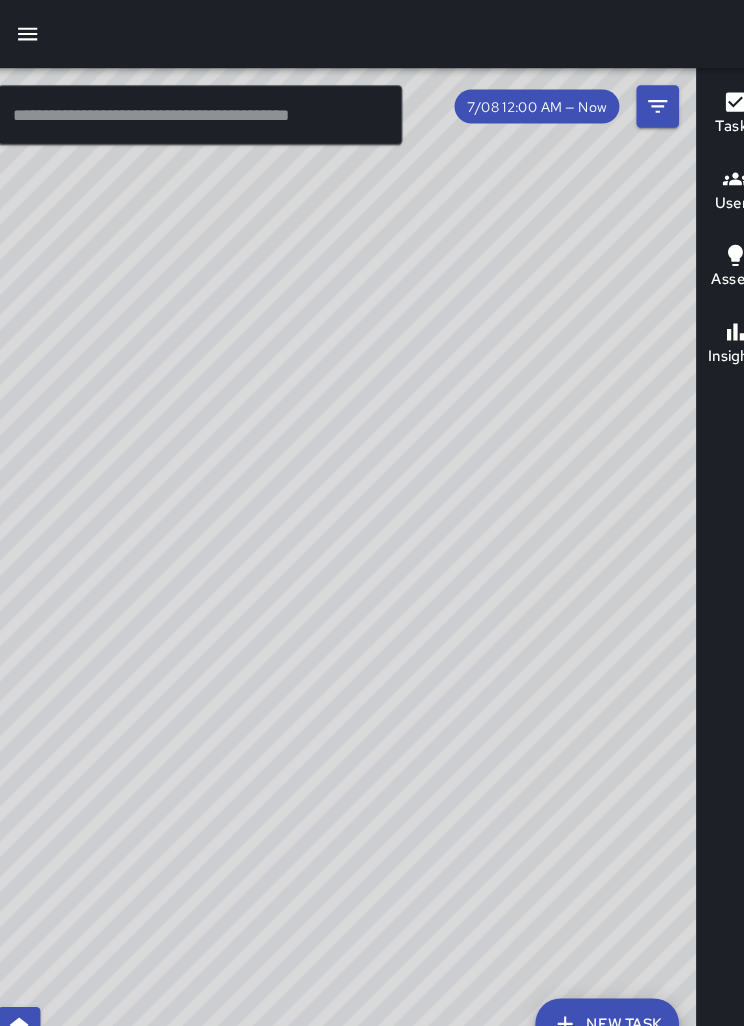click on "© Mapbox   © OpenStreetMap   Improve this map" at bounding box center [336, 577] 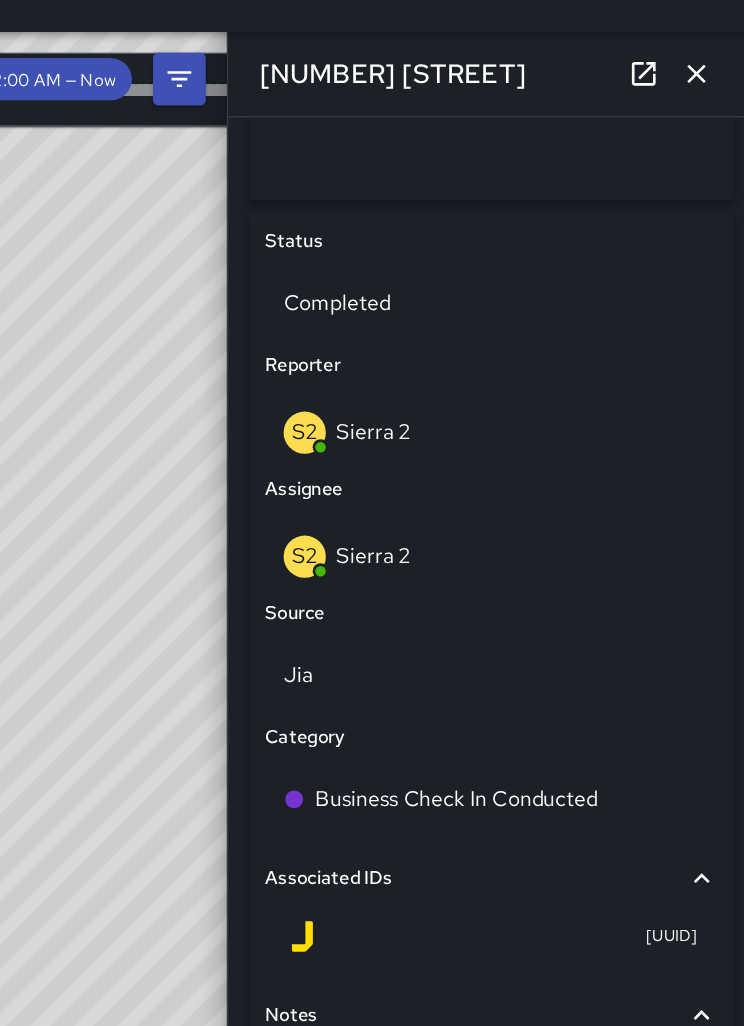 scroll, scrollTop: 560, scrollLeft: 0, axis: vertical 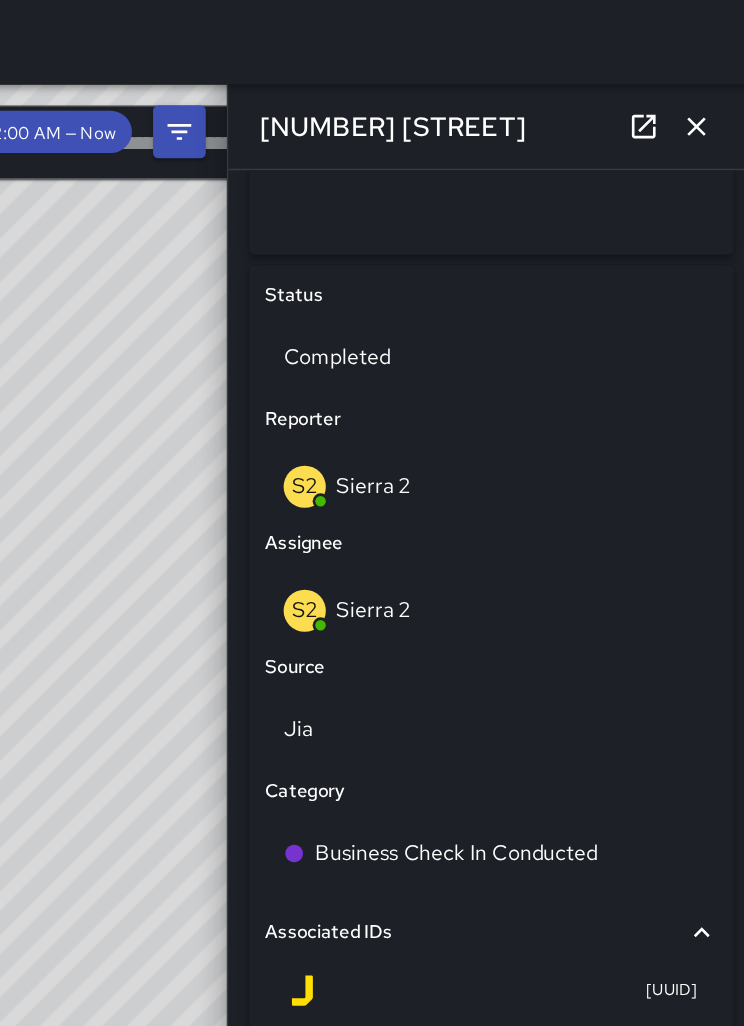 click at bounding box center [628, 96] 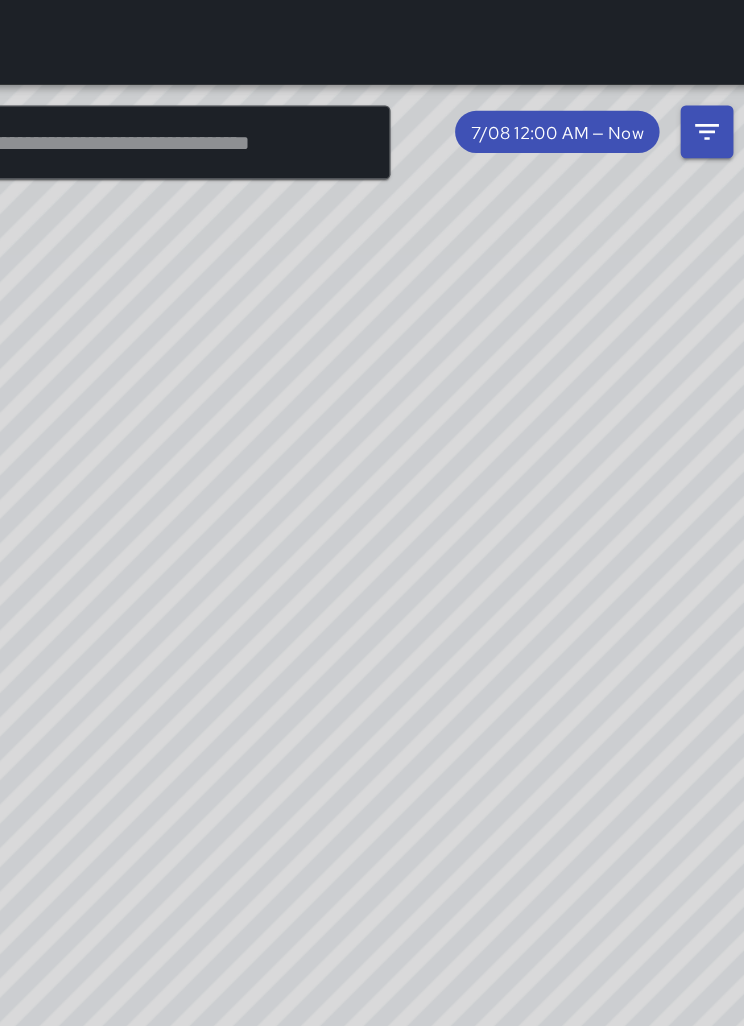 click on "© Mapbox   © OpenStreetMap   Improve this map" at bounding box center [336, 577] 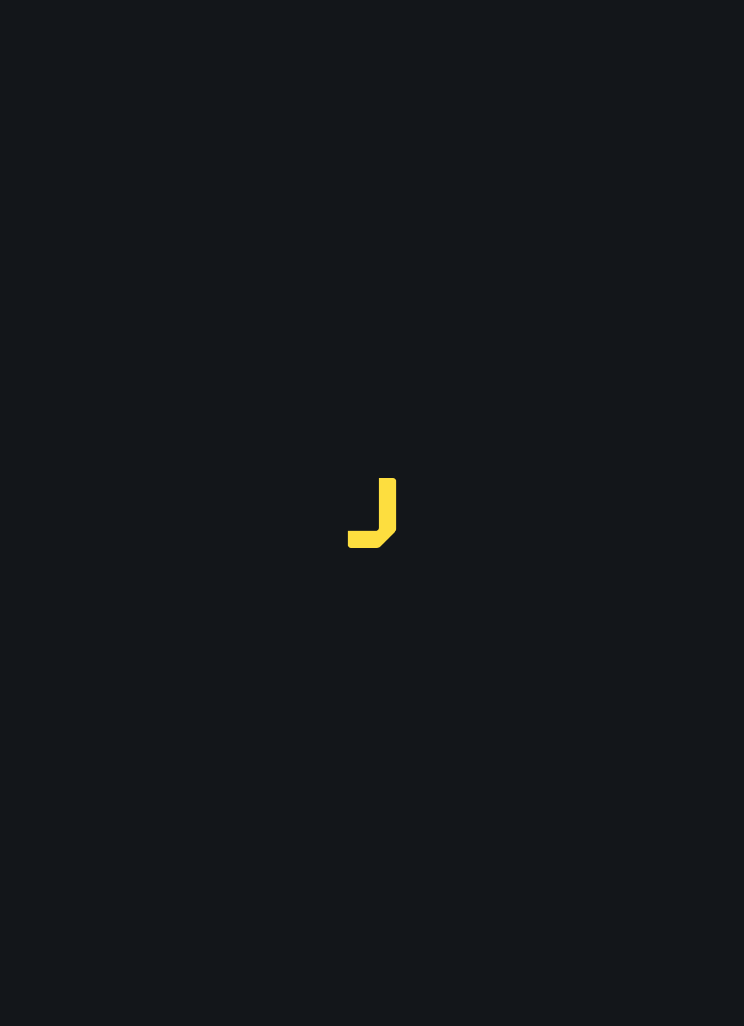 scroll, scrollTop: 0, scrollLeft: 0, axis: both 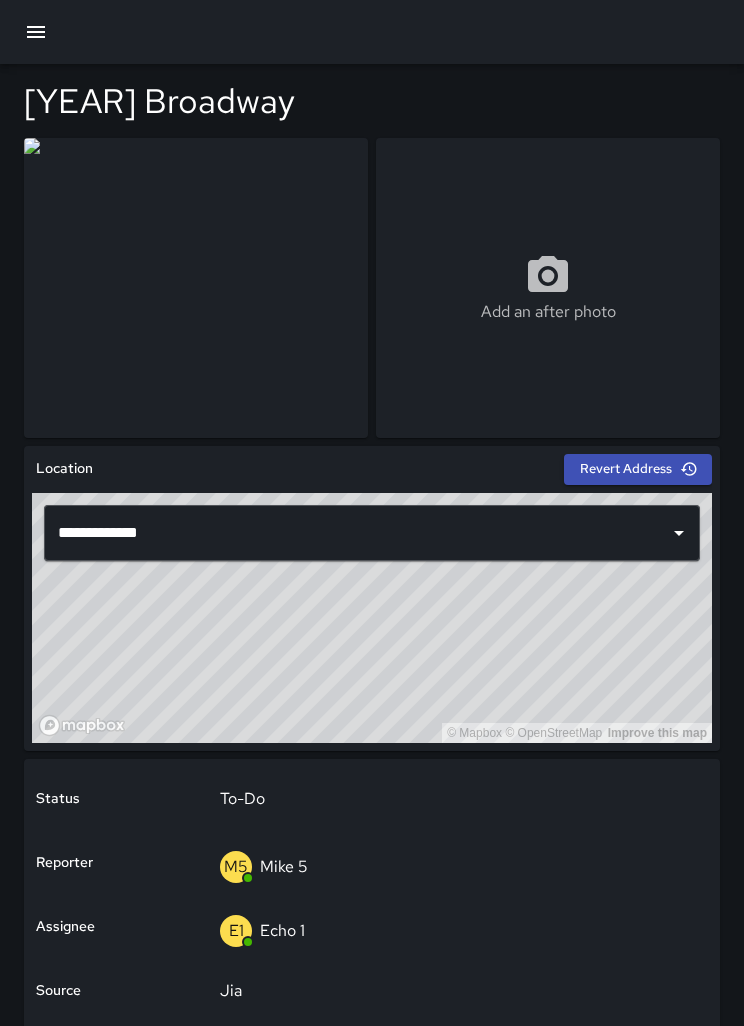 click at bounding box center [372, 32] 